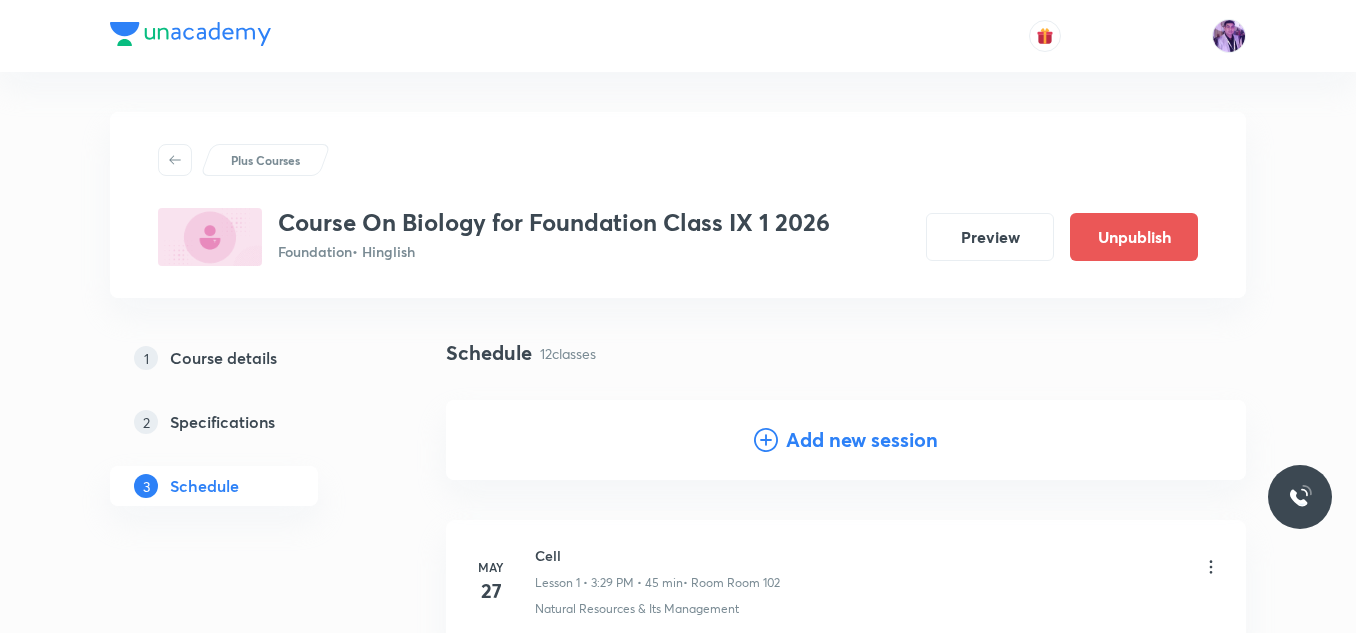 scroll, scrollTop: 999, scrollLeft: 0, axis: vertical 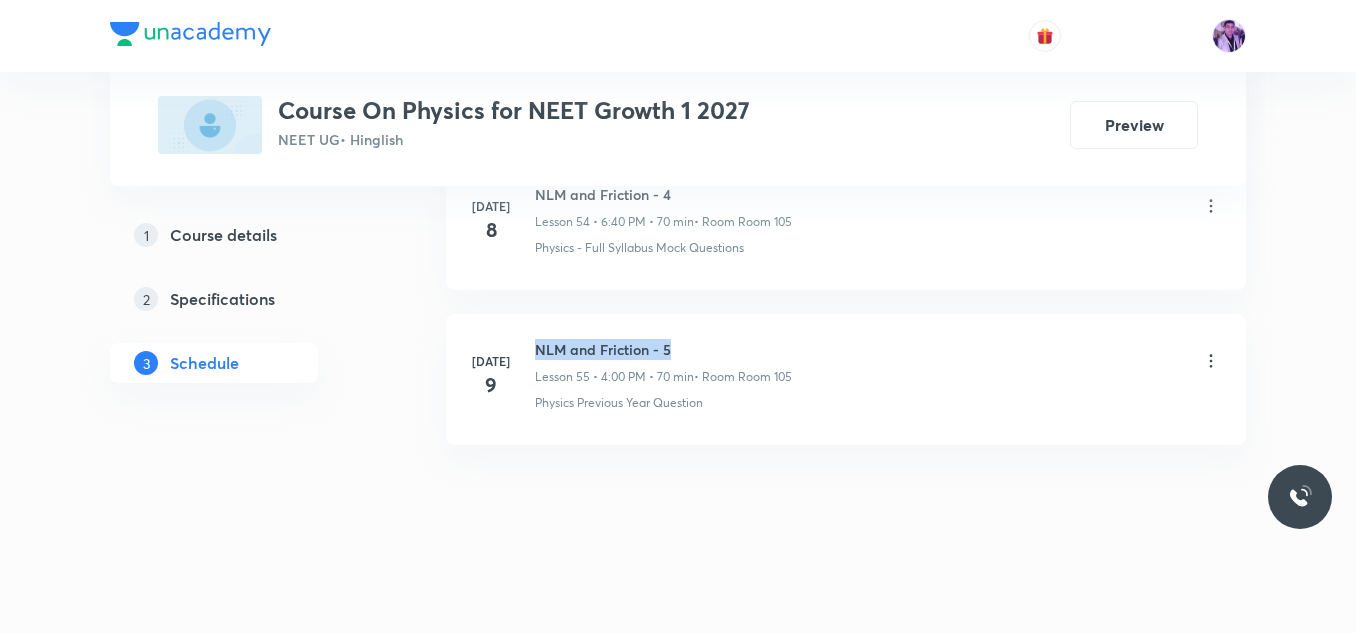 click on "NLM and Friction - 5" at bounding box center (663, 349) 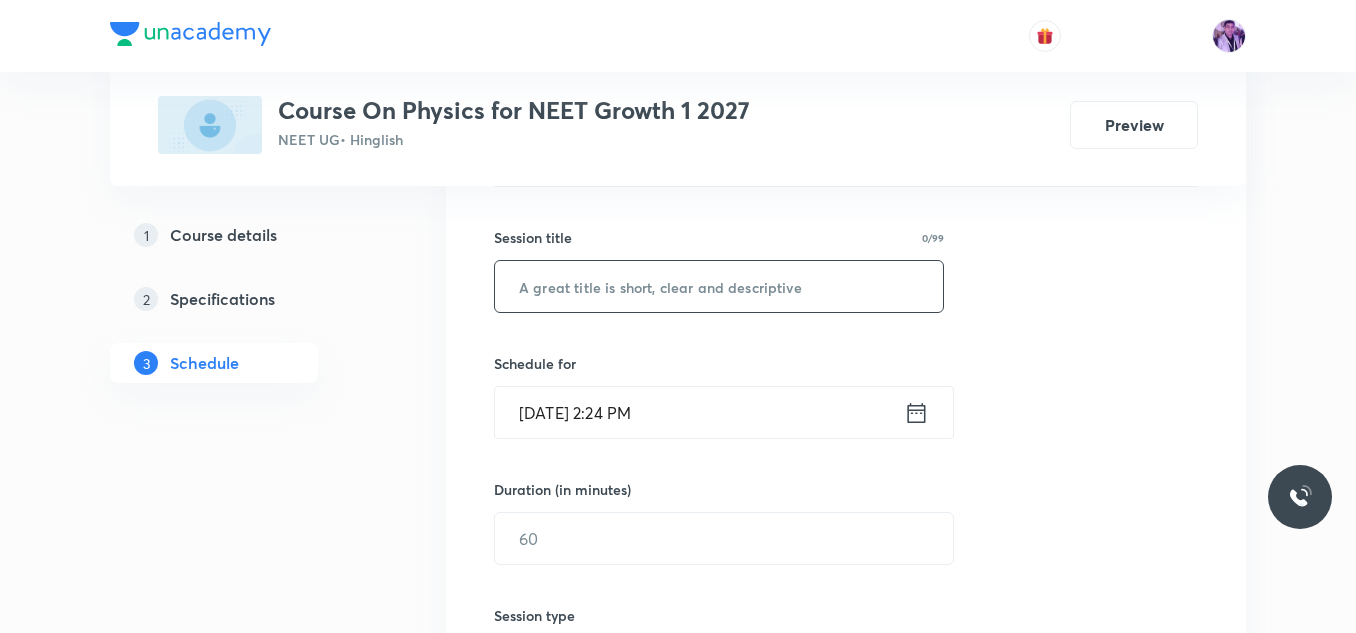 scroll, scrollTop: 388, scrollLeft: 0, axis: vertical 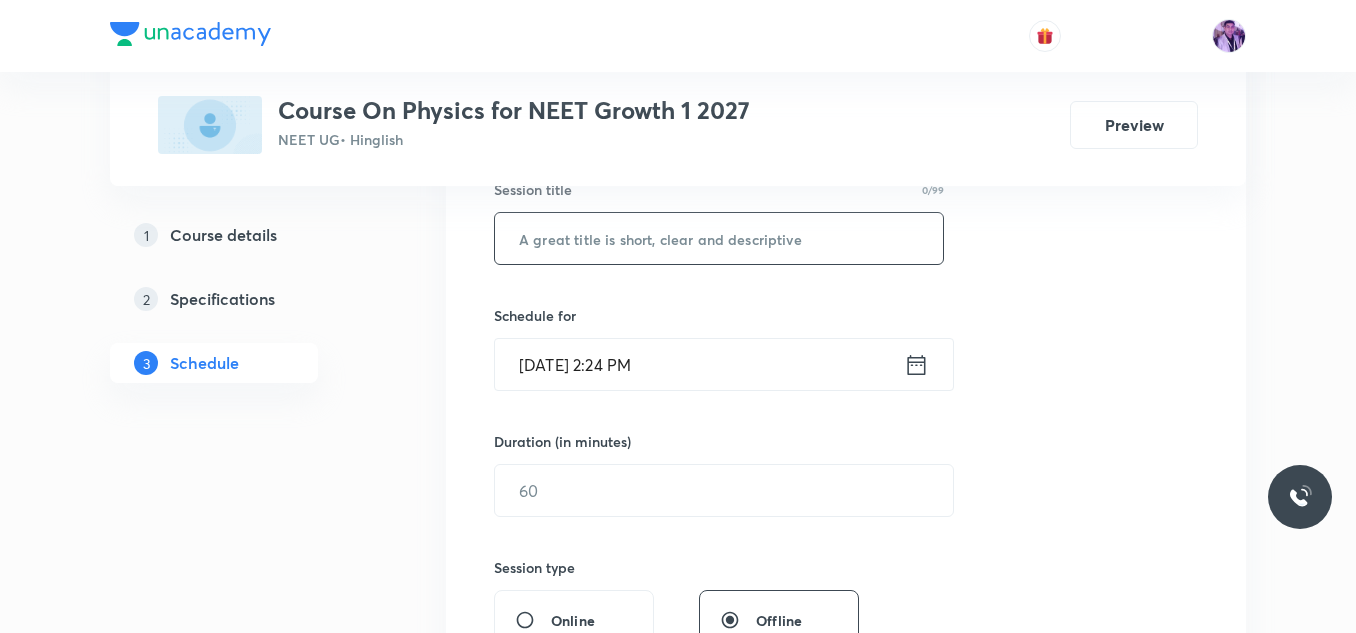 click at bounding box center [719, 238] 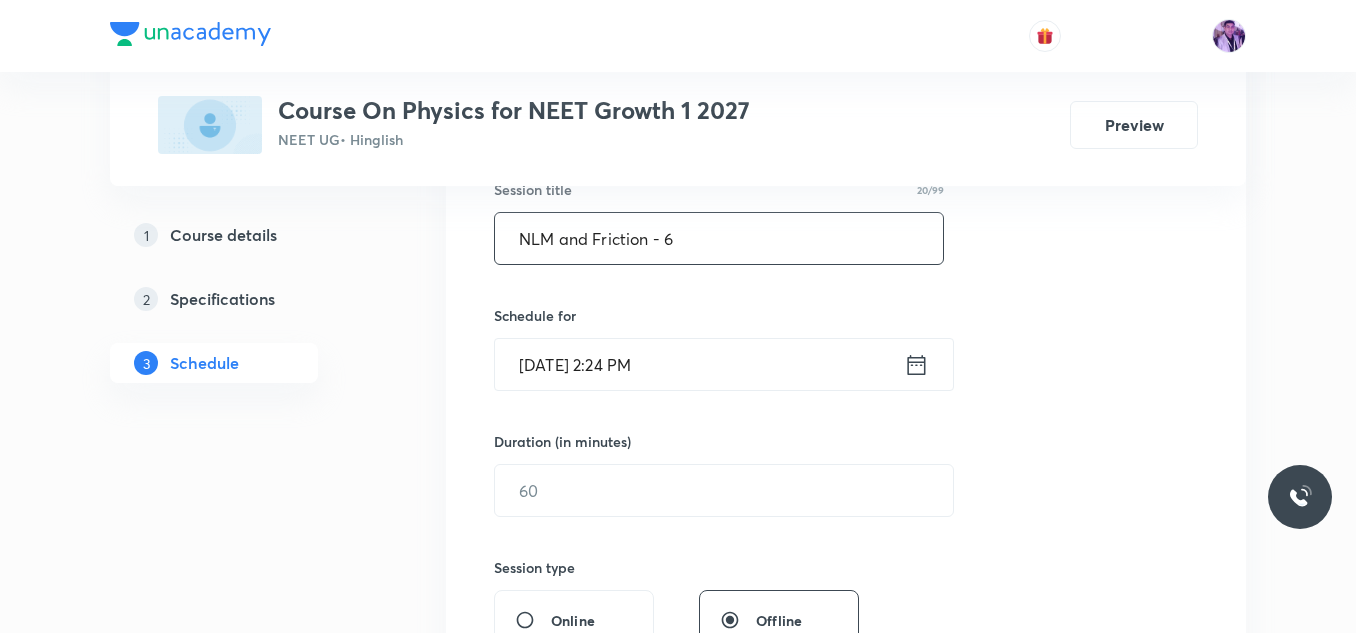 type on "NLM and Friction - 6" 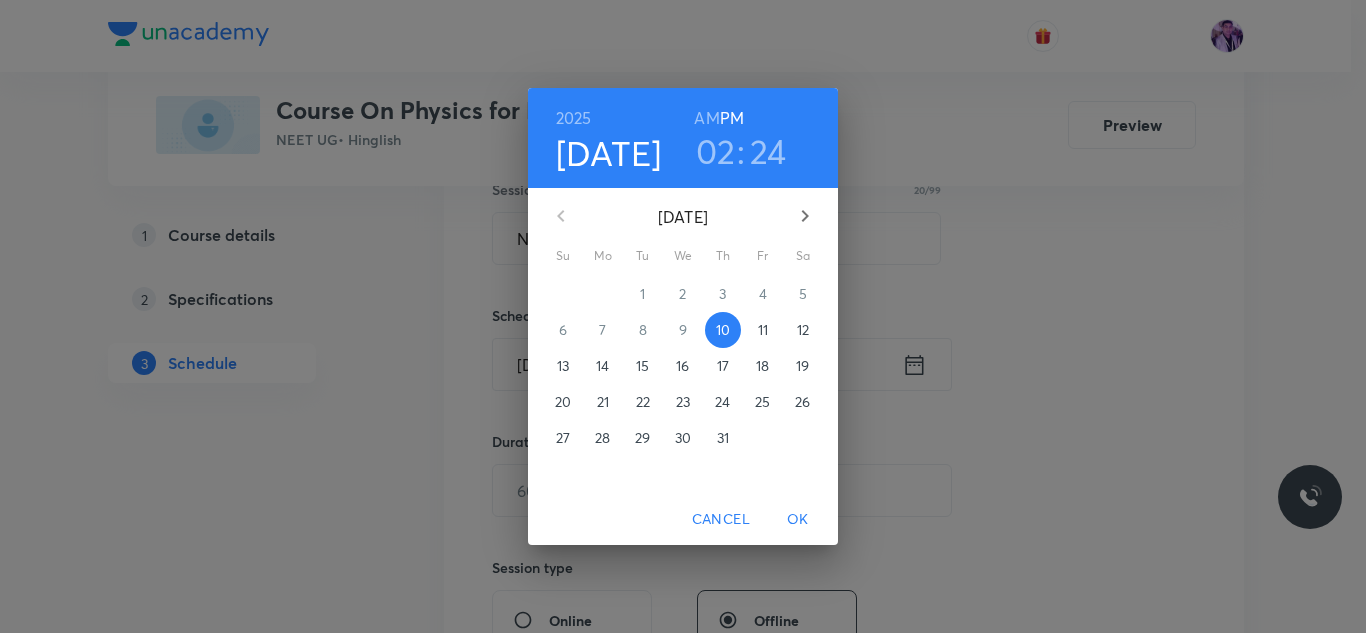 click on "02" at bounding box center (716, 151) 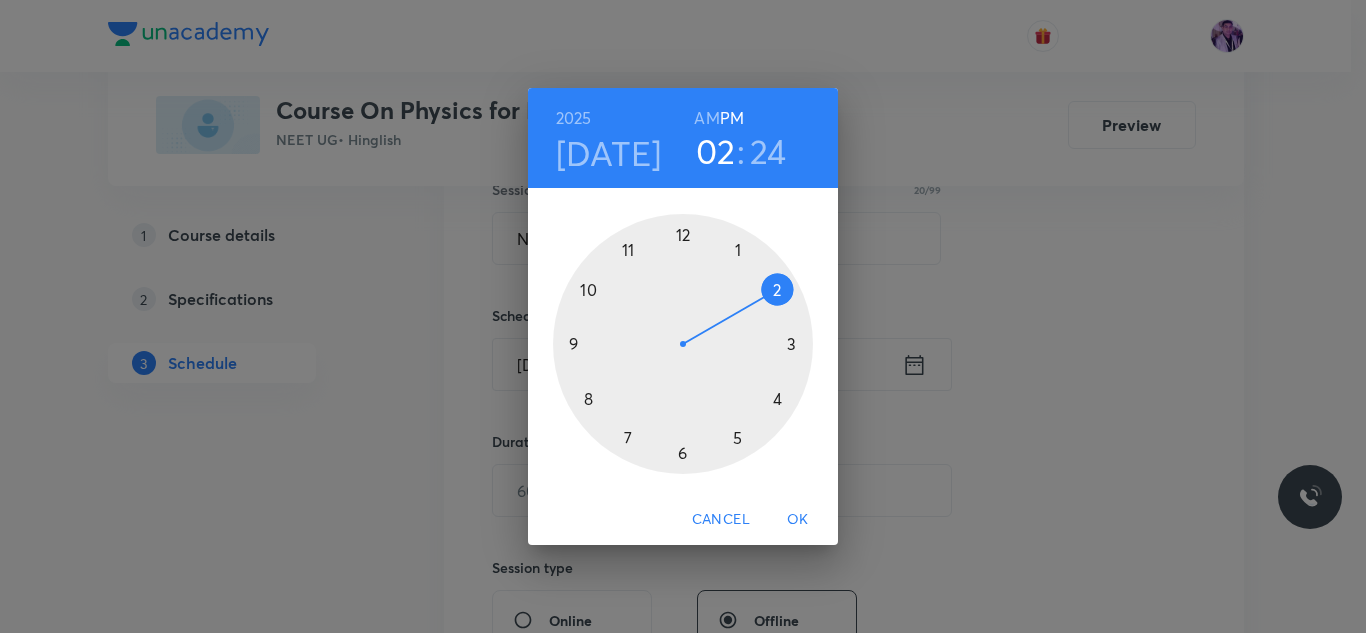 click at bounding box center [683, 344] 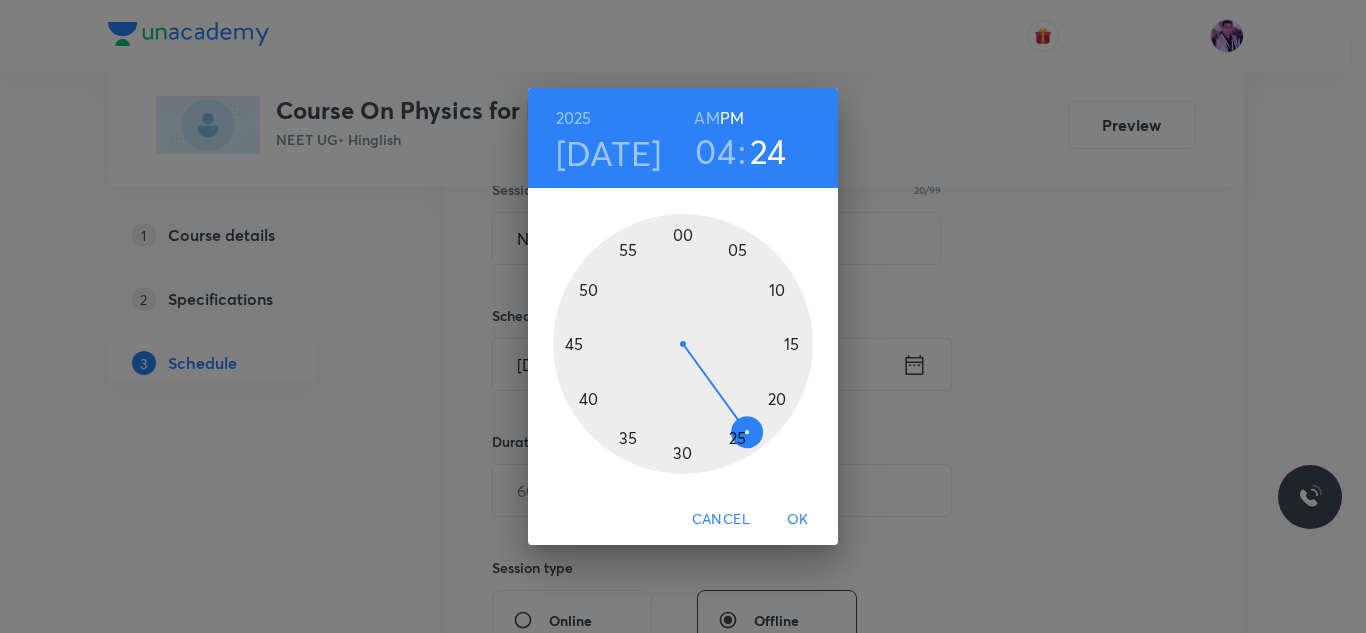 click at bounding box center [683, 344] 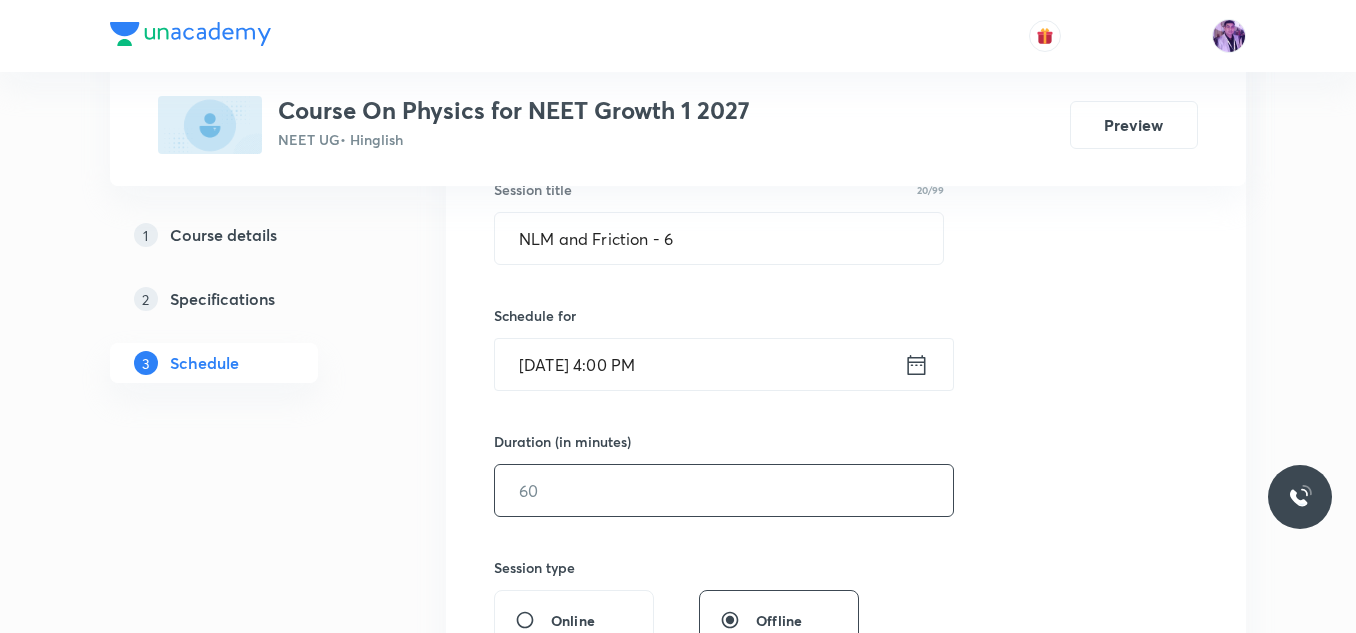 click at bounding box center [724, 490] 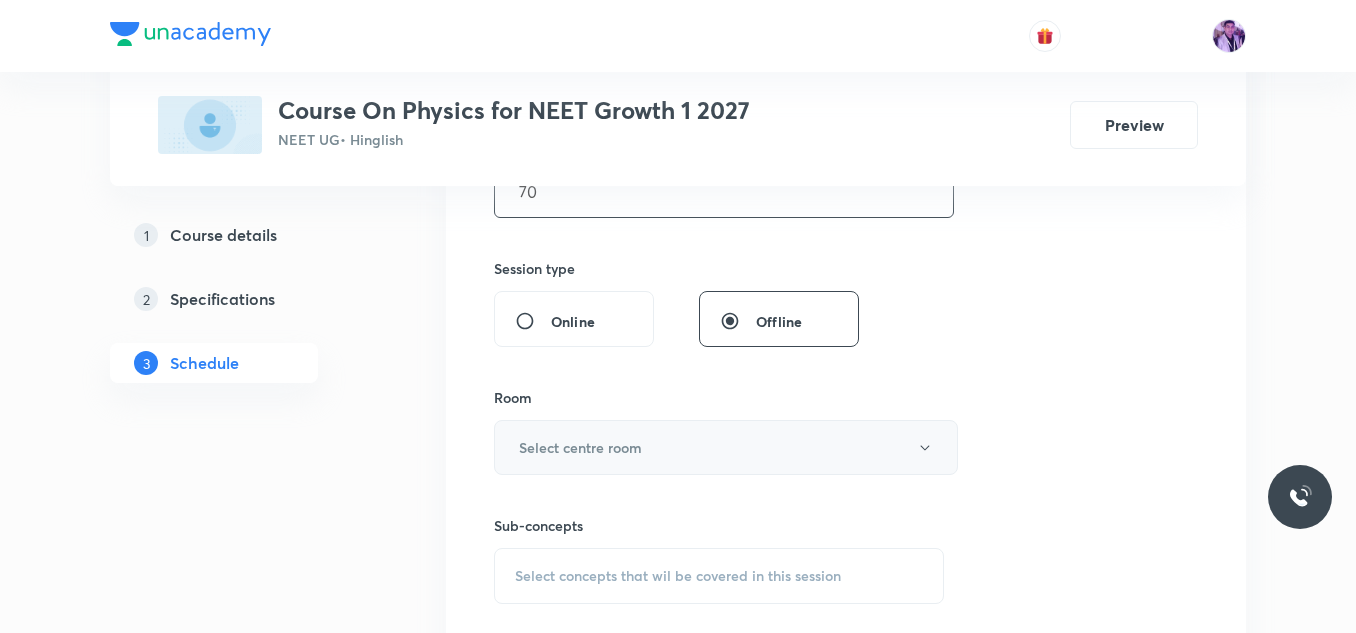 scroll, scrollTop: 688, scrollLeft: 0, axis: vertical 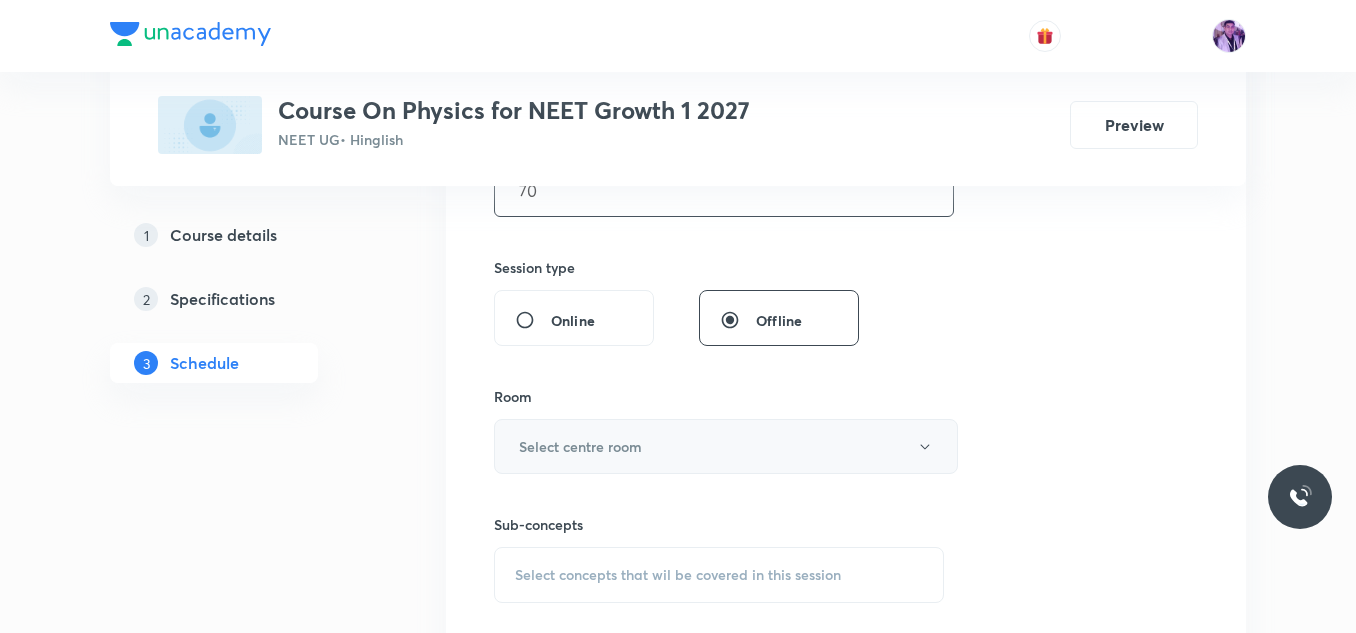 type on "70" 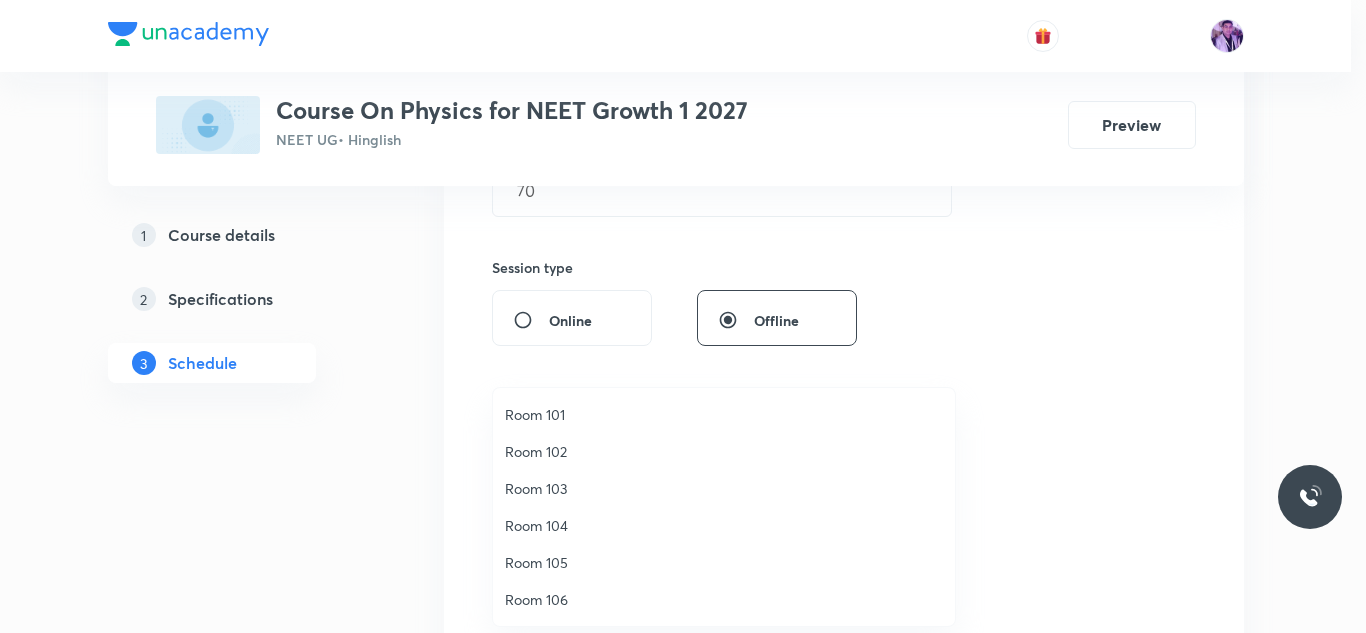 click on "Room 105" at bounding box center [724, 562] 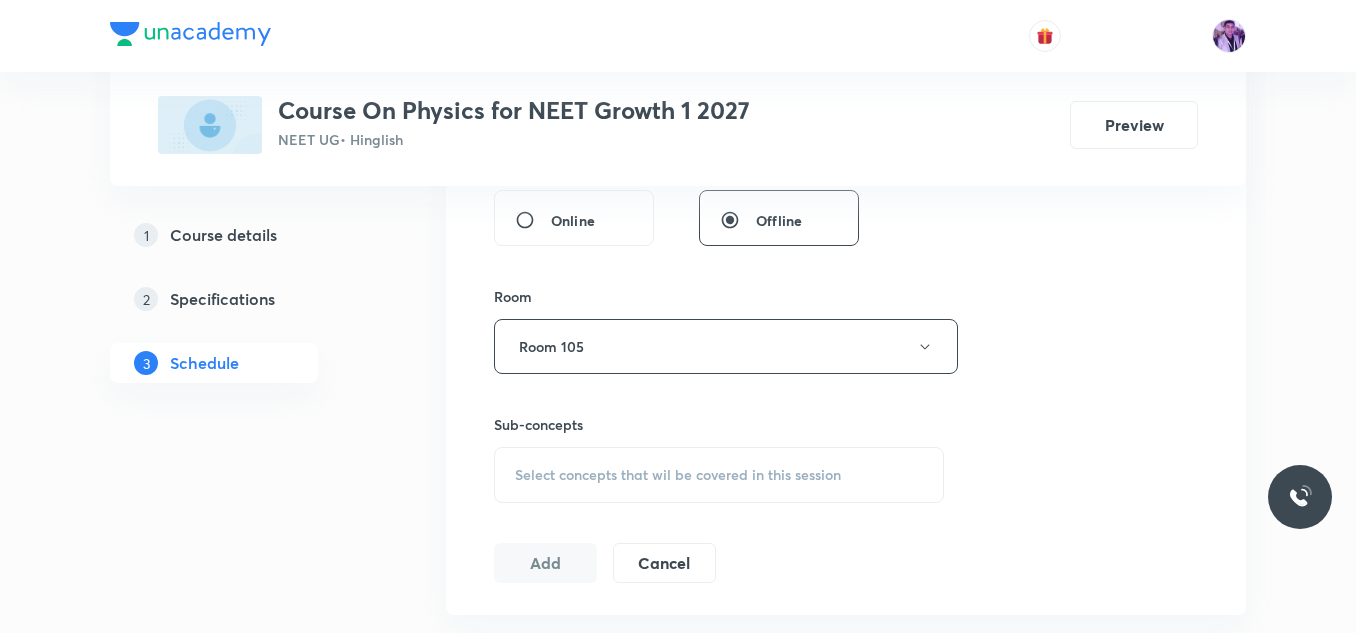 scroll, scrollTop: 888, scrollLeft: 0, axis: vertical 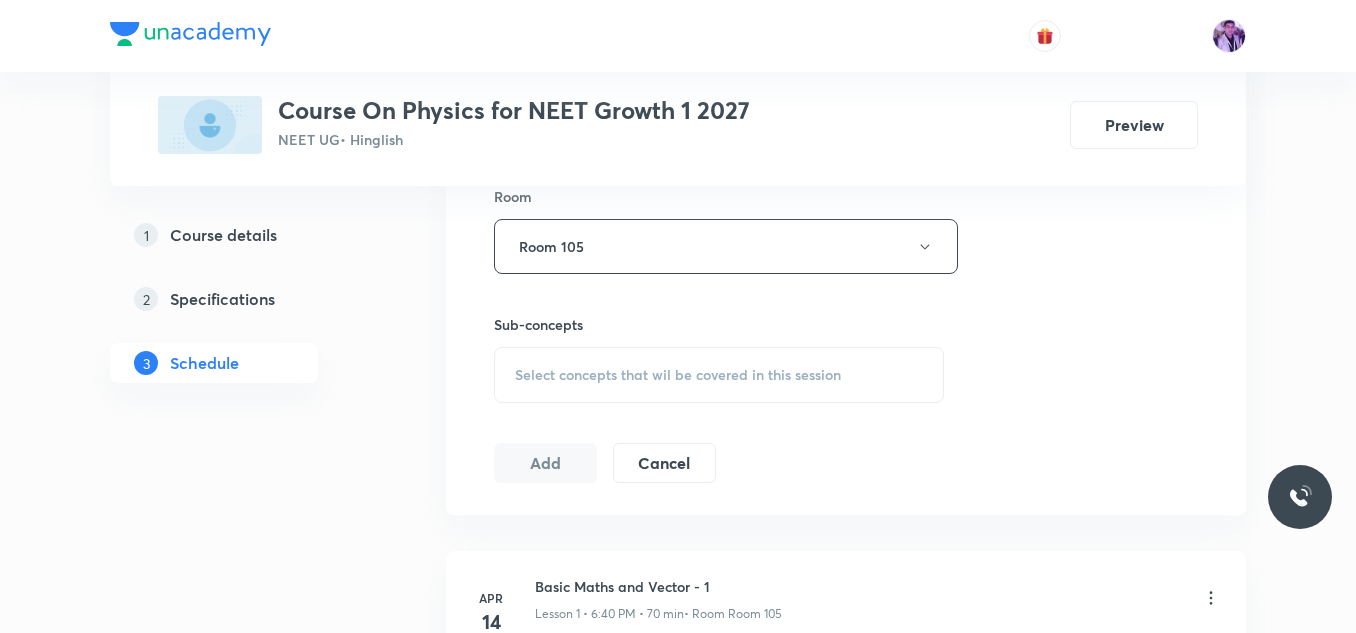 click on "Select concepts that wil be covered in this session" at bounding box center [678, 375] 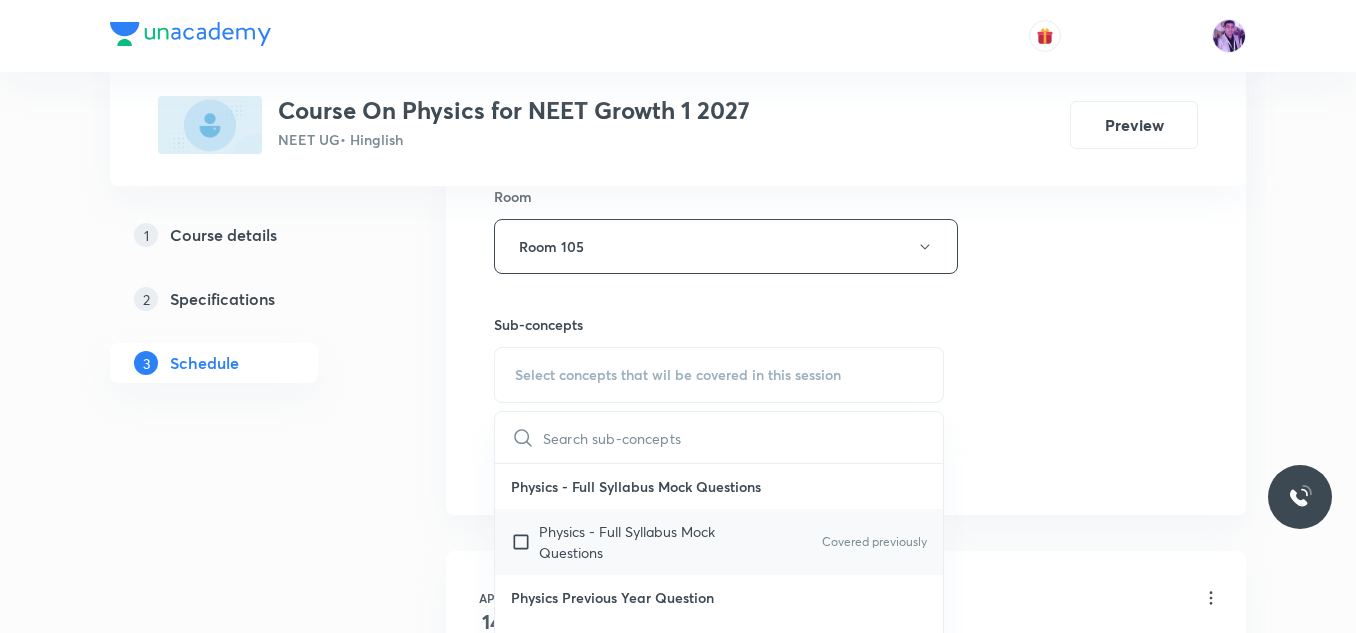click on "Physics - Full Syllabus Mock Questions" at bounding box center [640, 542] 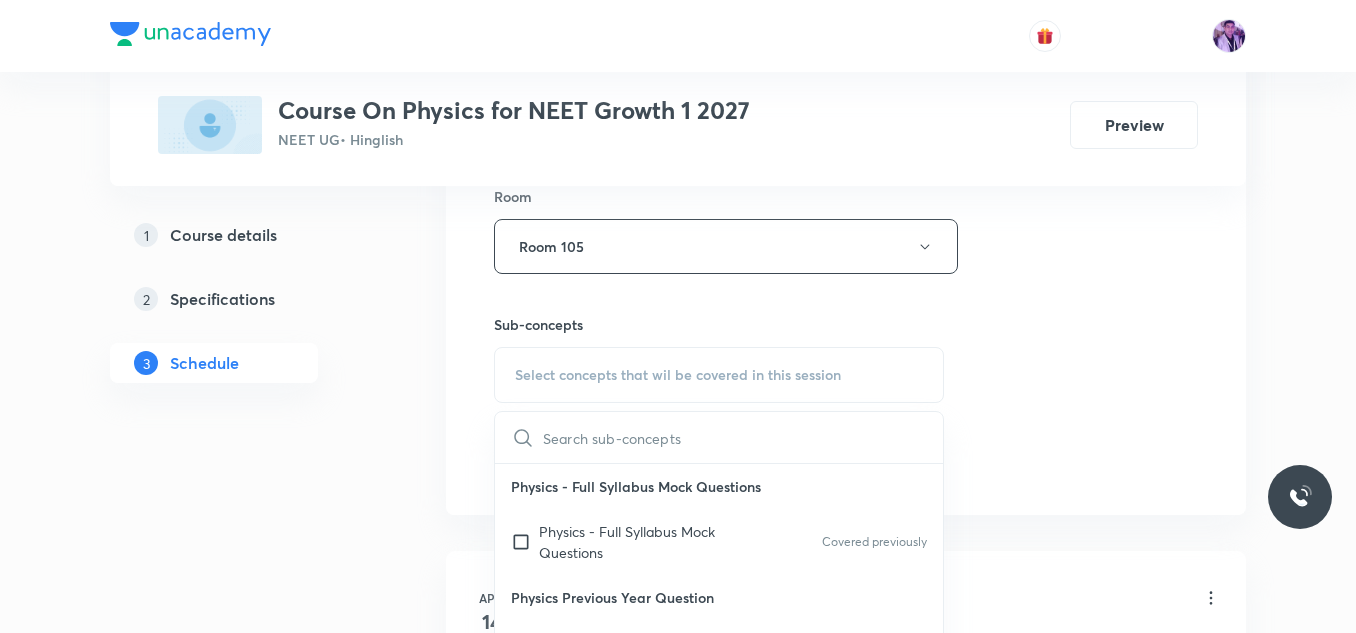 checkbox on "true" 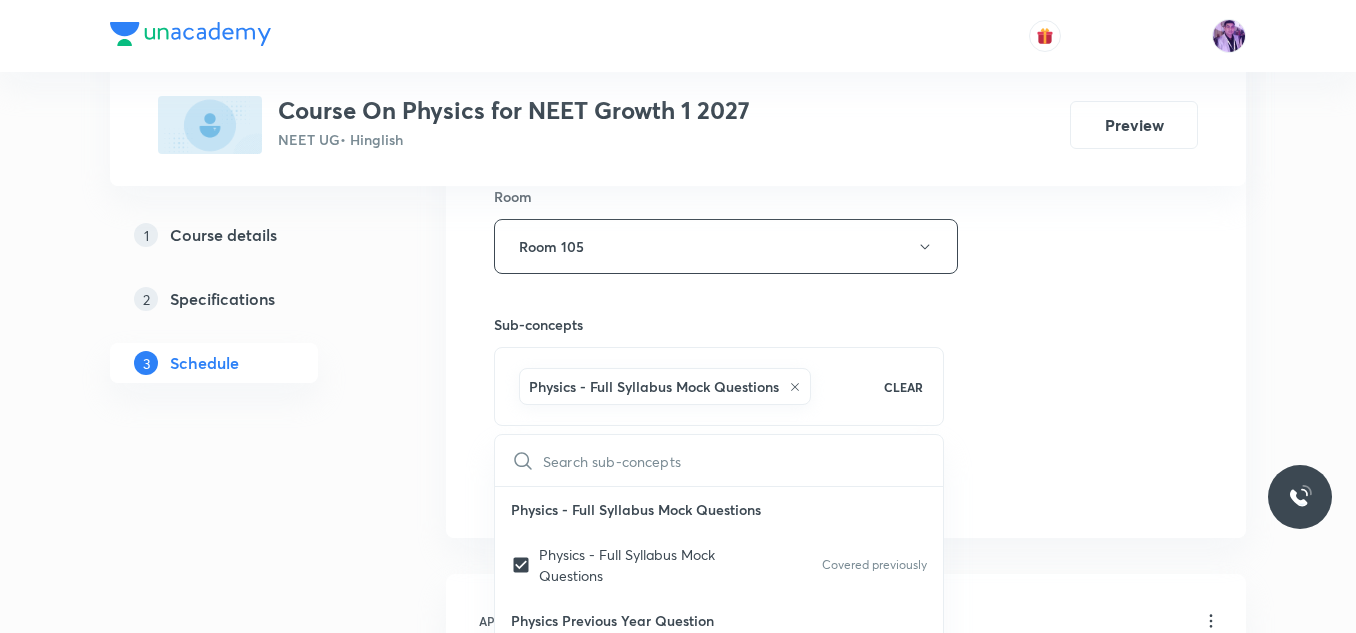 click on "Plus Courses Course On Physics for NEET Growth 1 2027 NEET UG  • Hinglish Preview 1 Course details 2 Specifications 3 Schedule Schedule 55  classes Session  56 Live class Session title 20/99 NLM and Friction - 6 ​ Schedule for Jul 10, 2025, 4:00 PM ​ Duration (in minutes) 70 ​   Session type Online Offline Room Room 105 Sub-concepts Physics - Full Syllabus Mock Questions CLEAR ​ Physics - Full Syllabus Mock Questions Physics - Full Syllabus Mock Questions Covered previously Physics Previous Year Question Physics Previous Year Question Covered previously Units & Dimensions Physical quantity Covered previously Applications of Dimensional Analysis Significant Figures Covered previously Units of Physical Quantities Covered previously System of Units Dimensions of Some Mathematical Functions Unit and Dimension Covered previously Product of Two Vectors Subtraction of Vectors Cross Product Least Count Analysis Errors of Measurement Vernier Callipers Screw Gauge Zero Error Basic Mathematics Functions Error" at bounding box center [678, 4226] 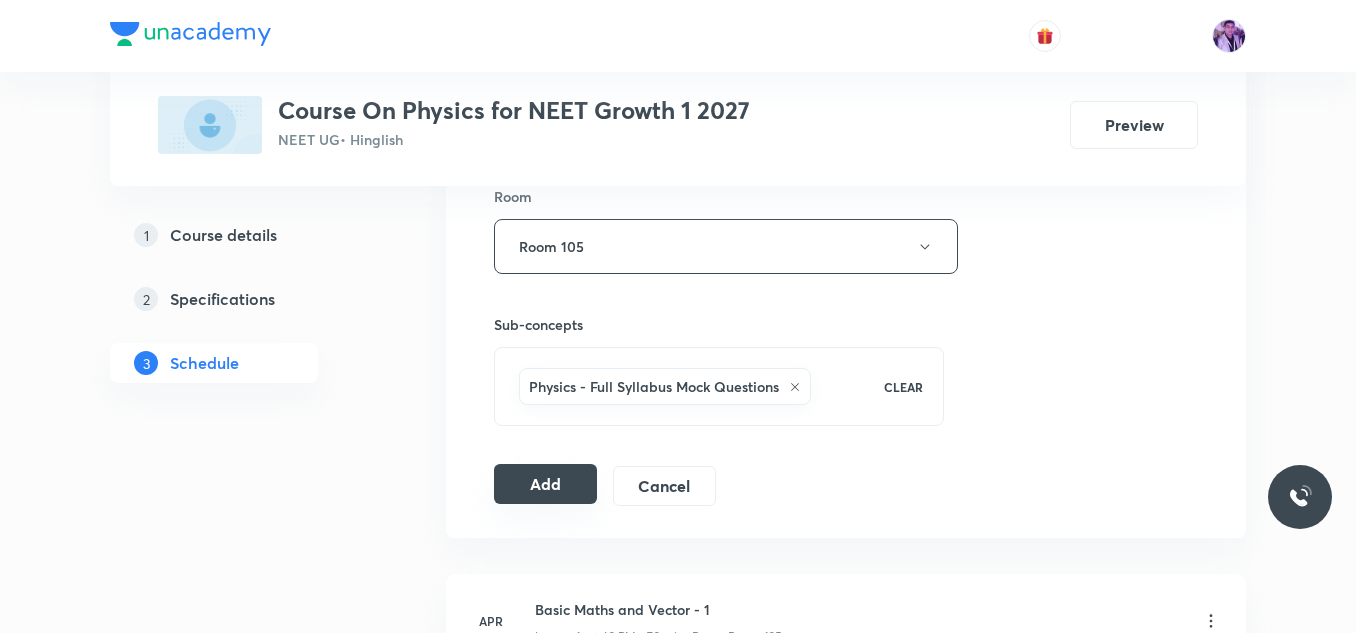 click on "Add" at bounding box center (545, 484) 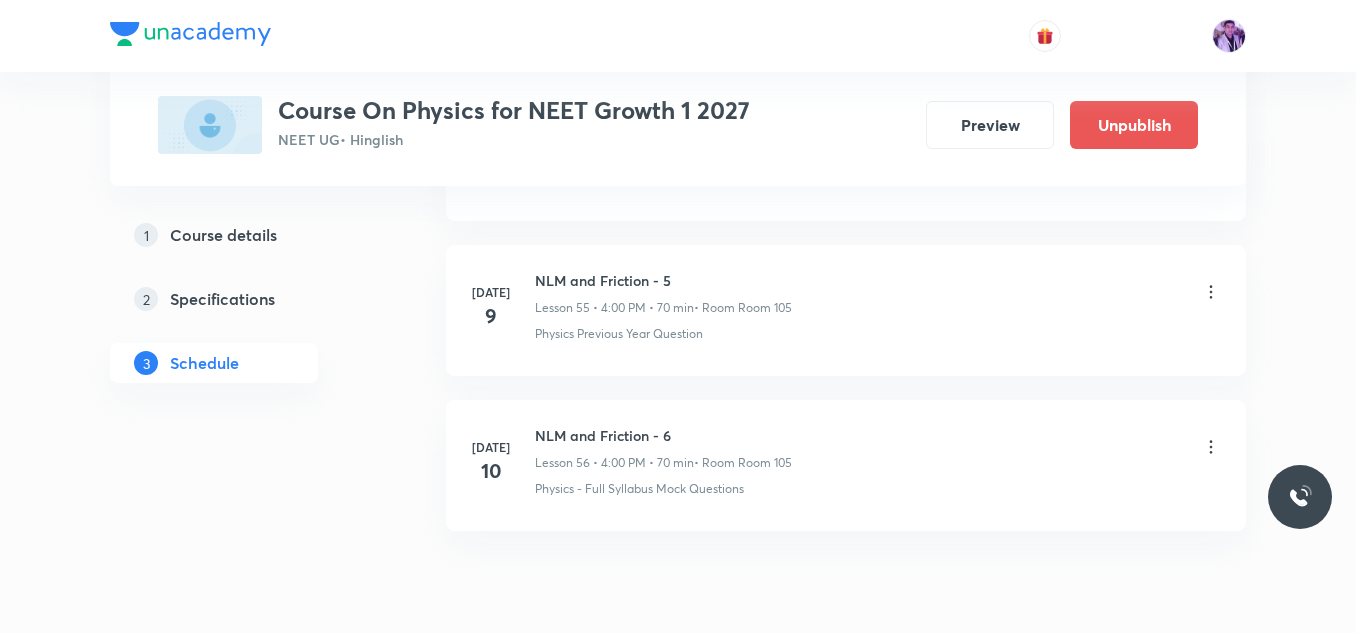 scroll, scrollTop: 8677, scrollLeft: 0, axis: vertical 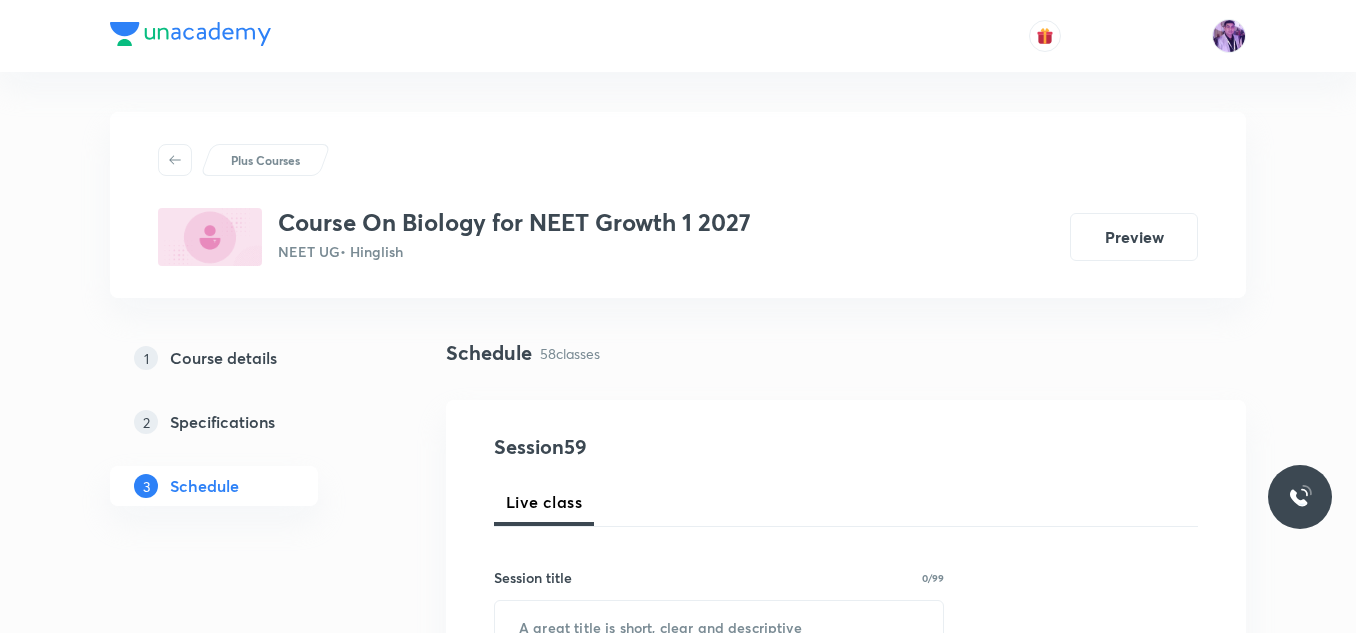 click on "Plus Courses Course On Biology for NEET Growth 1 2027 NEET UG  • Hinglish Preview 1 Course details 2 Specifications 3 Schedule Schedule 58  classes Session  59 Live class Session title 0/99 ​ Schedule for [DATE] 2:25 PM ​ Duration (in minutes) ​   Session type Online Offline Room Select centre room Sub-concepts Select concepts that wil be covered in this session Add Cancel [DATE] Cell the Unit of Life - 1 Lesson 1 • 5:40 PM • 75 min  • Room Room 102 What Is A Cell? · Cell Theory [DATE] Cell the Unit of Life - 2 Lesson 2 • 4:15 PM • 60 min  • Room Room 105 Practice Questions [DATE] Cell the Unit of Life - 2 Lesson 3 • 4:00 PM • 70 min  • Room Room 105 An Overview Of Cell [DATE] Cell the Unit of Life - 3 Lesson 4 • 5:20 PM • 70 min  • Room Room 105 An Overview Of Cell · Cell Shape And Size [DATE] Cell the Unit of Life - 4 Lesson 5 • 5:20 PM • 70 min  • Room Room 105 Practice Questions [DATE] Cell the Unit of Life - 5 Lesson 6 • 4:00 PM • 70 min [DATE] Apr" at bounding box center [678, 5297] 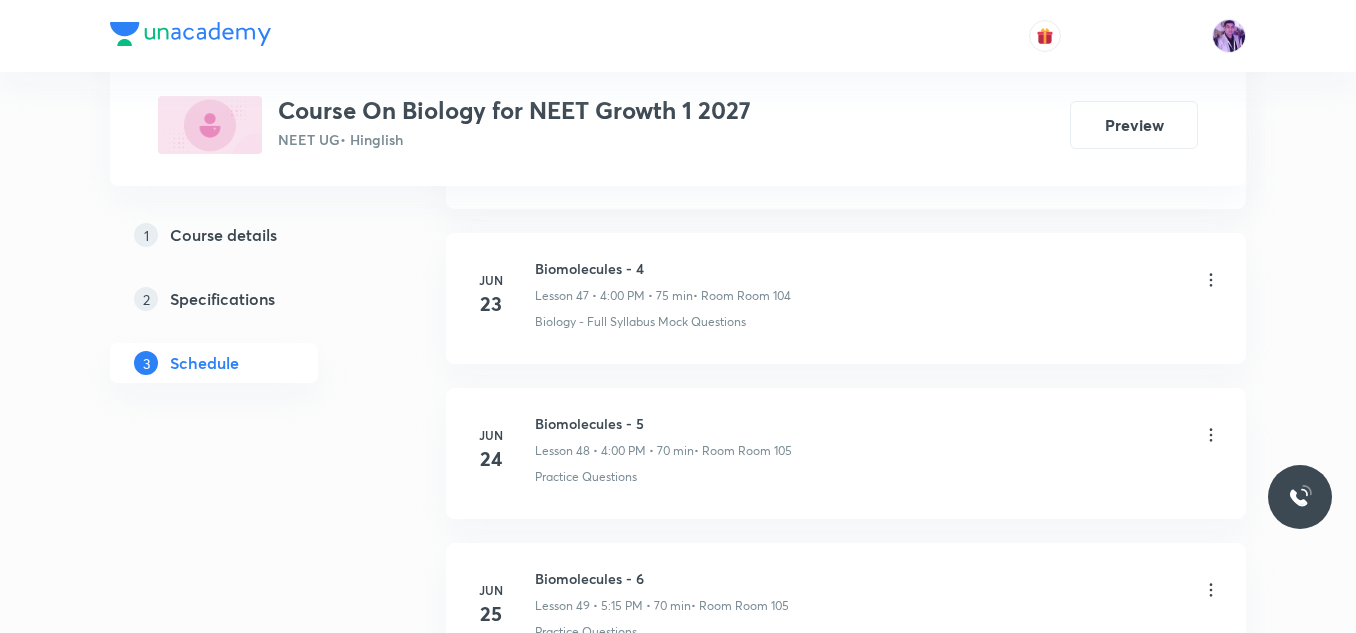 scroll, scrollTop: 9961, scrollLeft: 0, axis: vertical 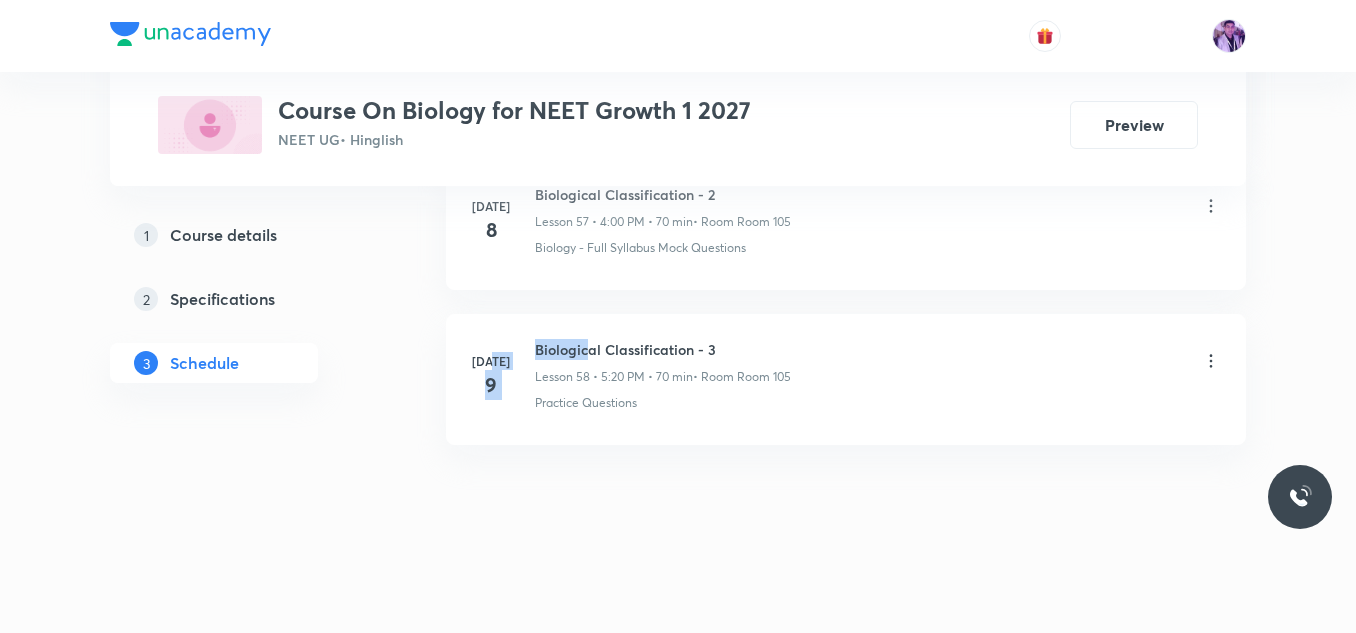 drag, startPoint x: 529, startPoint y: 346, endPoint x: 593, endPoint y: 346, distance: 64 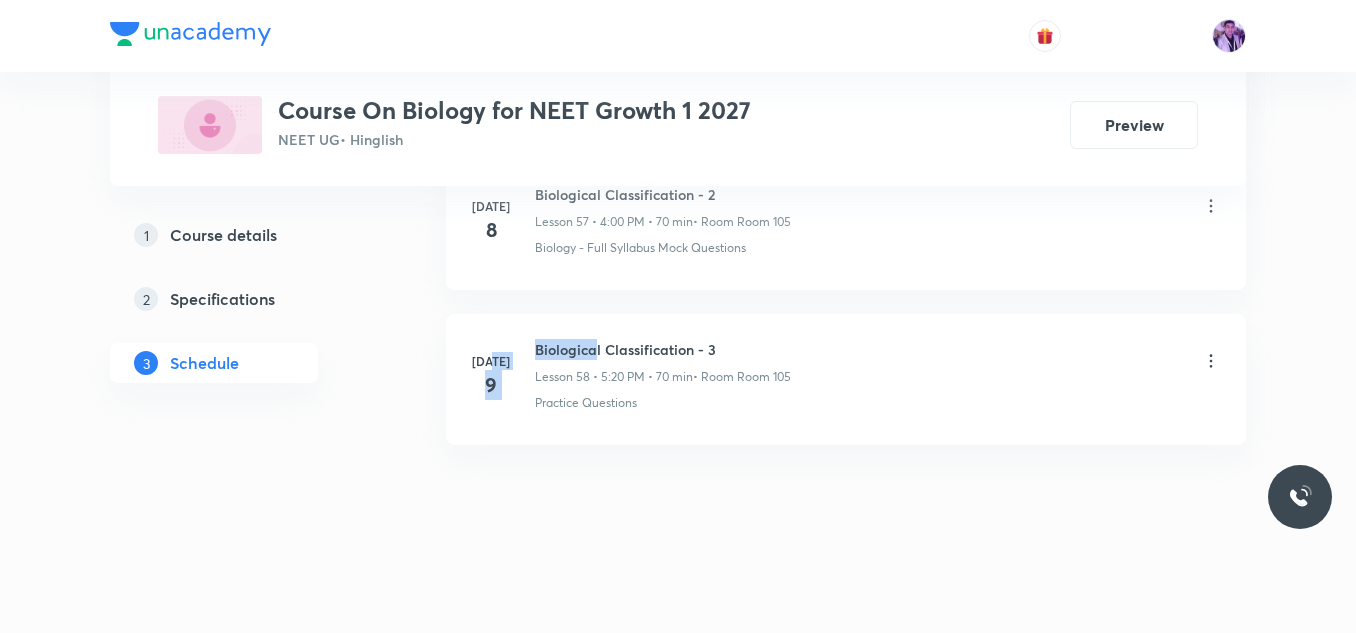click on "Biological Classification - 3" at bounding box center (663, 349) 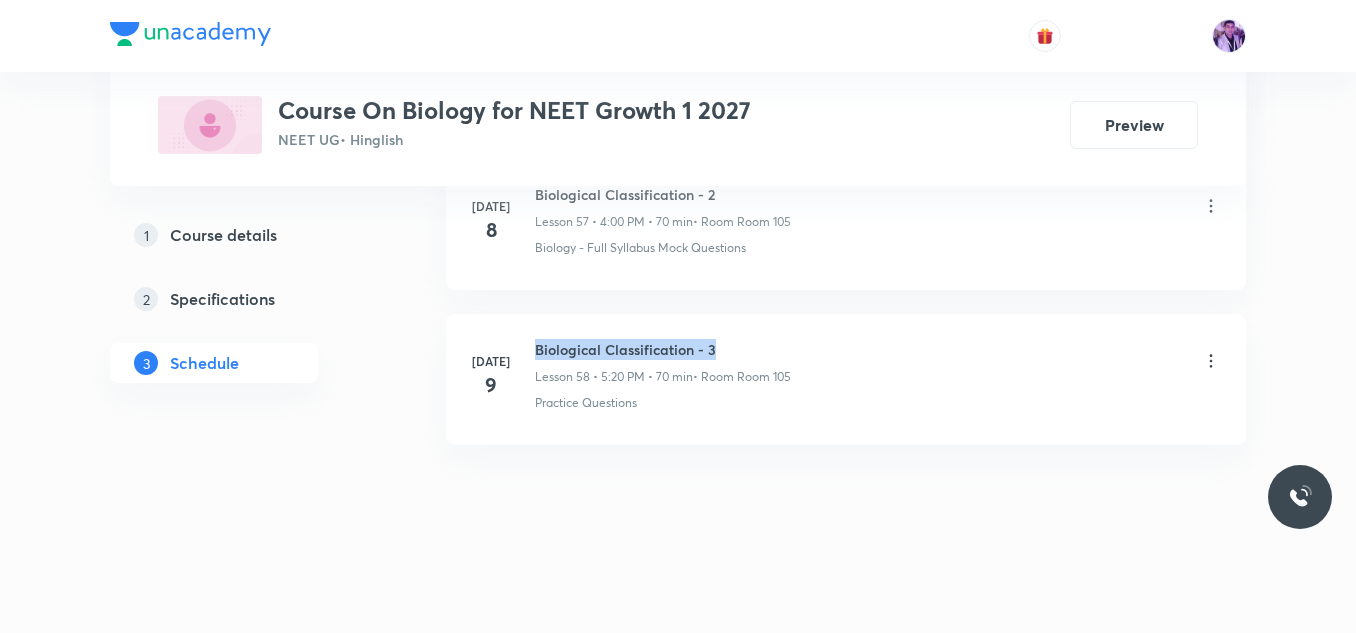 drag, startPoint x: 534, startPoint y: 348, endPoint x: 727, endPoint y: 352, distance: 193.04144 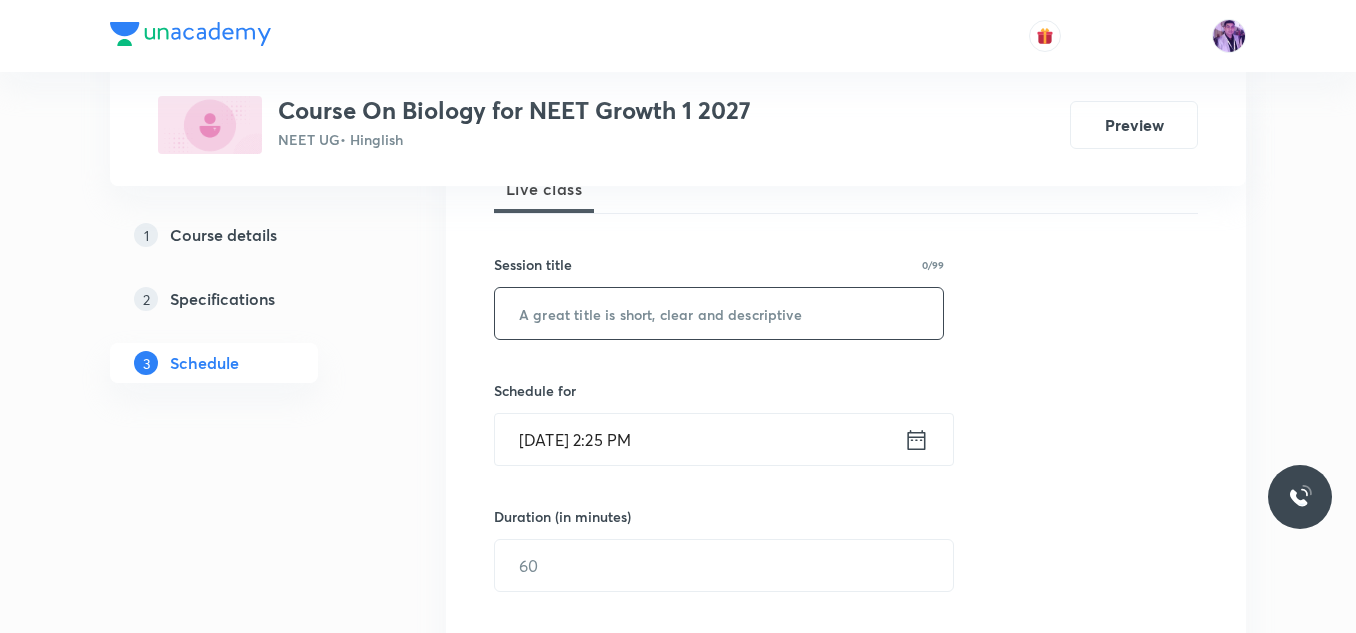 scroll, scrollTop: 302, scrollLeft: 0, axis: vertical 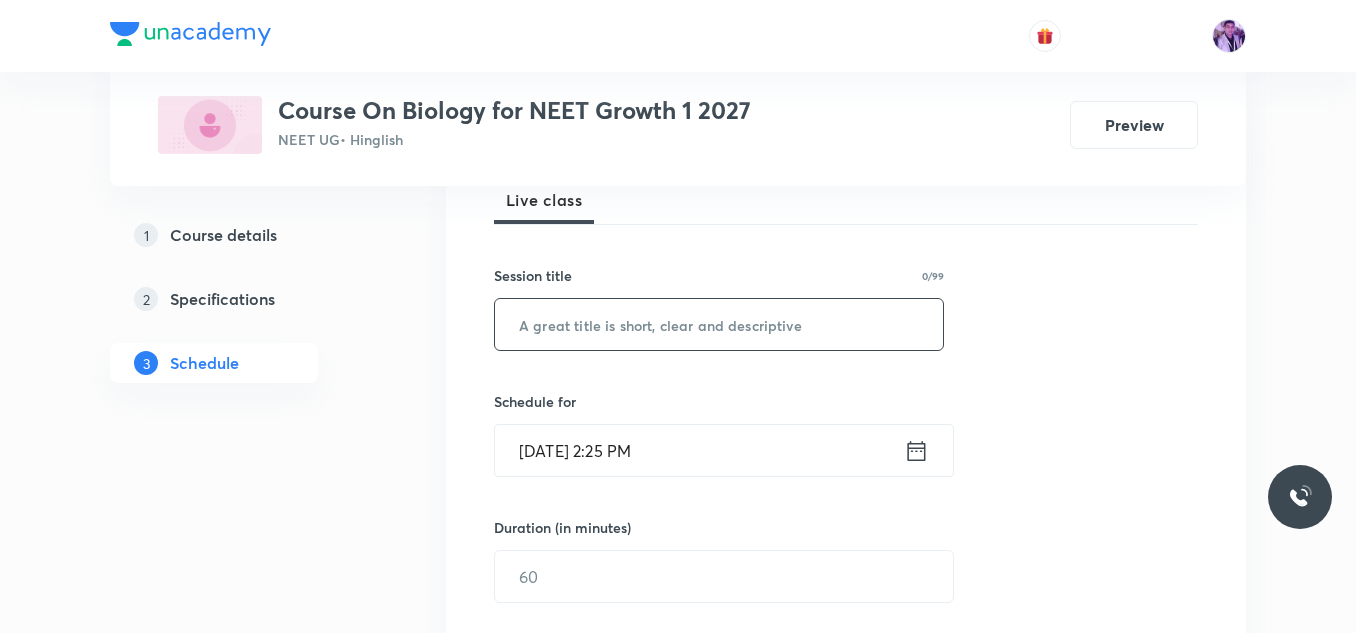 click at bounding box center (719, 324) 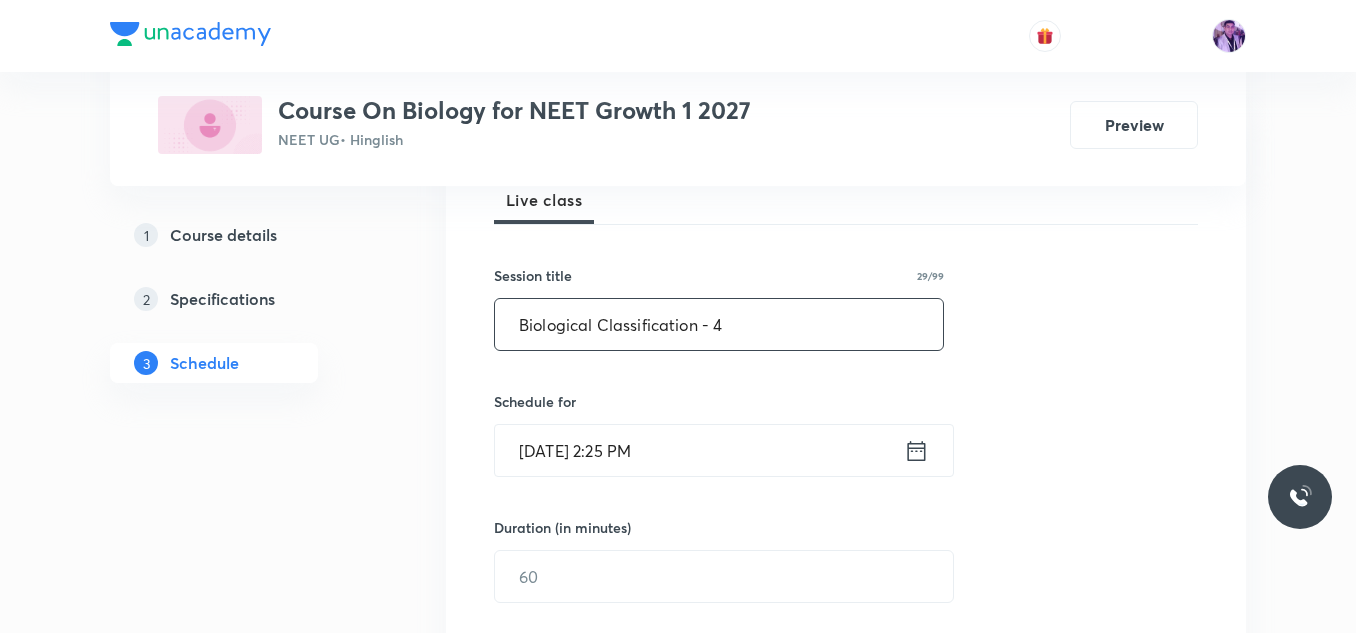 type on "Biological Classification - 4" 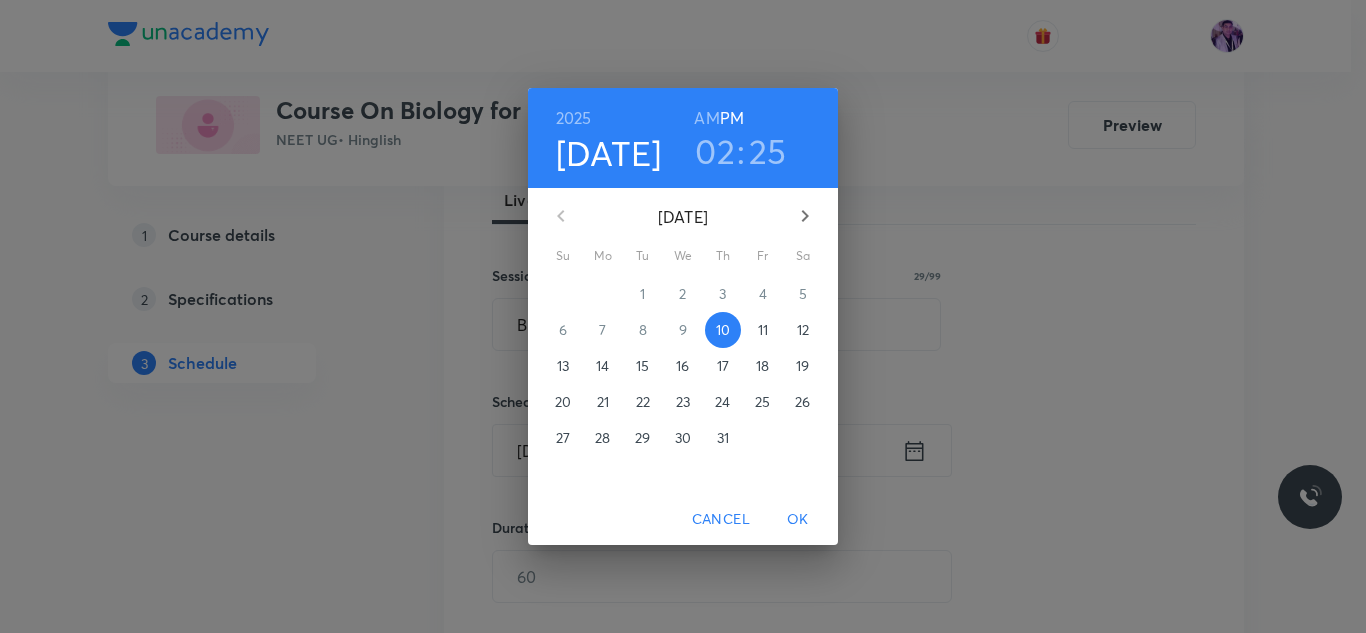 click on "02" at bounding box center (715, 151) 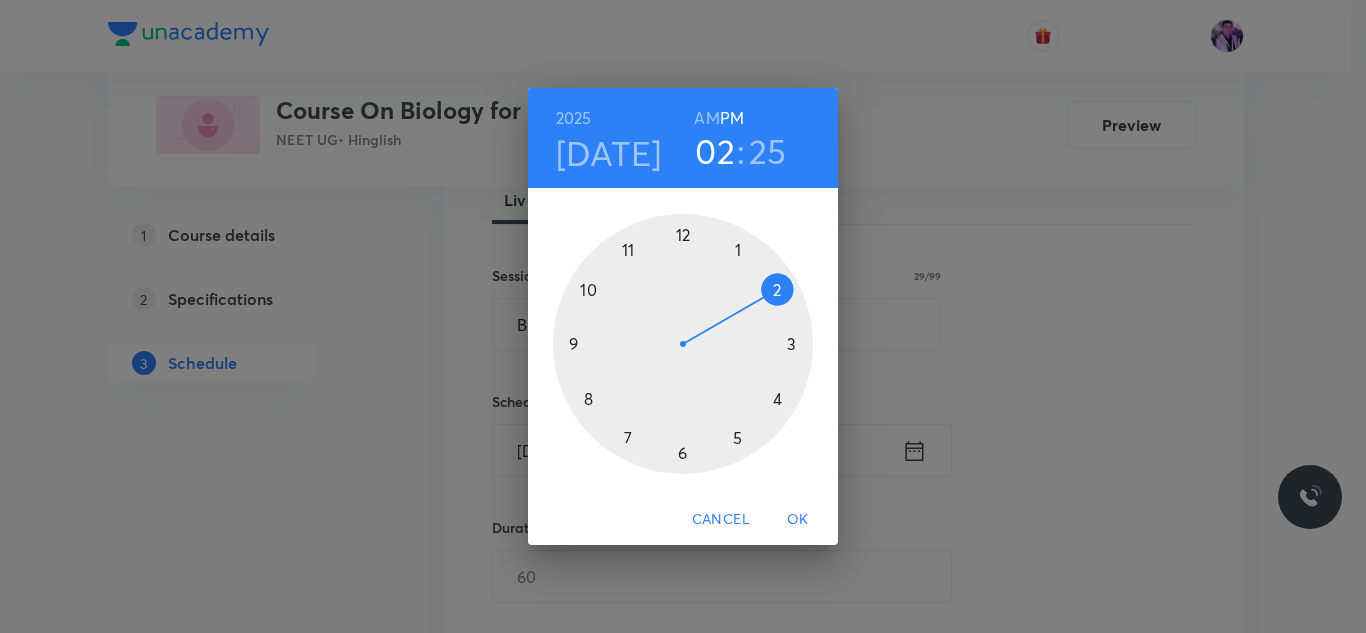 click at bounding box center (683, 344) 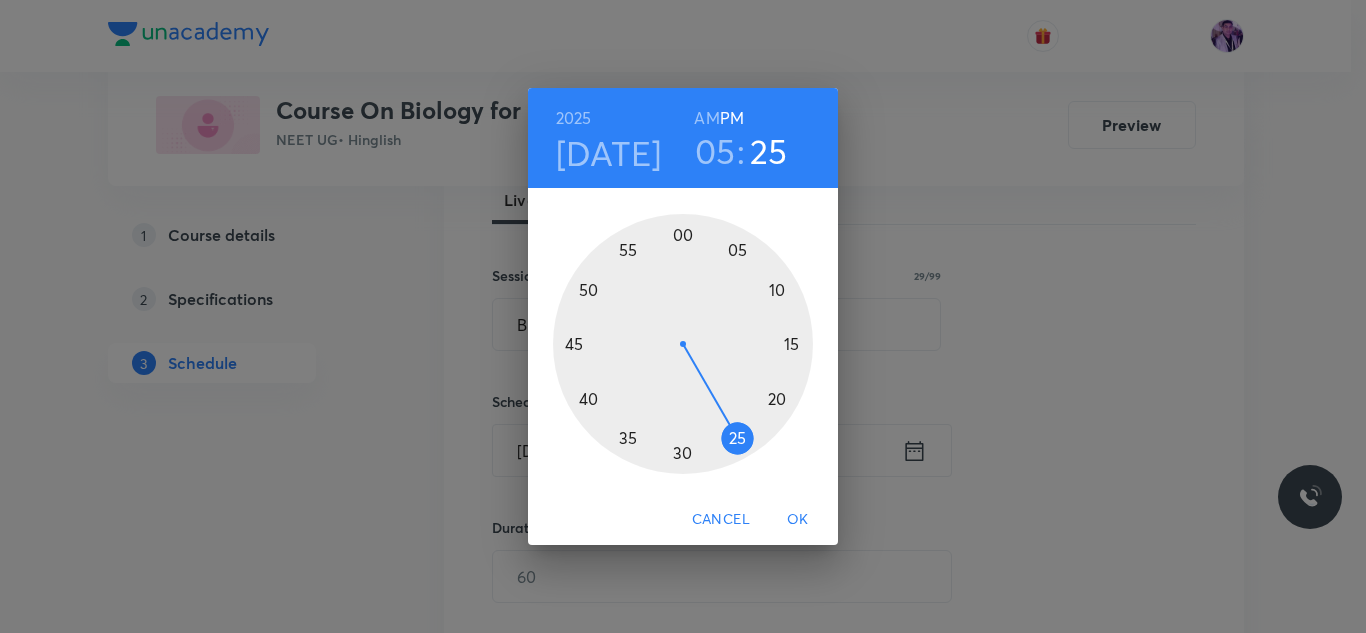 click at bounding box center [683, 344] 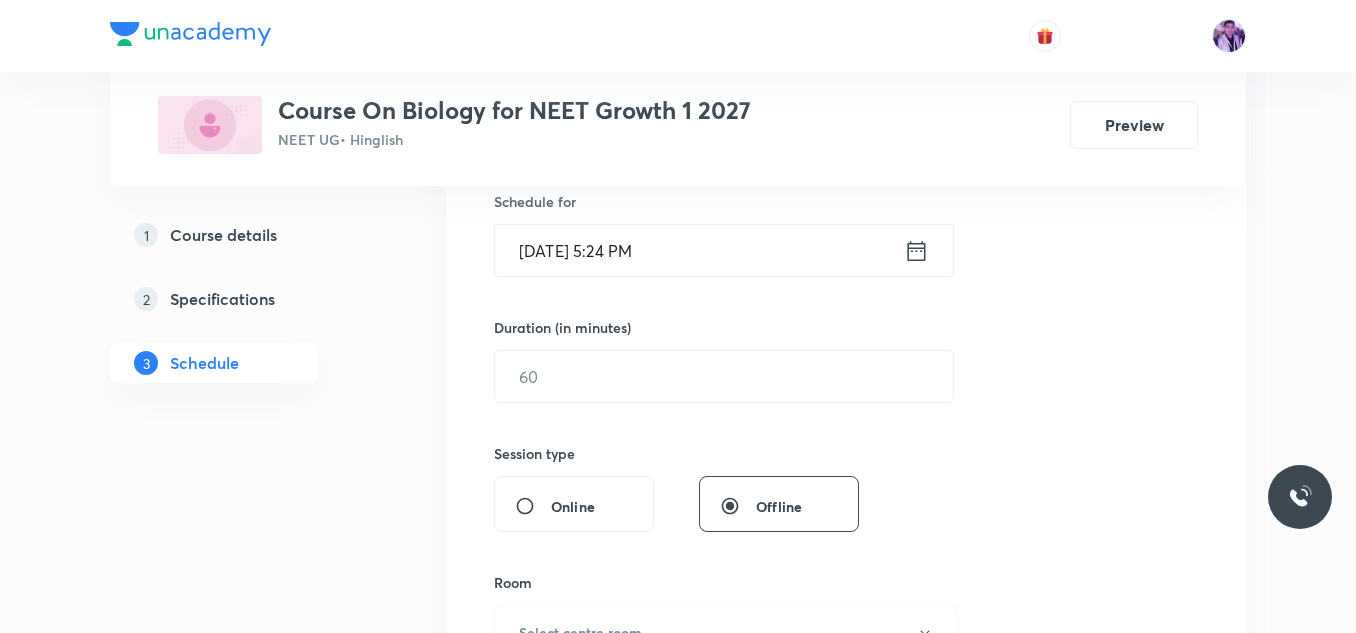 scroll, scrollTop: 402, scrollLeft: 0, axis: vertical 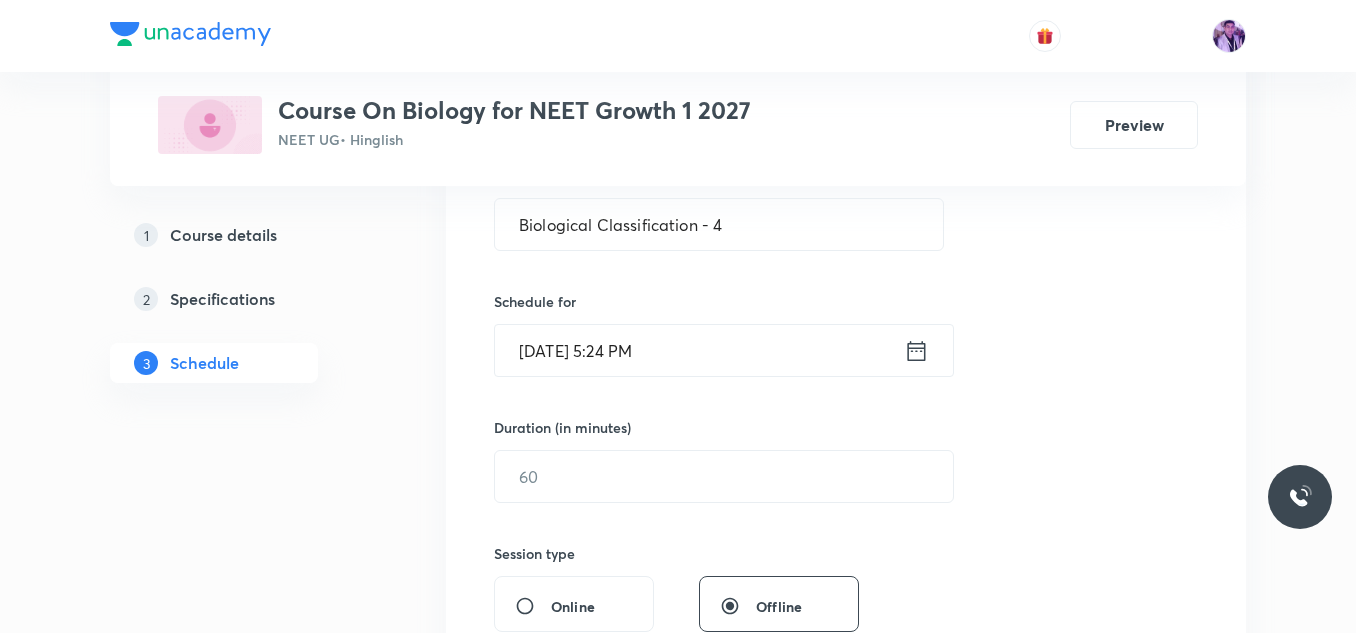 click on "Jul 10, 2025, 5:24 PM" at bounding box center [699, 350] 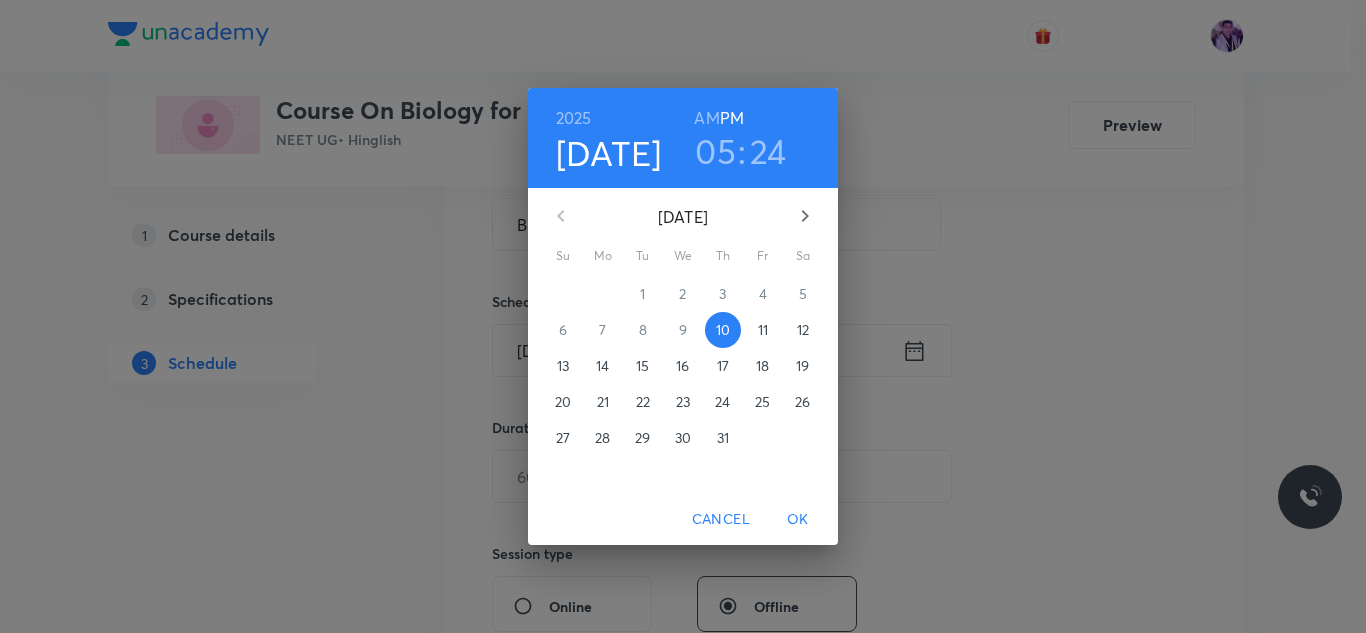 click on "24" at bounding box center (768, 151) 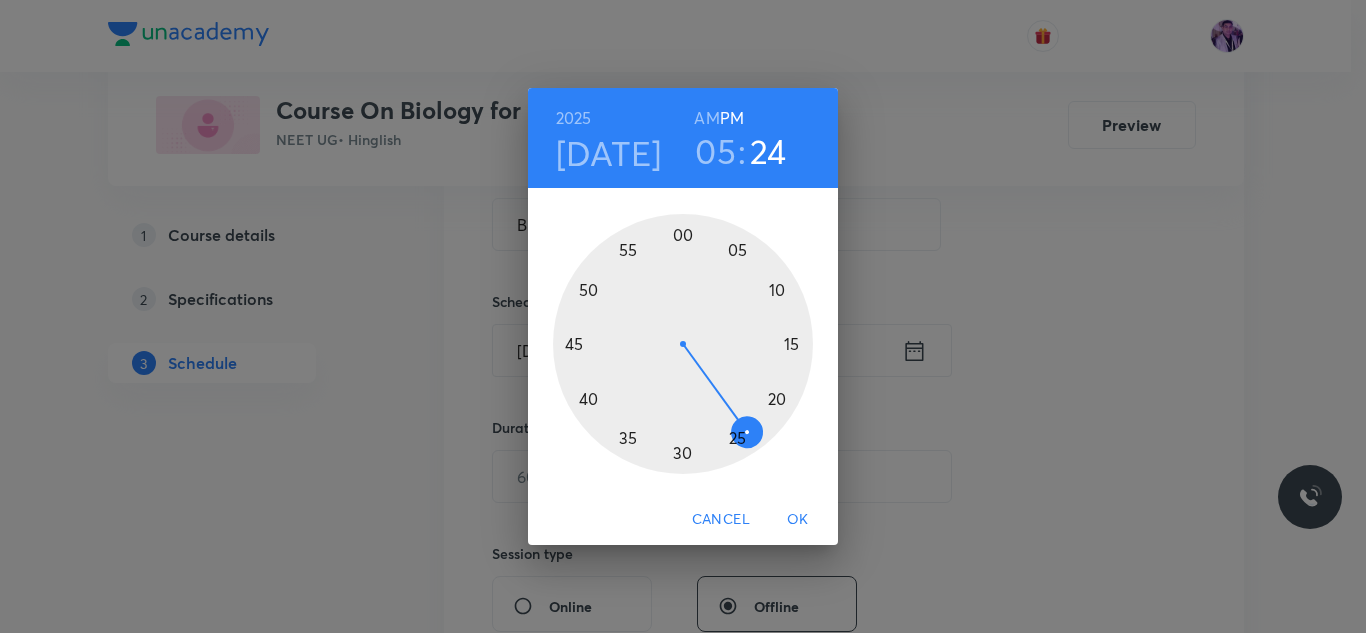 click at bounding box center [683, 344] 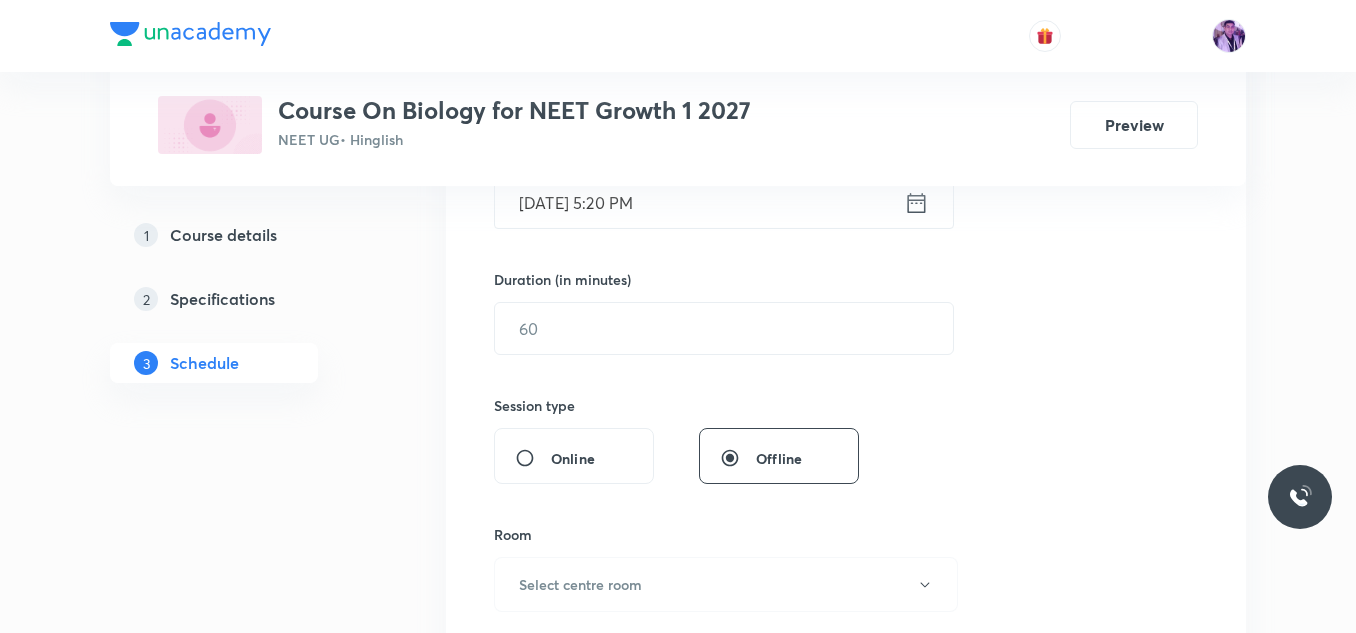 scroll, scrollTop: 602, scrollLeft: 0, axis: vertical 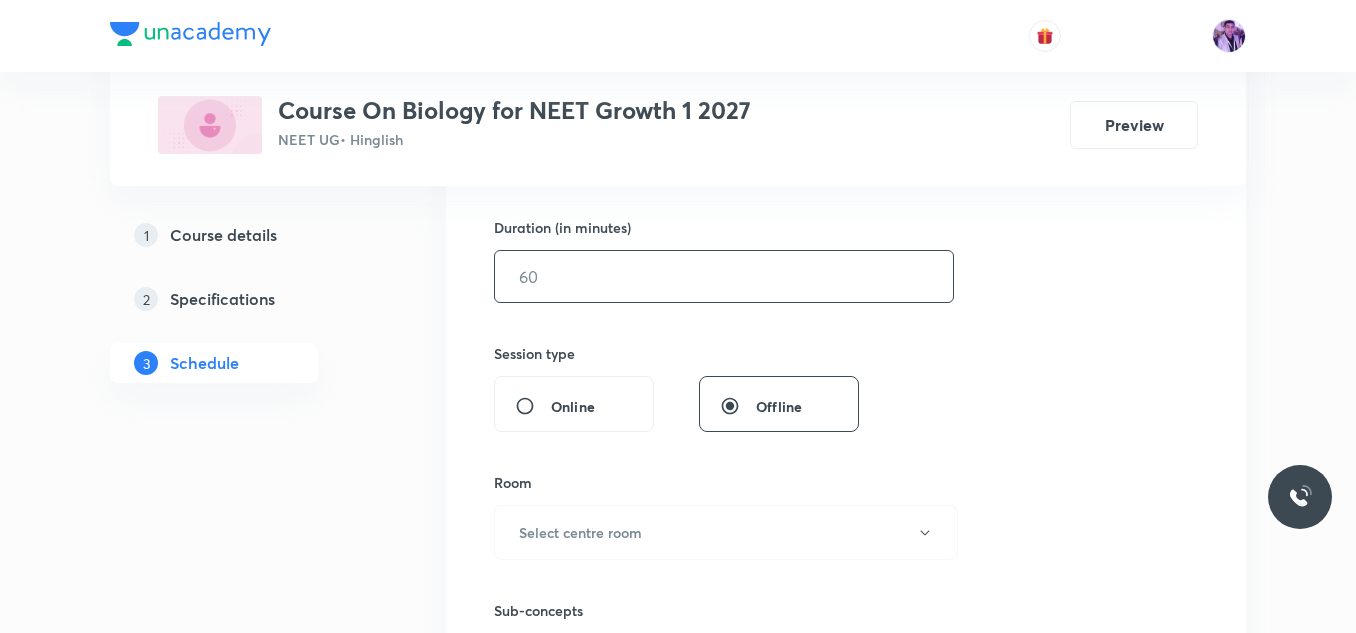 click at bounding box center [724, 276] 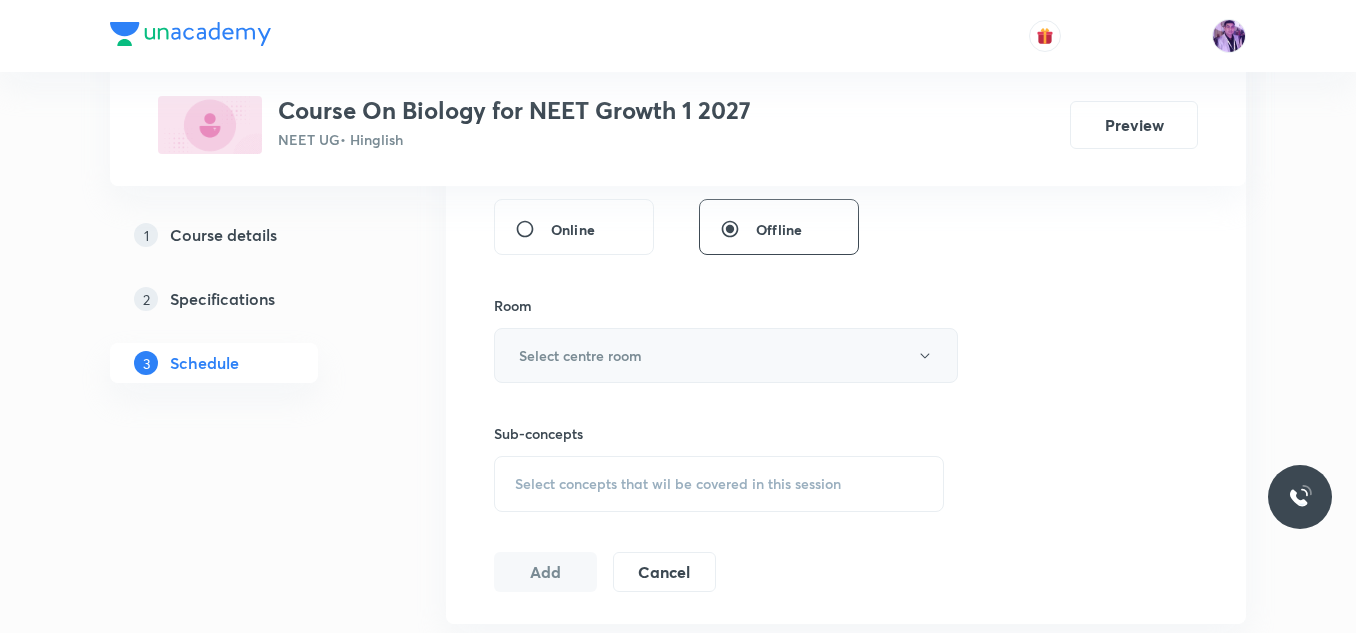 scroll, scrollTop: 802, scrollLeft: 0, axis: vertical 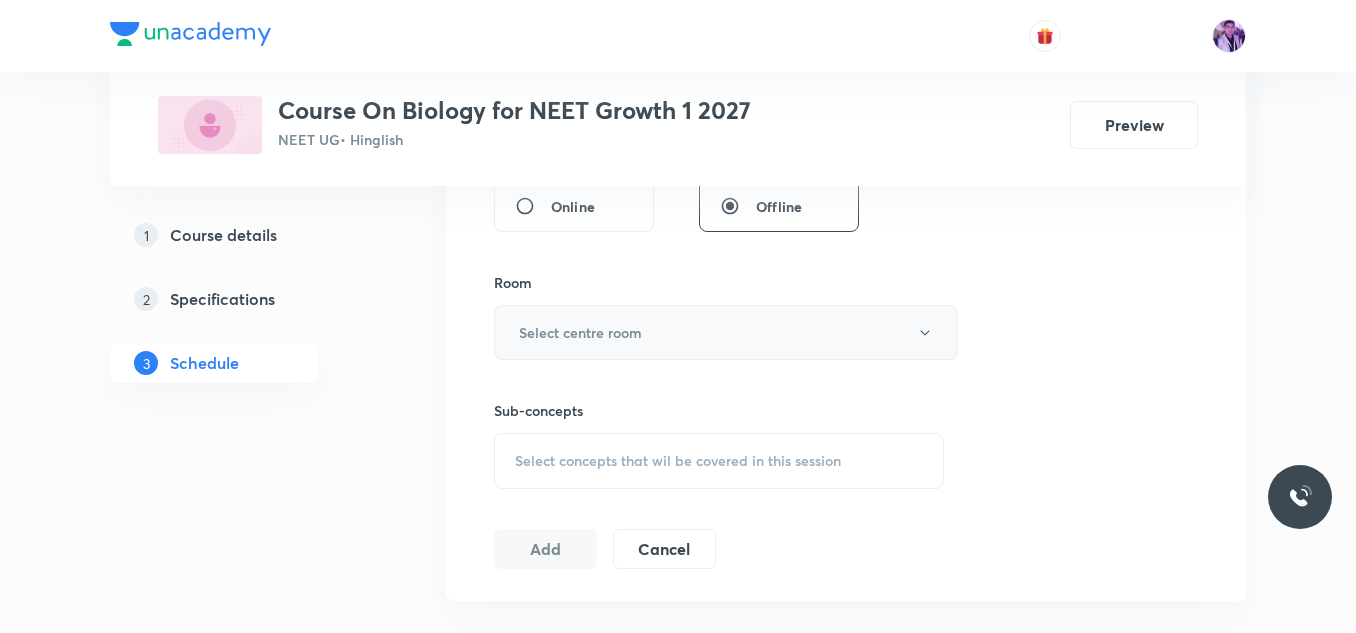 type on "70" 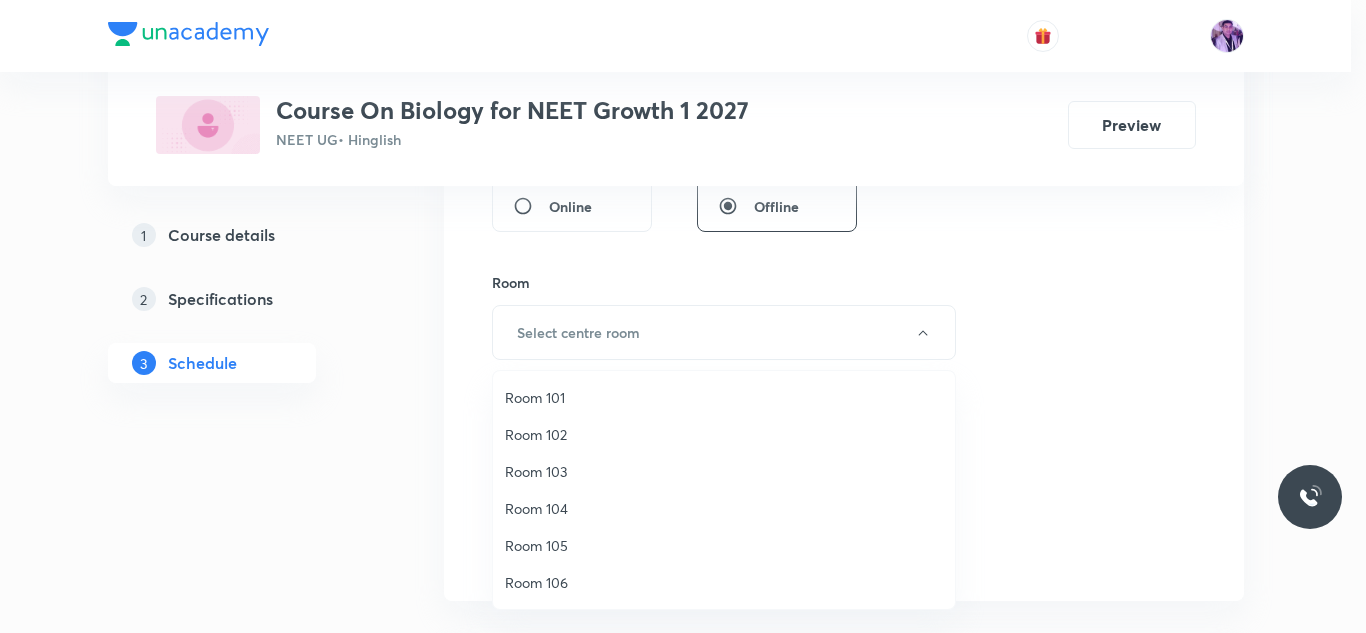 click on "Room 105" at bounding box center (724, 545) 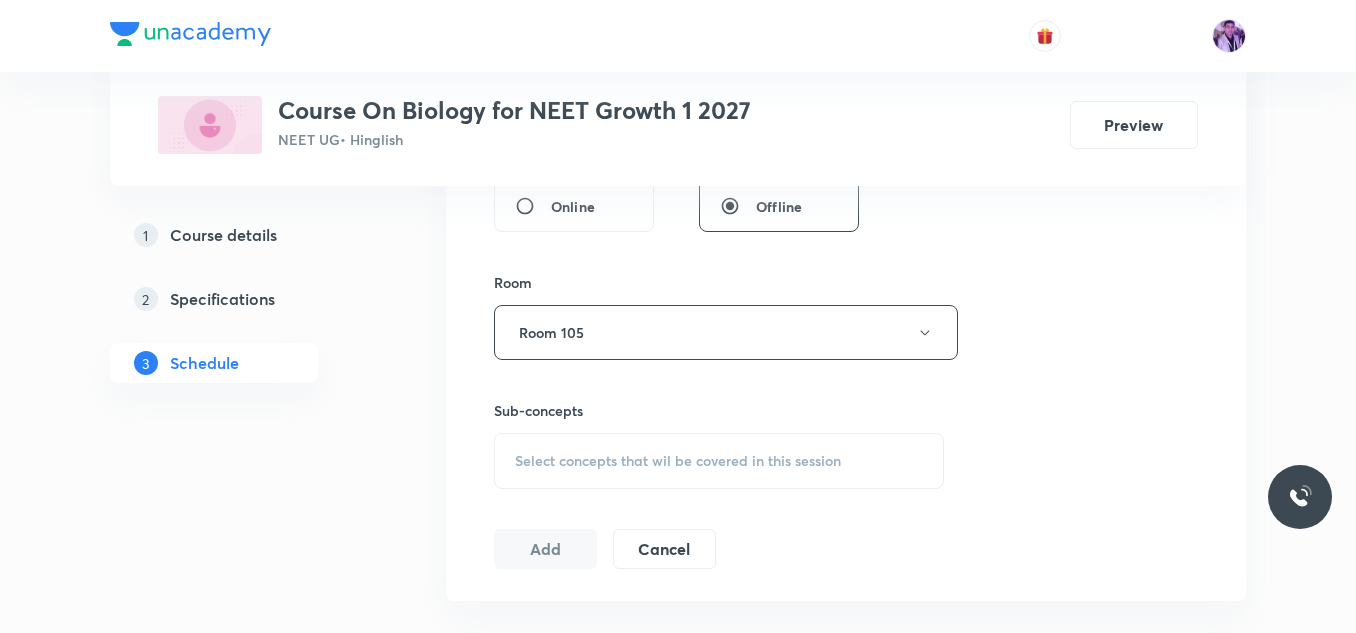 click on "Select concepts that wil be covered in this session" at bounding box center (678, 461) 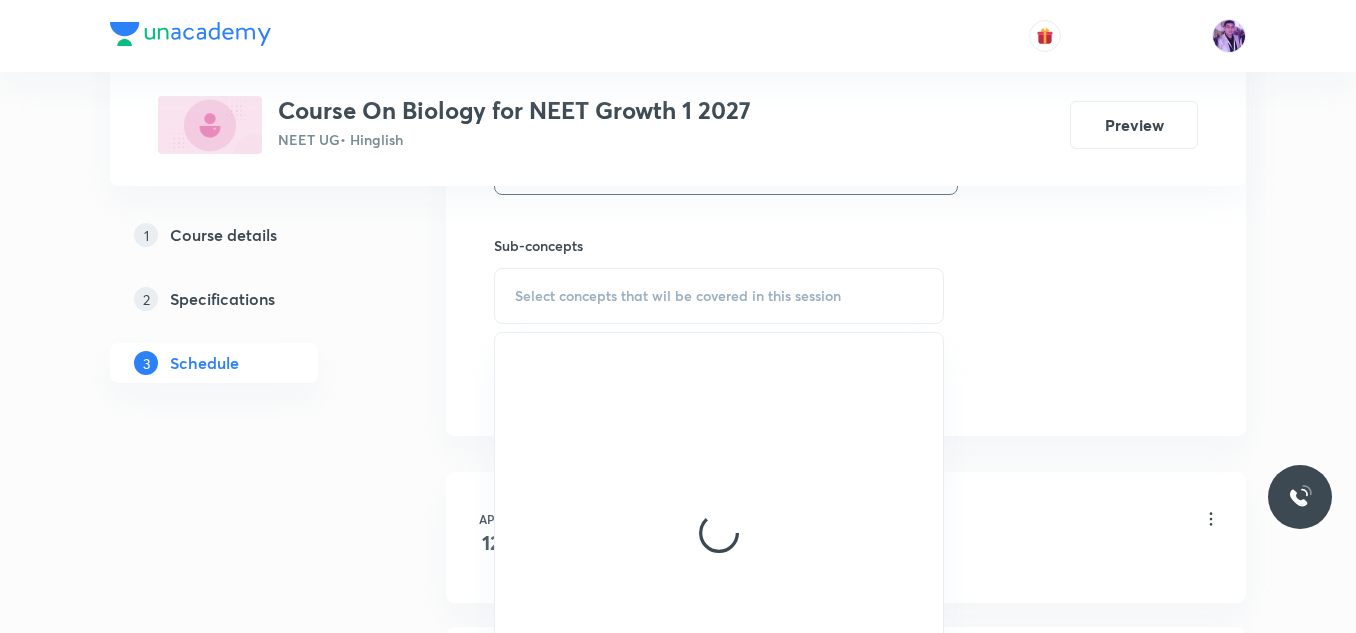 scroll, scrollTop: 1002, scrollLeft: 0, axis: vertical 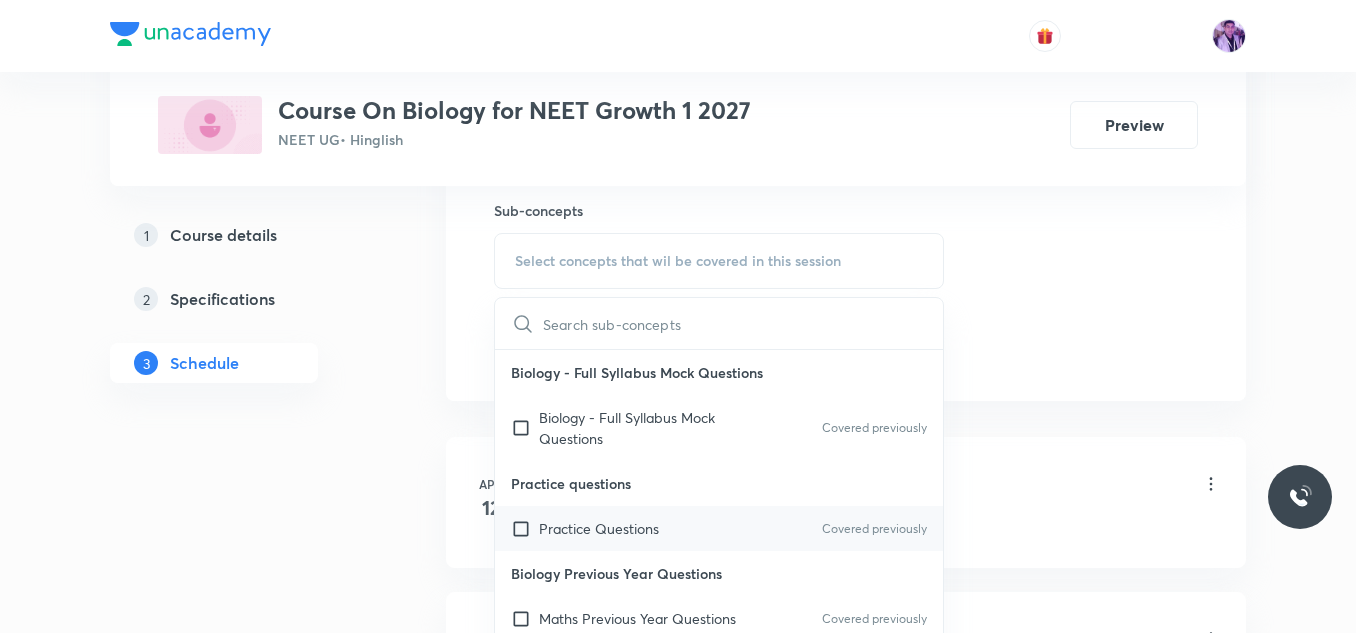 click on "Practice Questions" at bounding box center [599, 528] 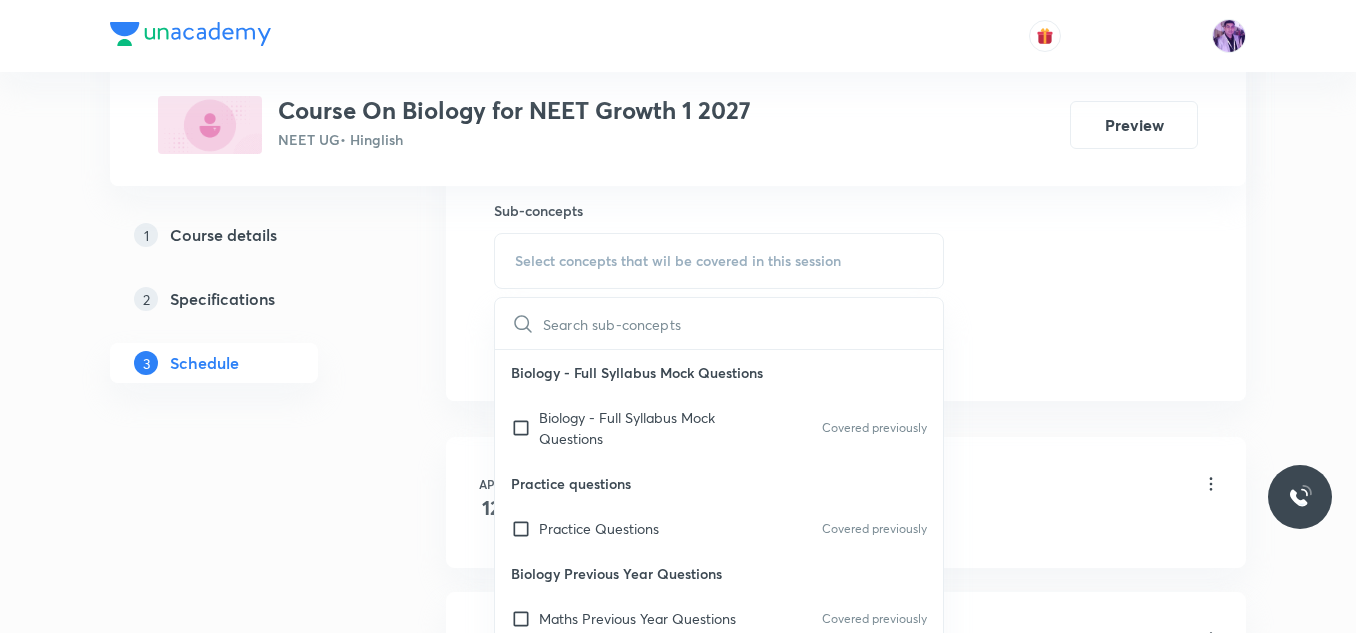 checkbox on "true" 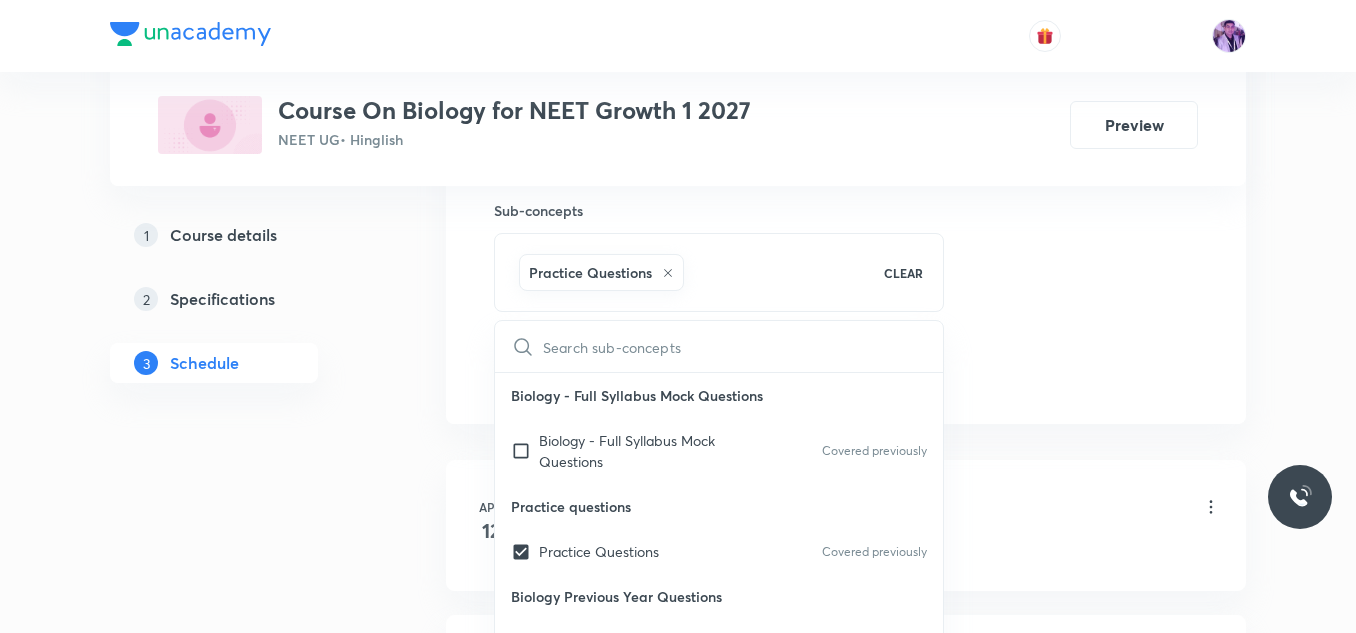 click on "Plus Courses Course On Biology for NEET Growth 1 2027 NEET UG  • Hinglish Preview 1 Course details 2 Specifications 3 Schedule Schedule 58  classes Session  59 Live class Session title 29/99 Biological Classification - 4 ​ Schedule for Jul 10, 2025, 5:20 PM ​ Duration (in minutes) 70 ​   Session type Online Offline Room Room 105 Sub-concepts Practice Questions CLEAR ​ Biology - Full Syllabus Mock Questions Biology - Full Syllabus Mock Questions Covered previously Practice questions Practice Questions Covered previously Biology Previous Year Questions Maths Previous Year Questions Covered previously Living World What Is Living? Covered previously Diversity In The Living World Systematics Types Of Taxonomy Covered previously Fundamental Components Of Taxonomy Taxonomic Categories Covered previously Taxonomical Aids The Three Domains Of Life Biological Nomenclature  Biological Classification System Of Classification Covered previously Kingdom Monera Kingdom Protista Kingdom Fungi Kingdom Plantae Virus" at bounding box center (678, 4344) 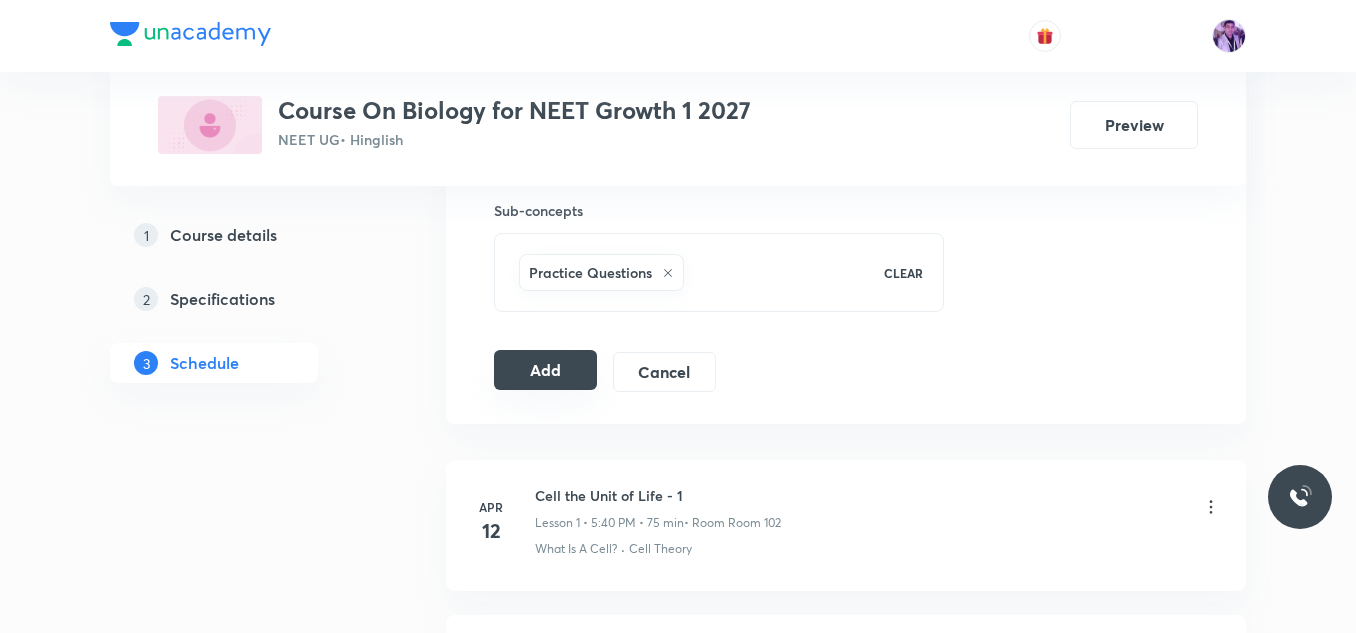 click on "Add" at bounding box center (545, 370) 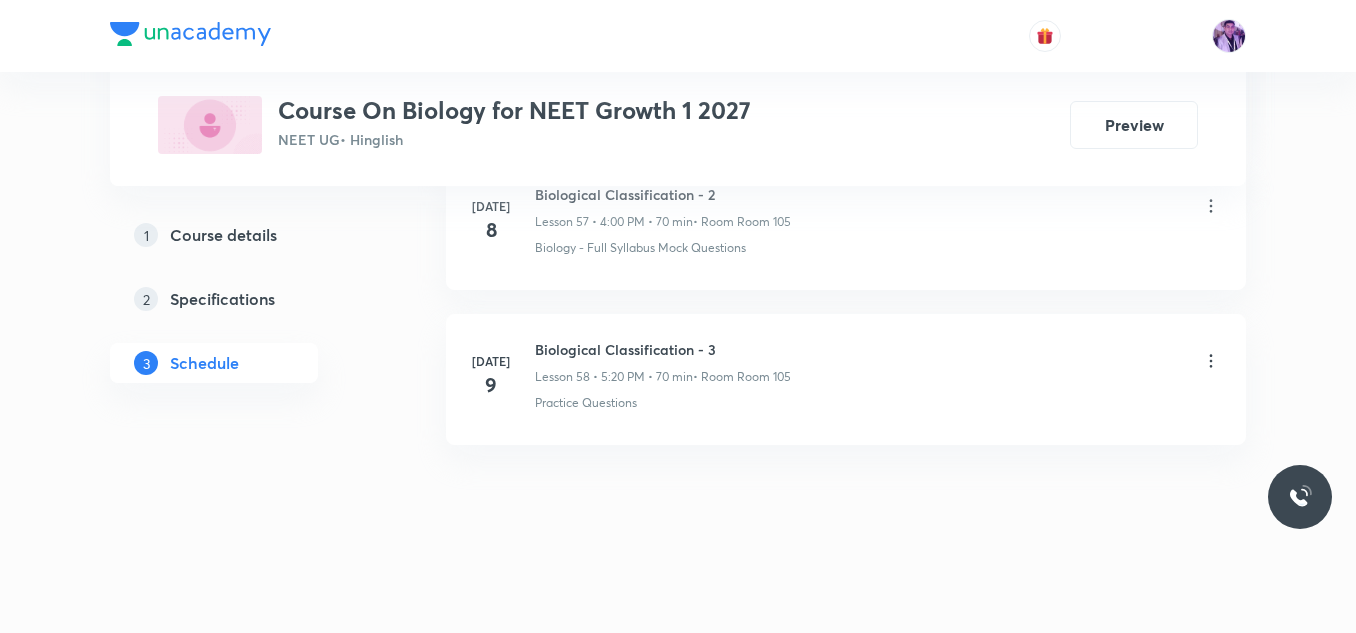 scroll, scrollTop: 9042, scrollLeft: 0, axis: vertical 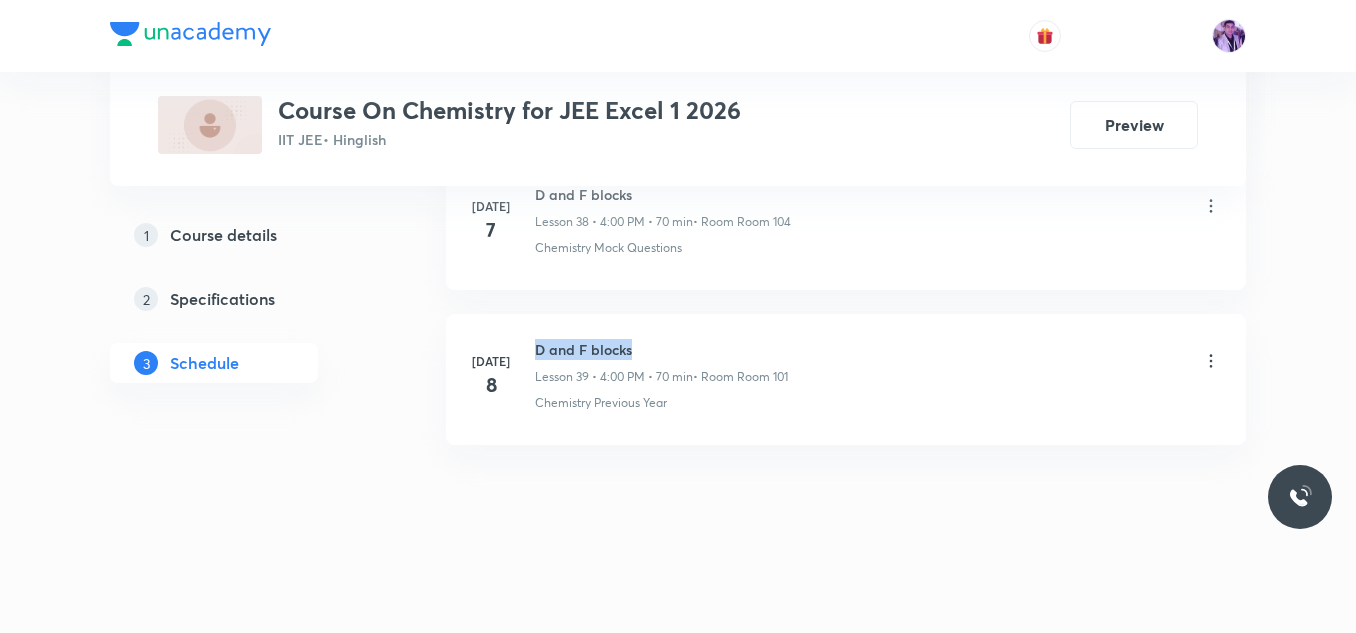 drag, startPoint x: 536, startPoint y: 355, endPoint x: 663, endPoint y: 342, distance: 127.66362 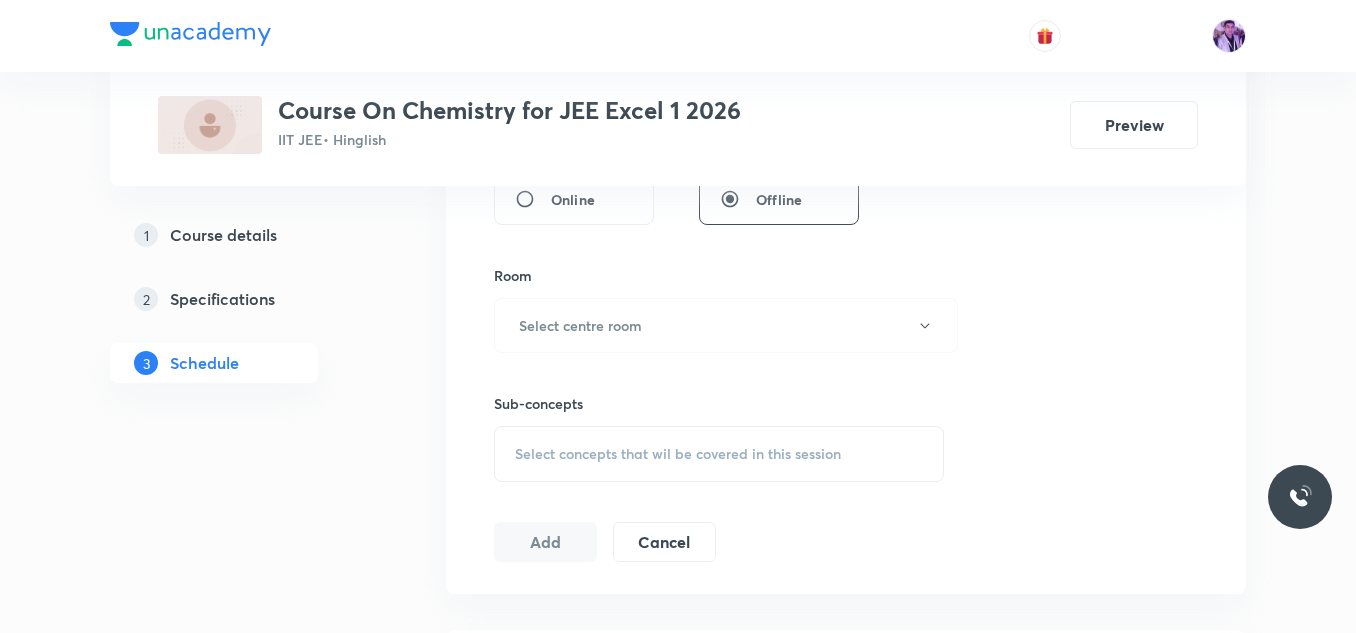 scroll, scrollTop: 0, scrollLeft: 0, axis: both 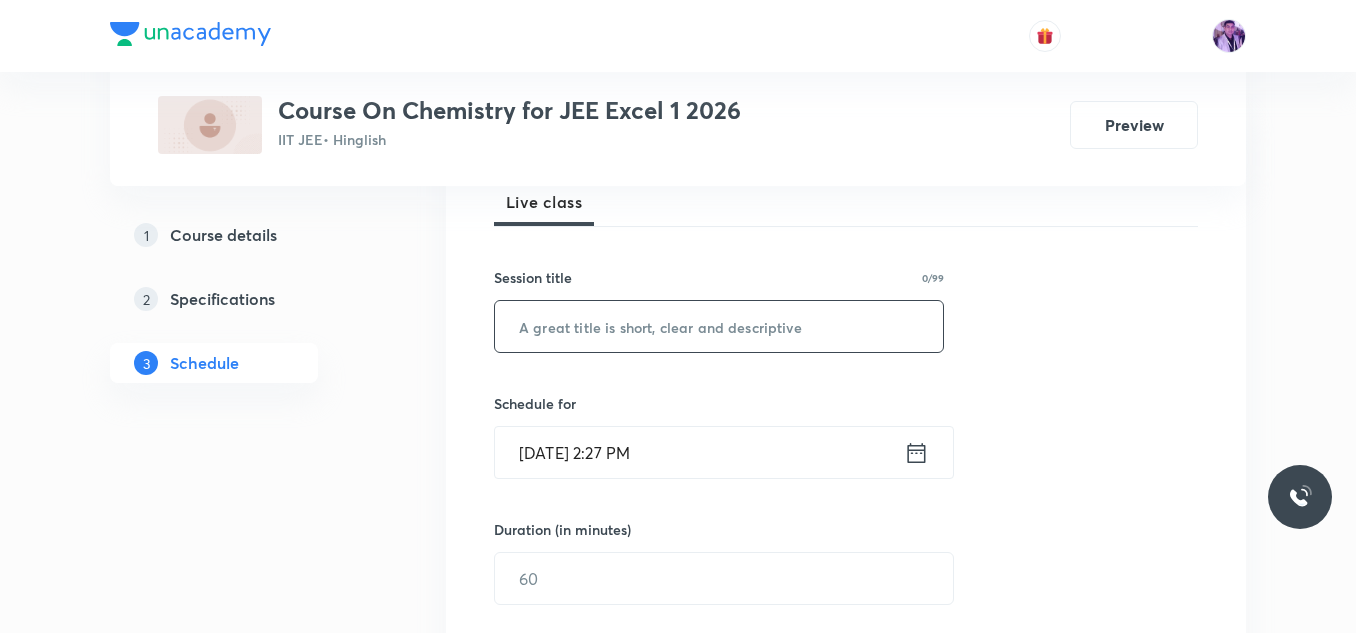 click at bounding box center (719, 326) 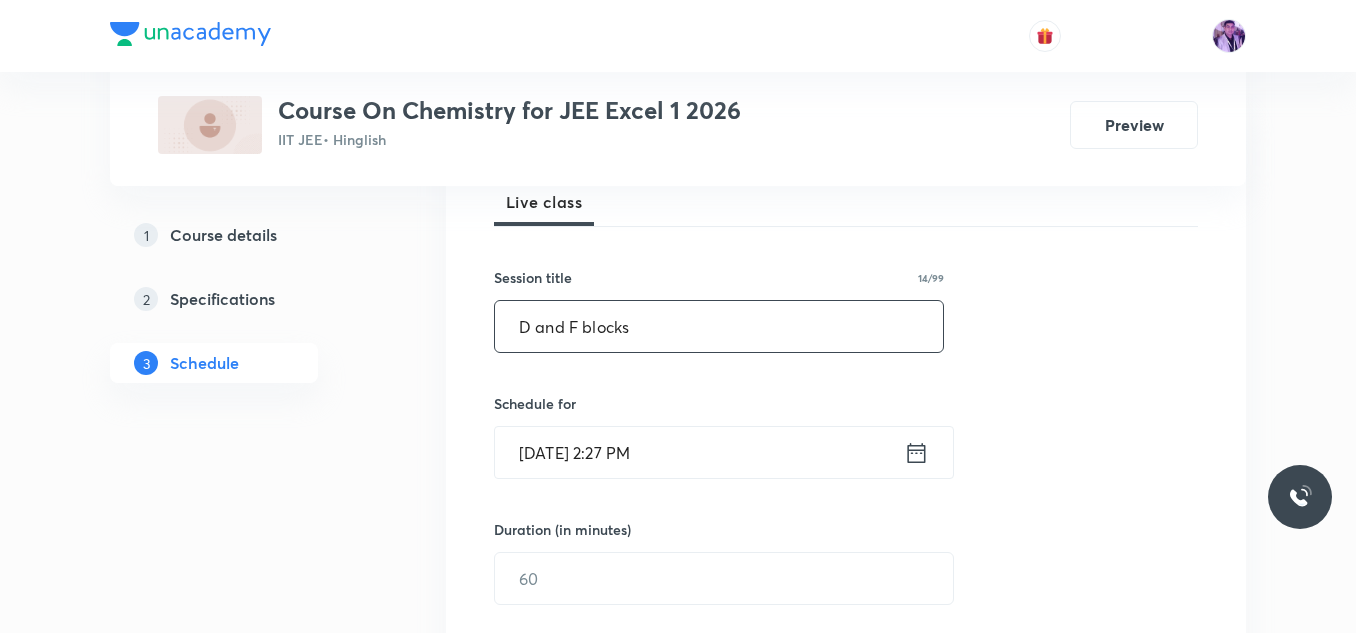 type on "D and F blocks" 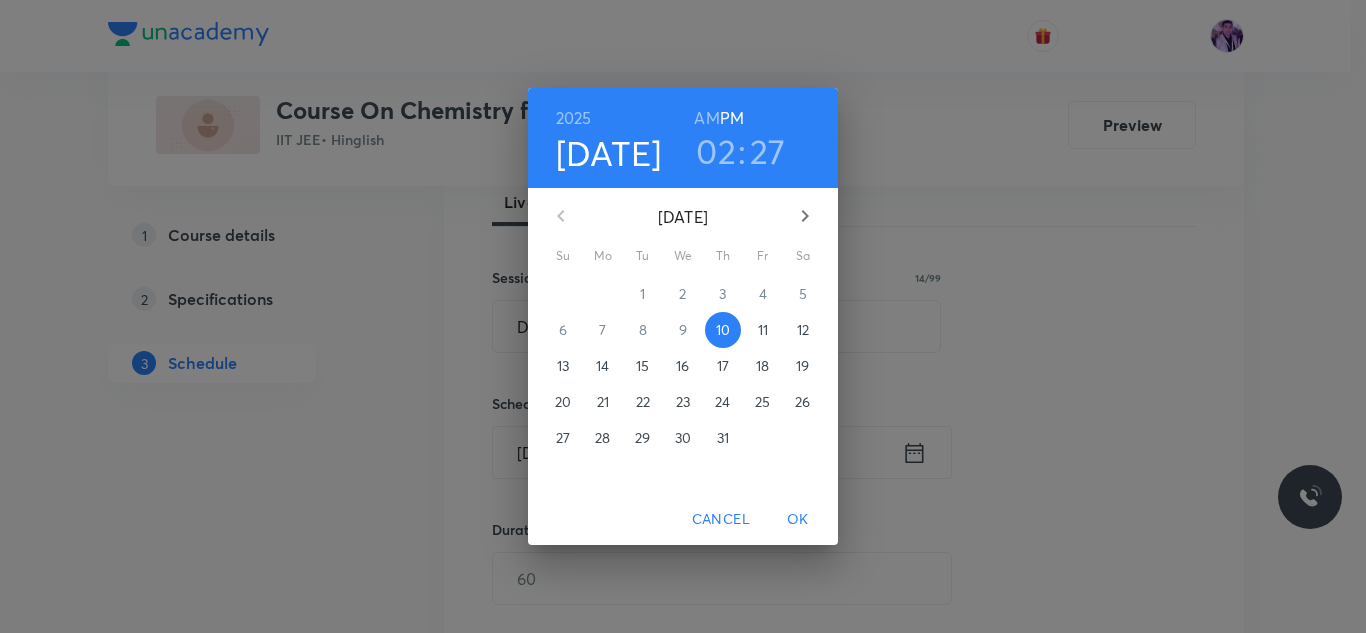 click on "02" at bounding box center [716, 151] 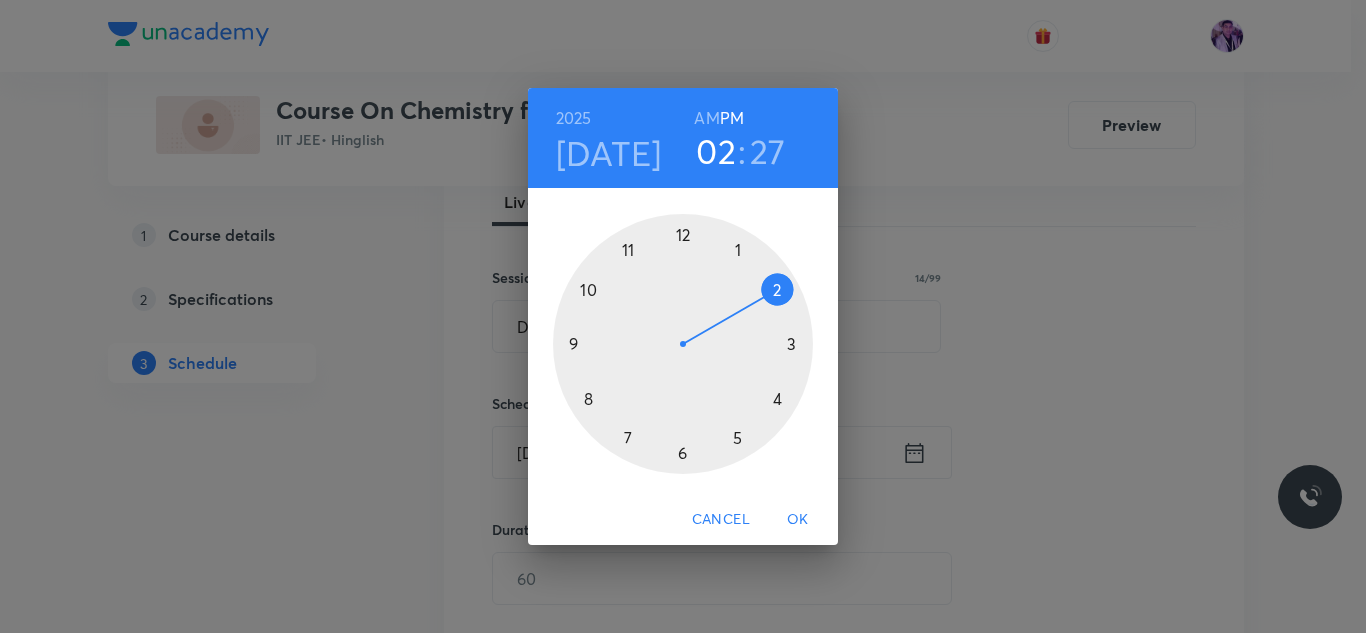 click at bounding box center [683, 344] 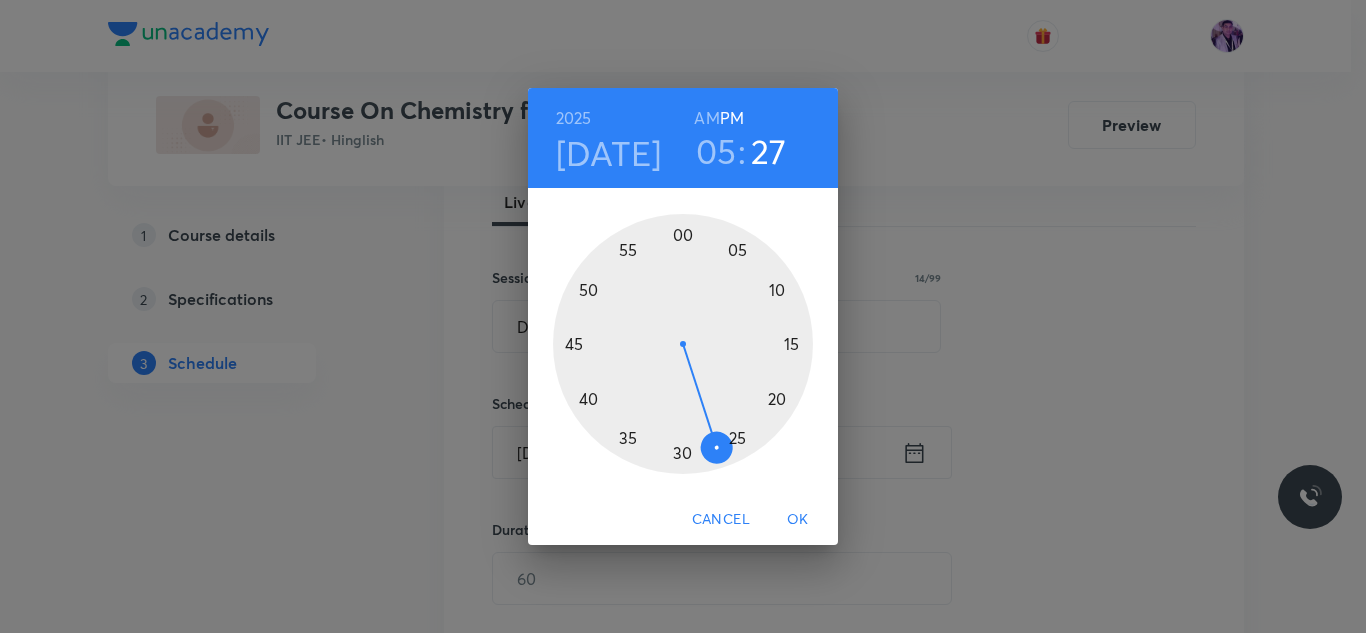 click on "05" at bounding box center [716, 151] 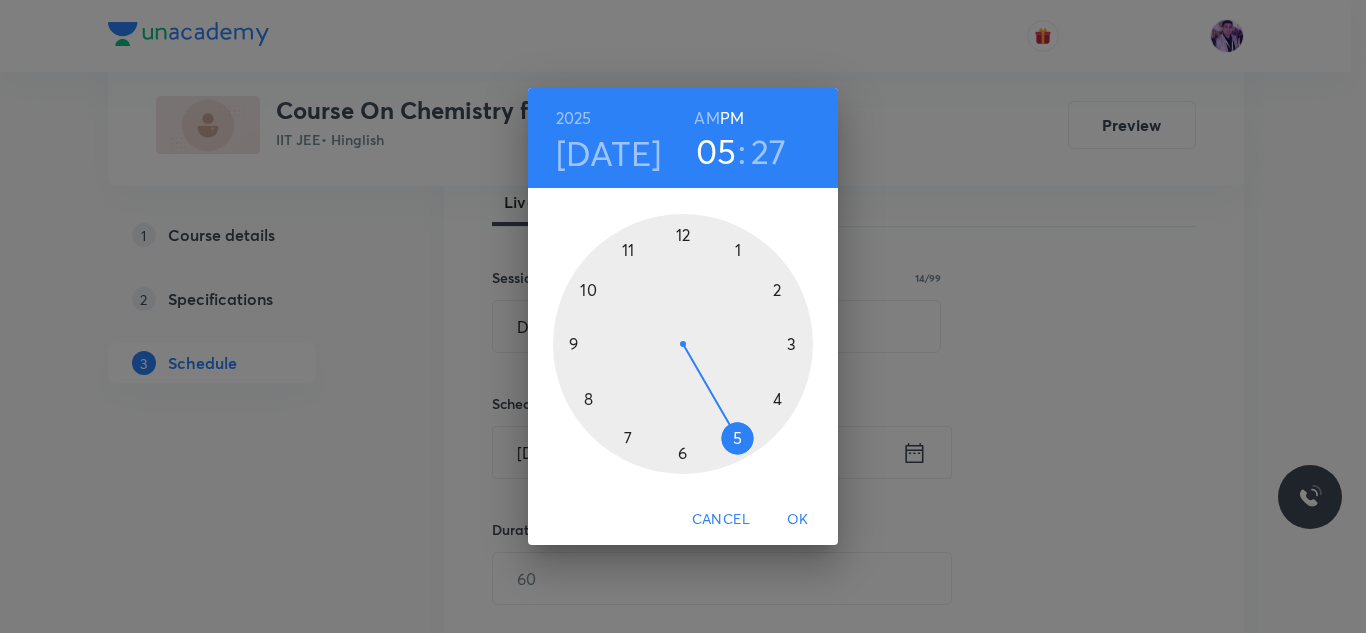 click at bounding box center (683, 344) 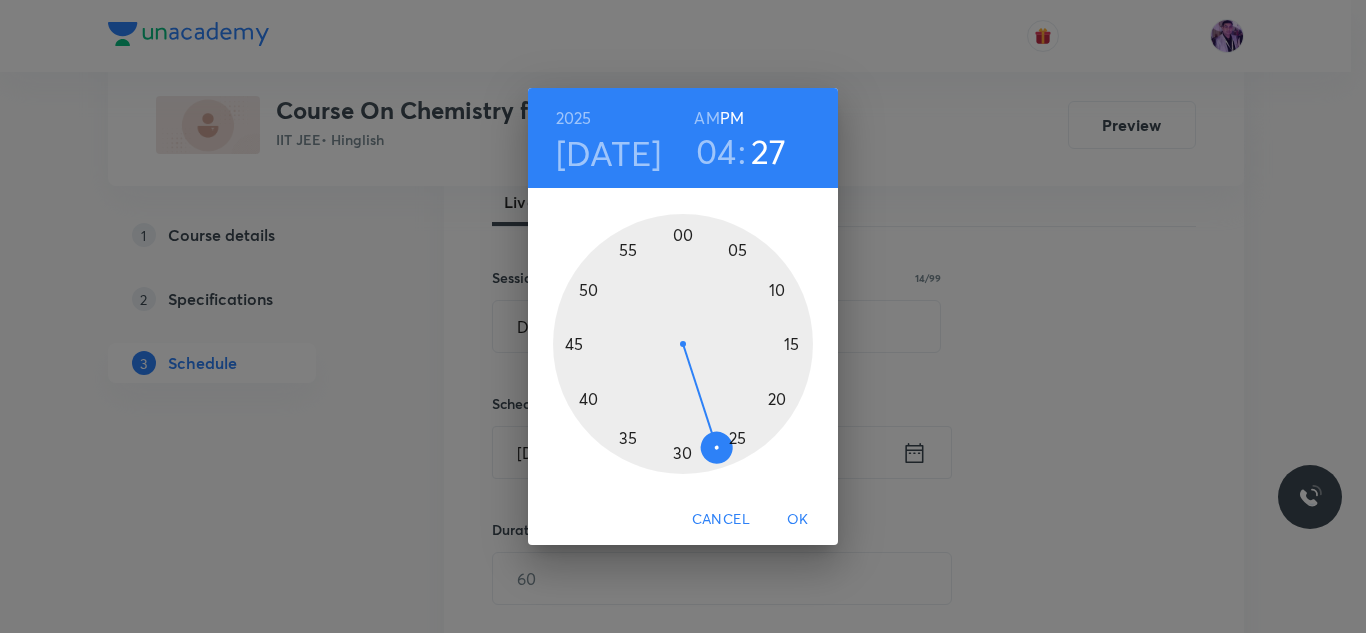 click at bounding box center (683, 344) 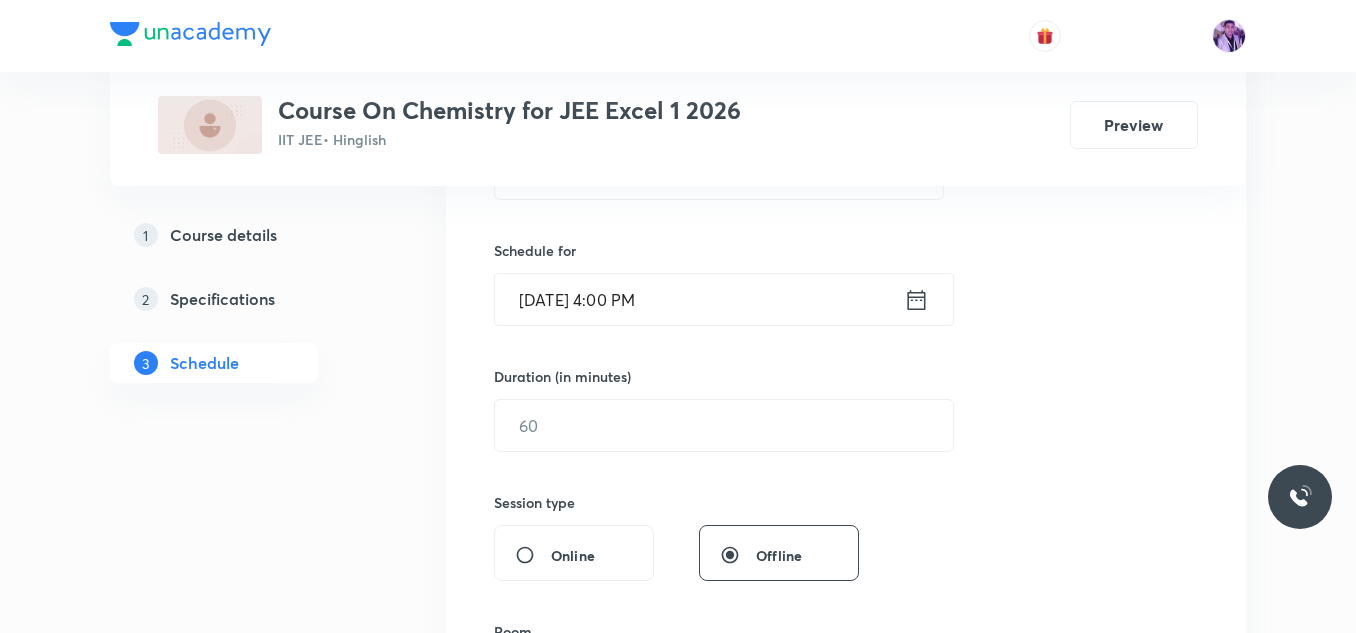 scroll, scrollTop: 500, scrollLeft: 0, axis: vertical 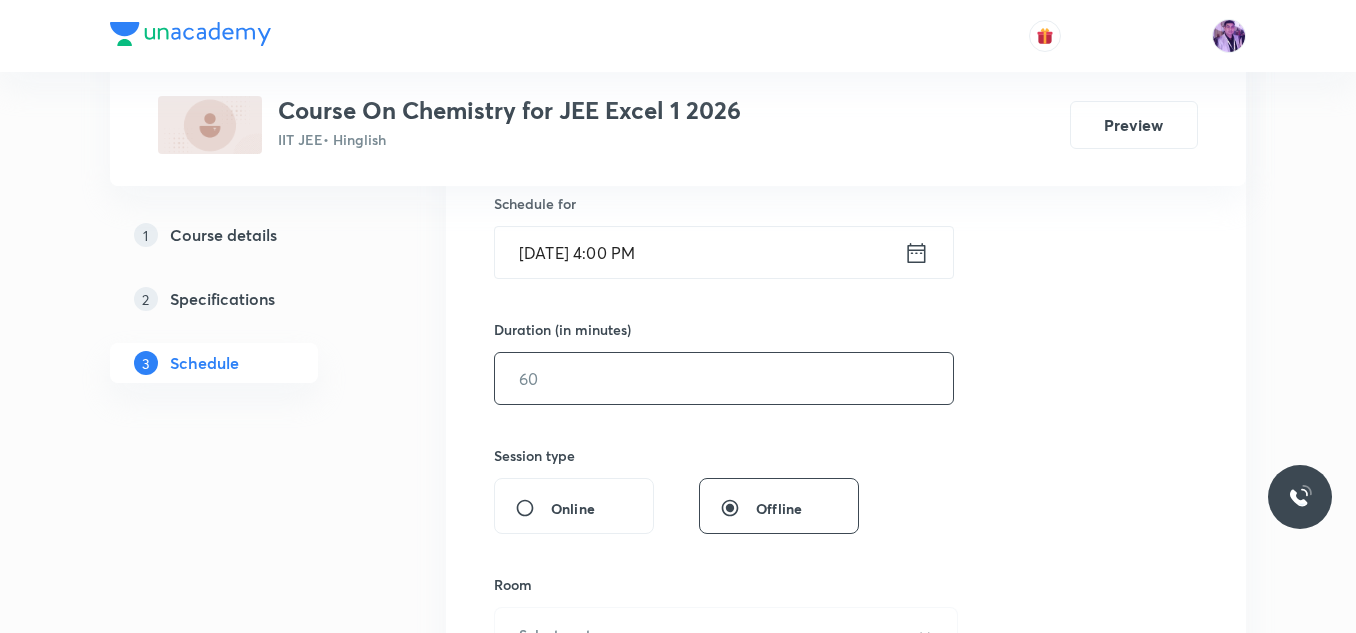 click at bounding box center (724, 378) 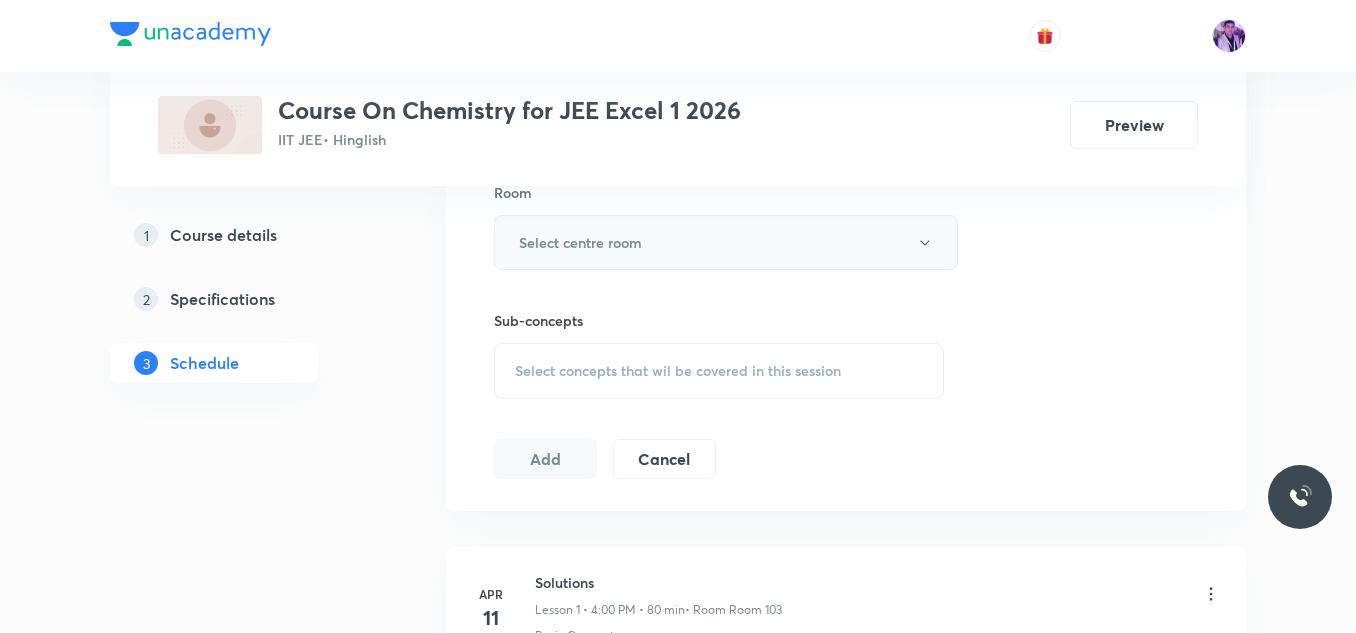 scroll, scrollTop: 900, scrollLeft: 0, axis: vertical 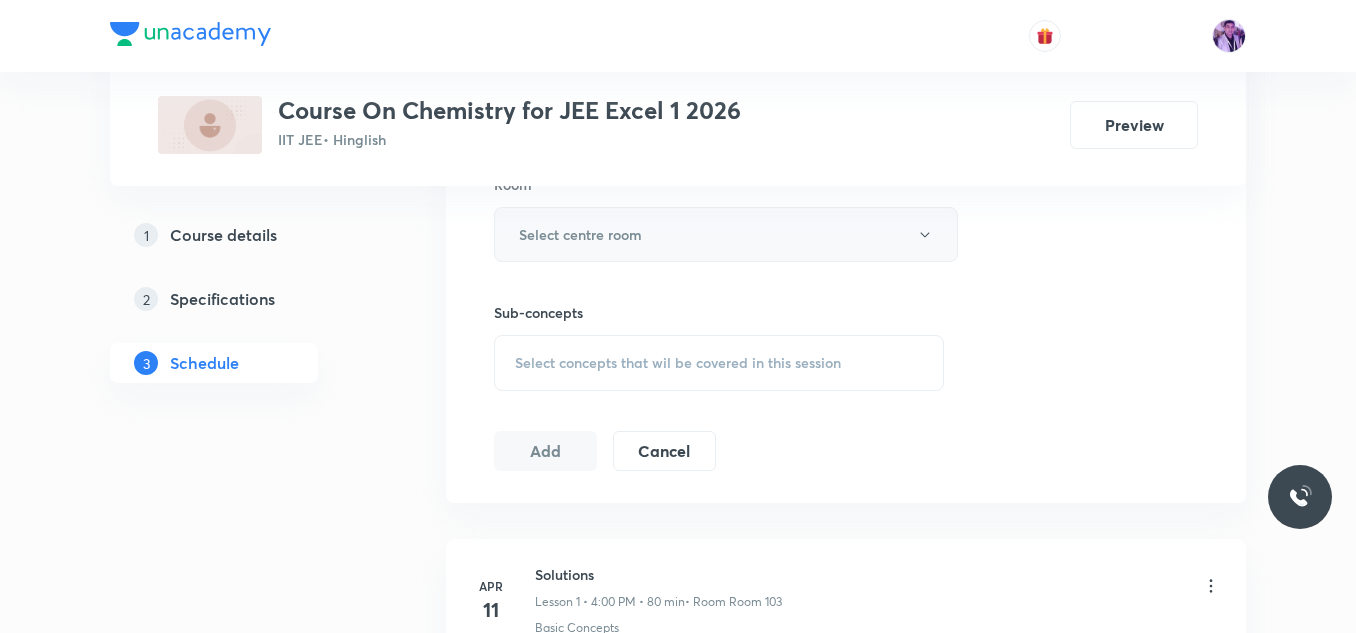 type on "70" 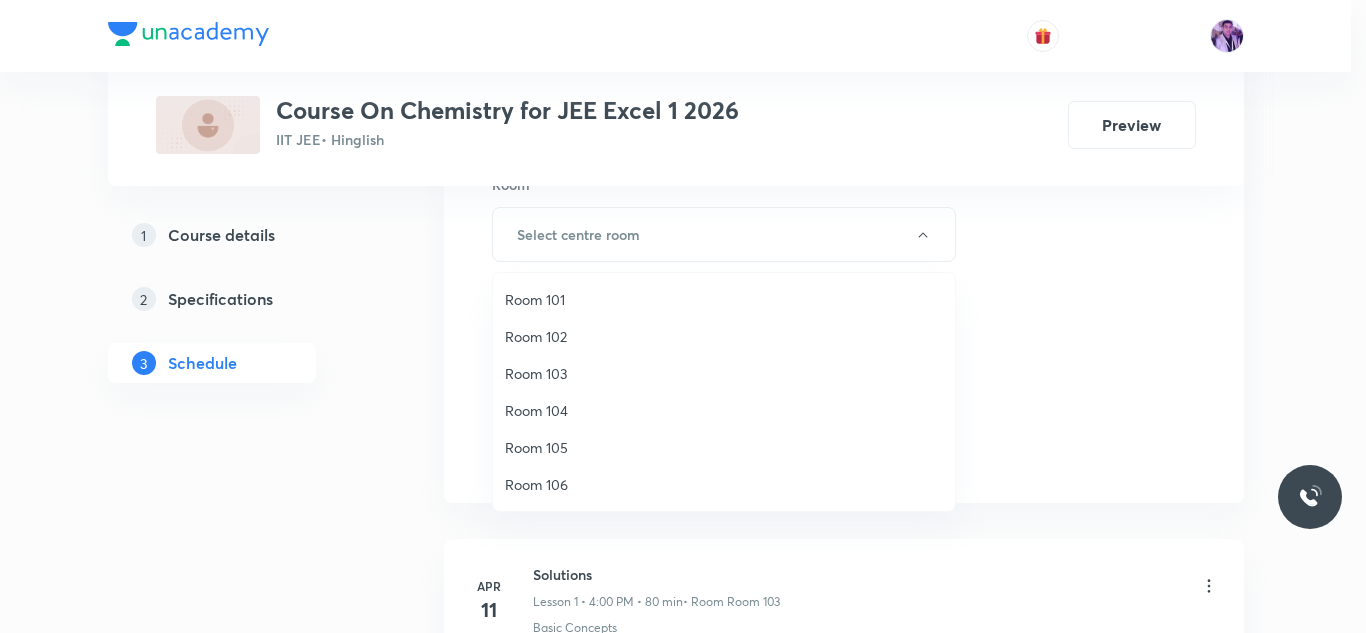click on "Room 104" 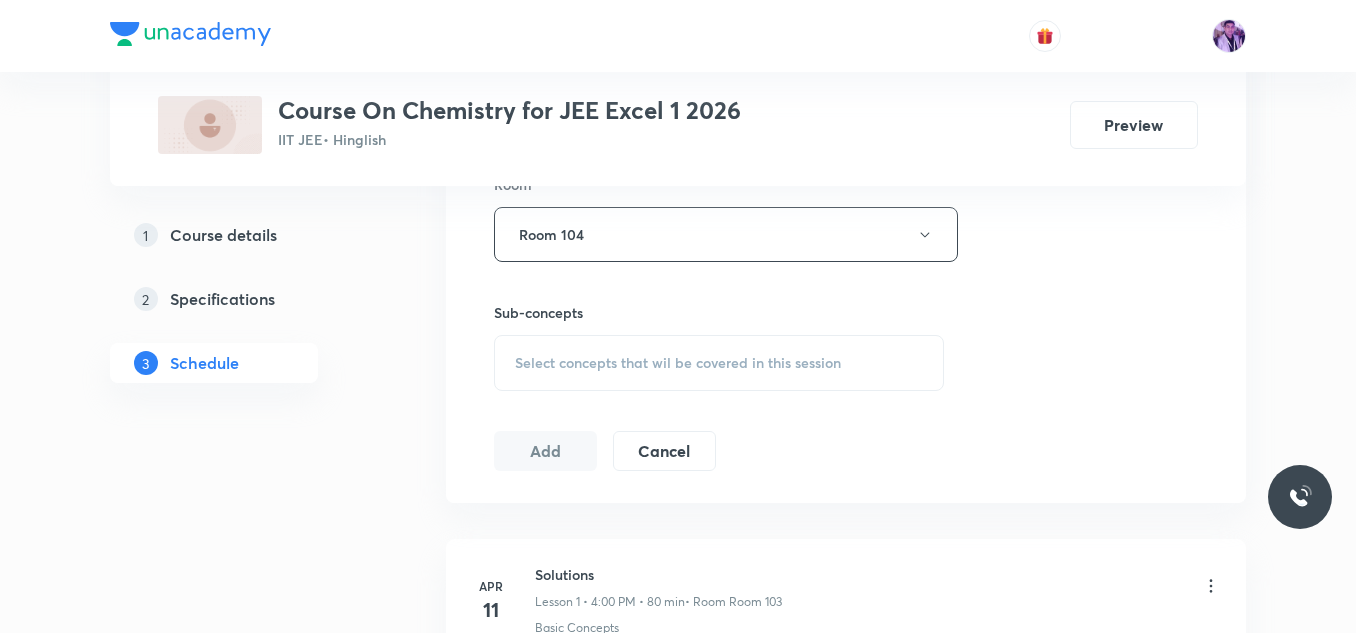 click on "Select concepts that wil be covered in this session" 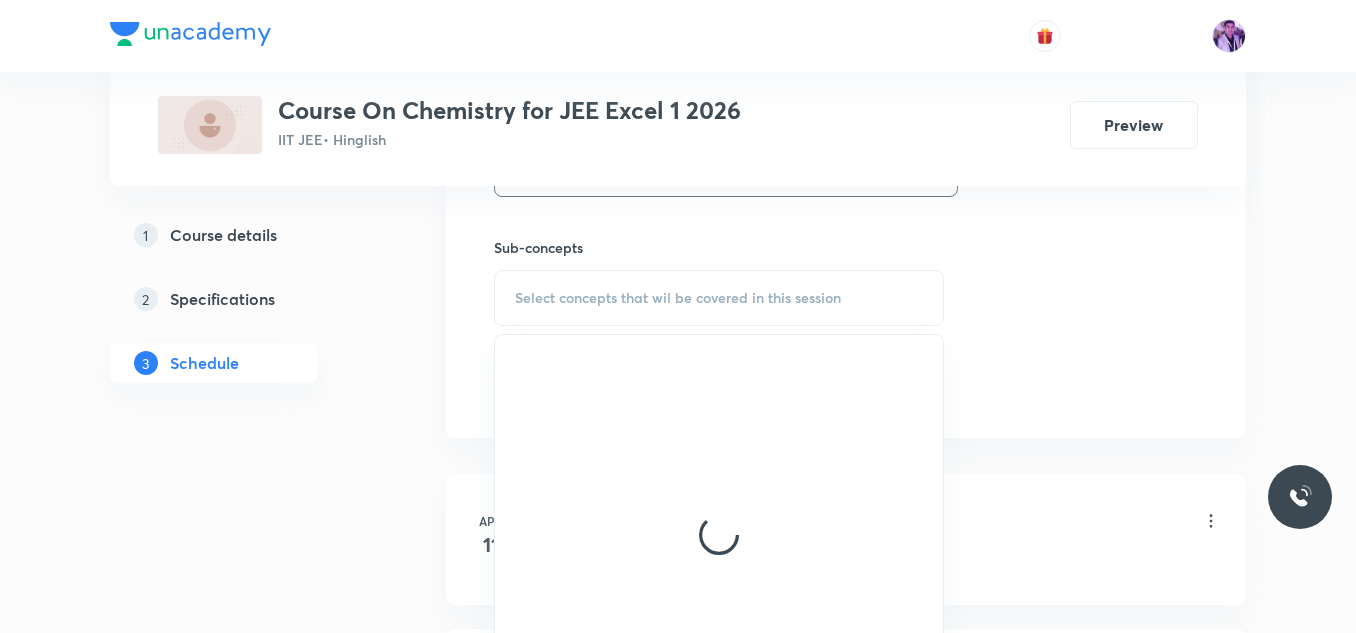 scroll, scrollTop: 1000, scrollLeft: 0, axis: vertical 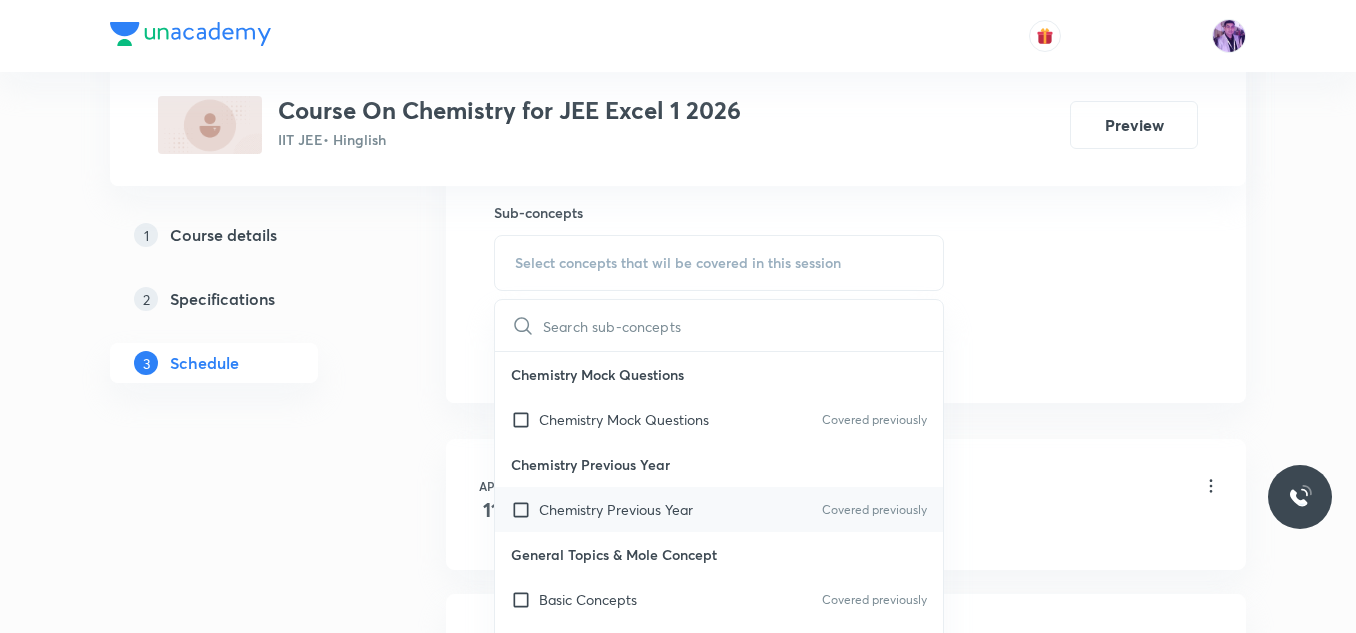 click on "Chemistry Previous Year" 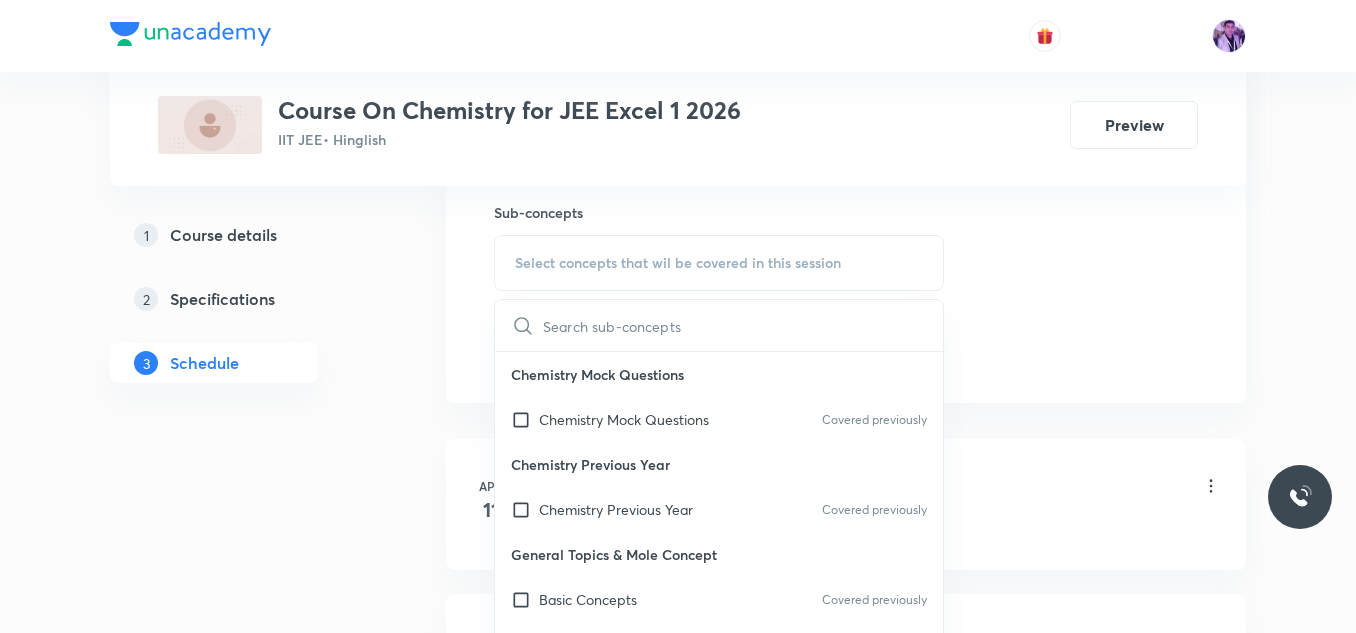 checkbox on "true" 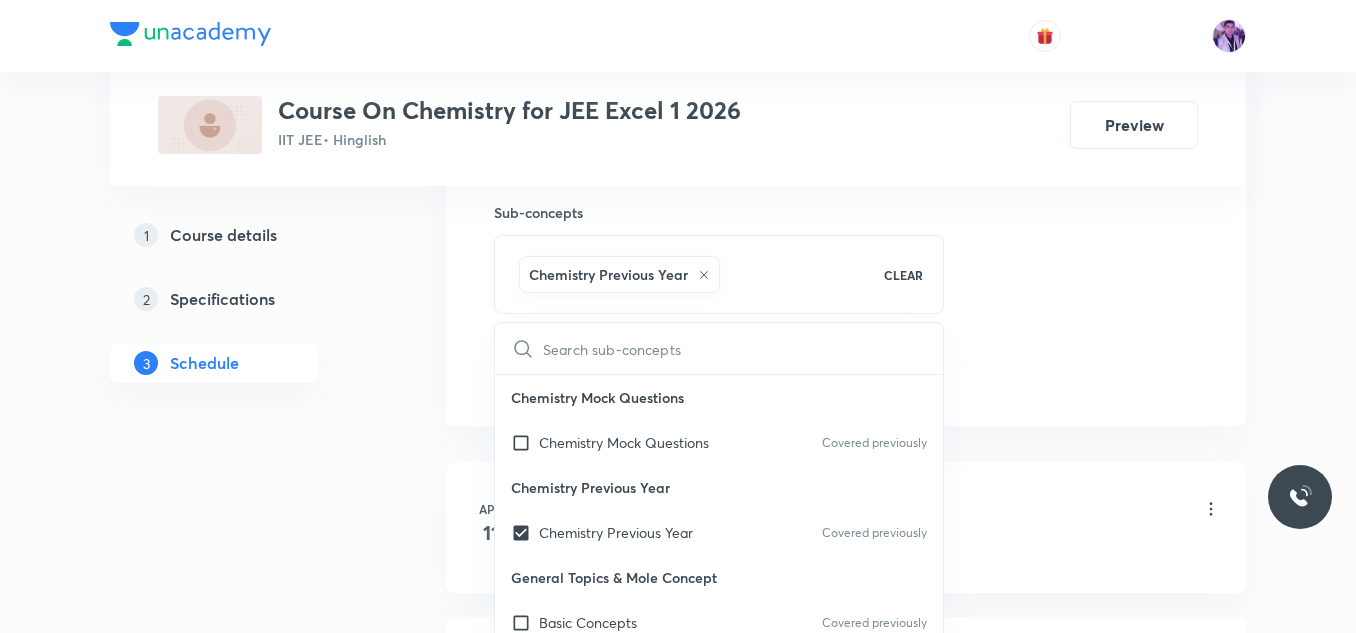 click on "1 Course details 2 Specifications 3 Schedule" 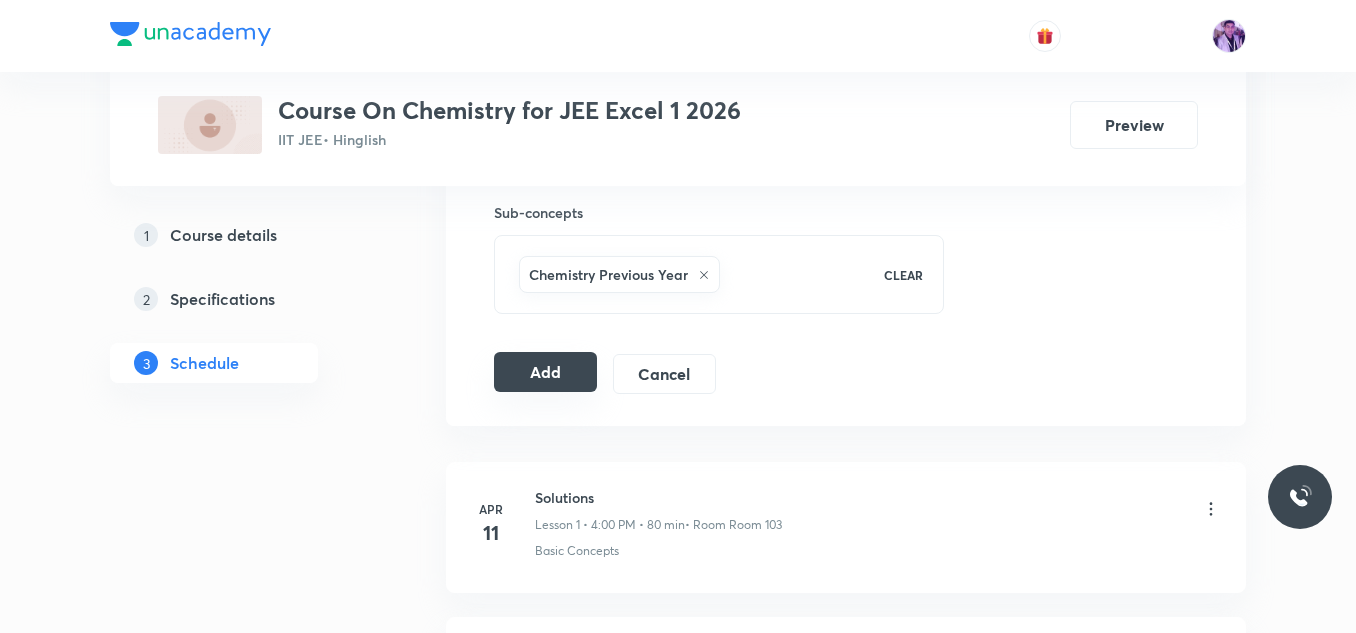 click on "Add" 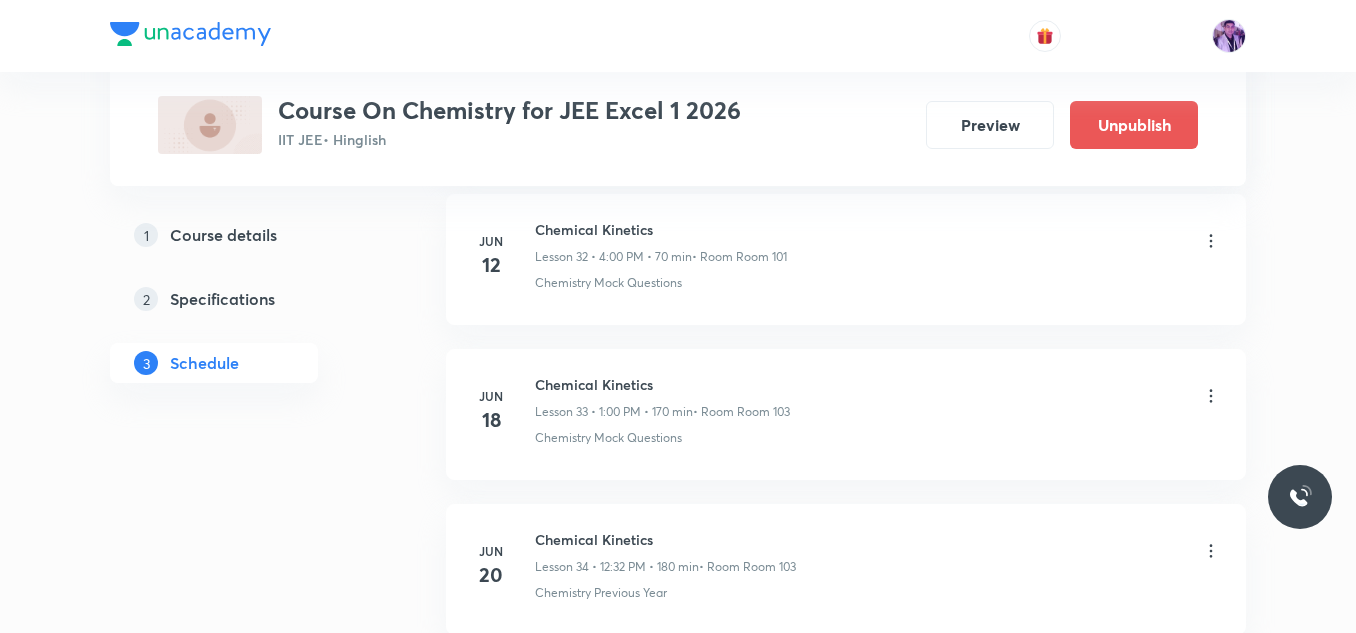 scroll, scrollTop: 6251, scrollLeft: 0, axis: vertical 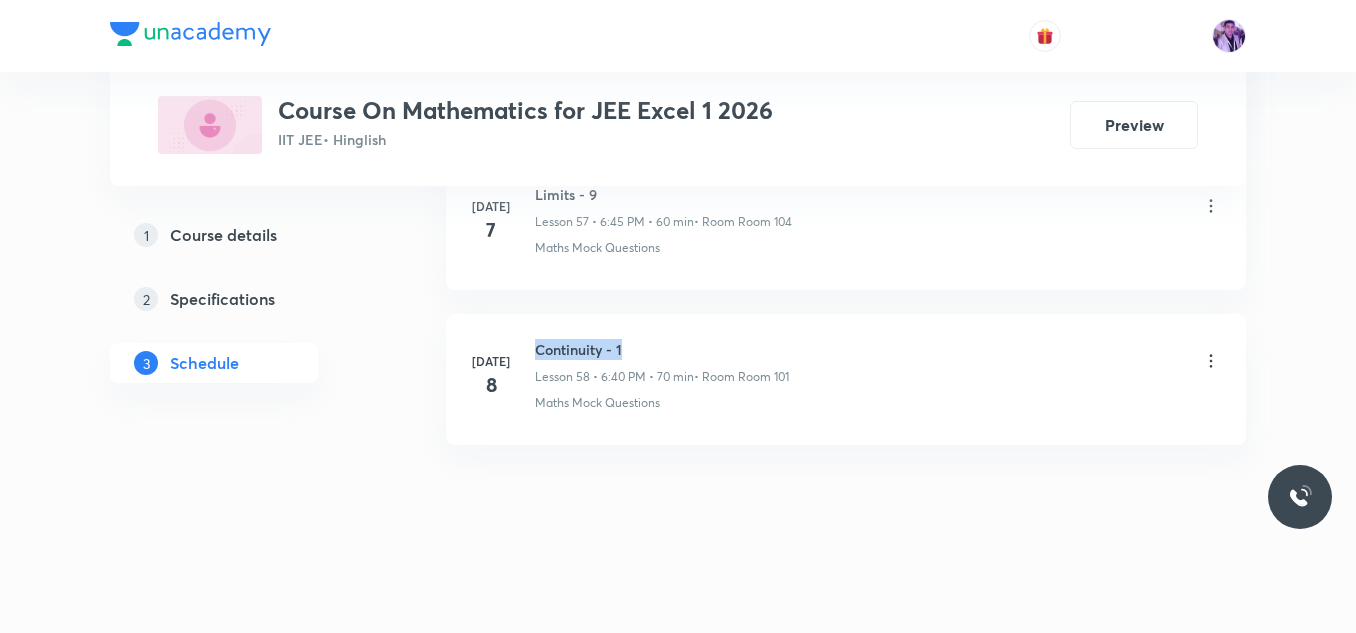 drag, startPoint x: 536, startPoint y: 346, endPoint x: 643, endPoint y: 341, distance: 107.11676 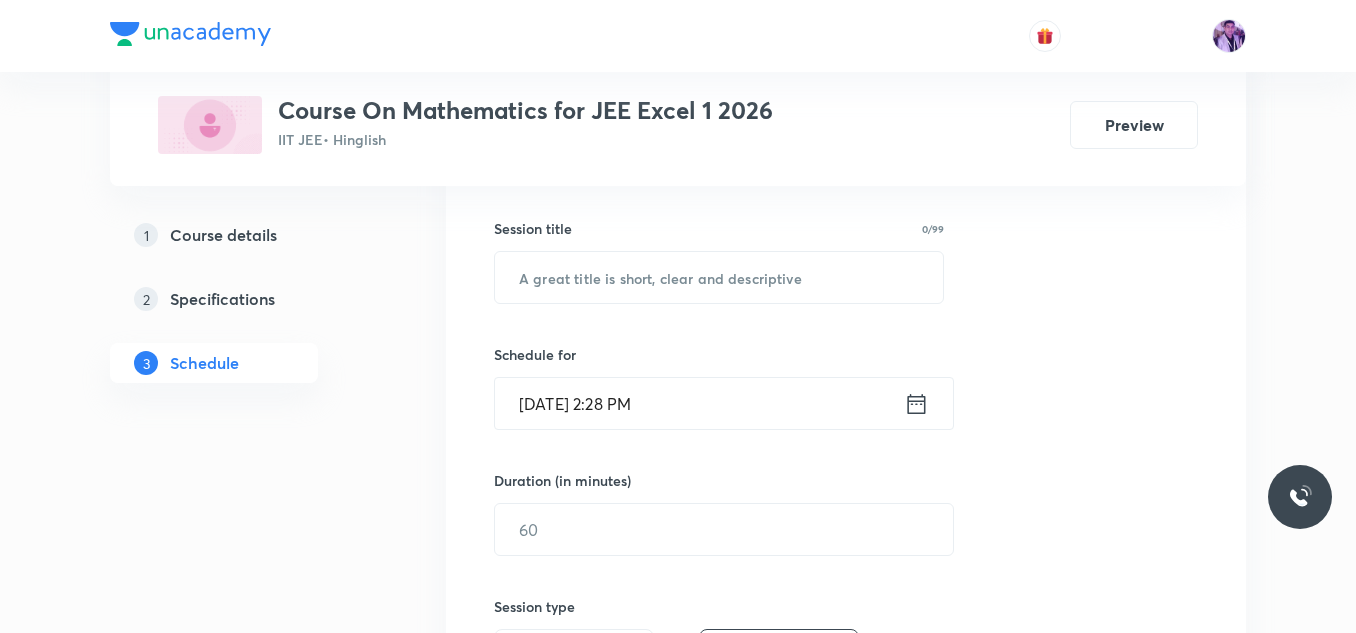 scroll, scrollTop: 384, scrollLeft: 0, axis: vertical 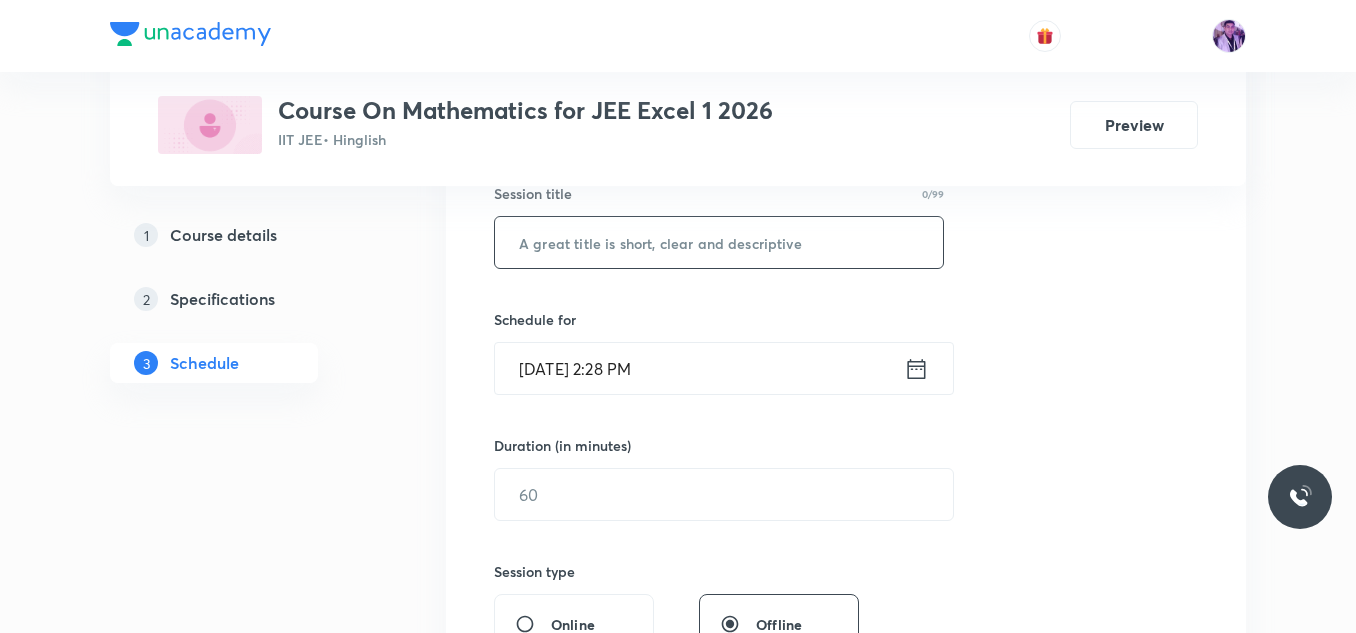 click at bounding box center [719, 242] 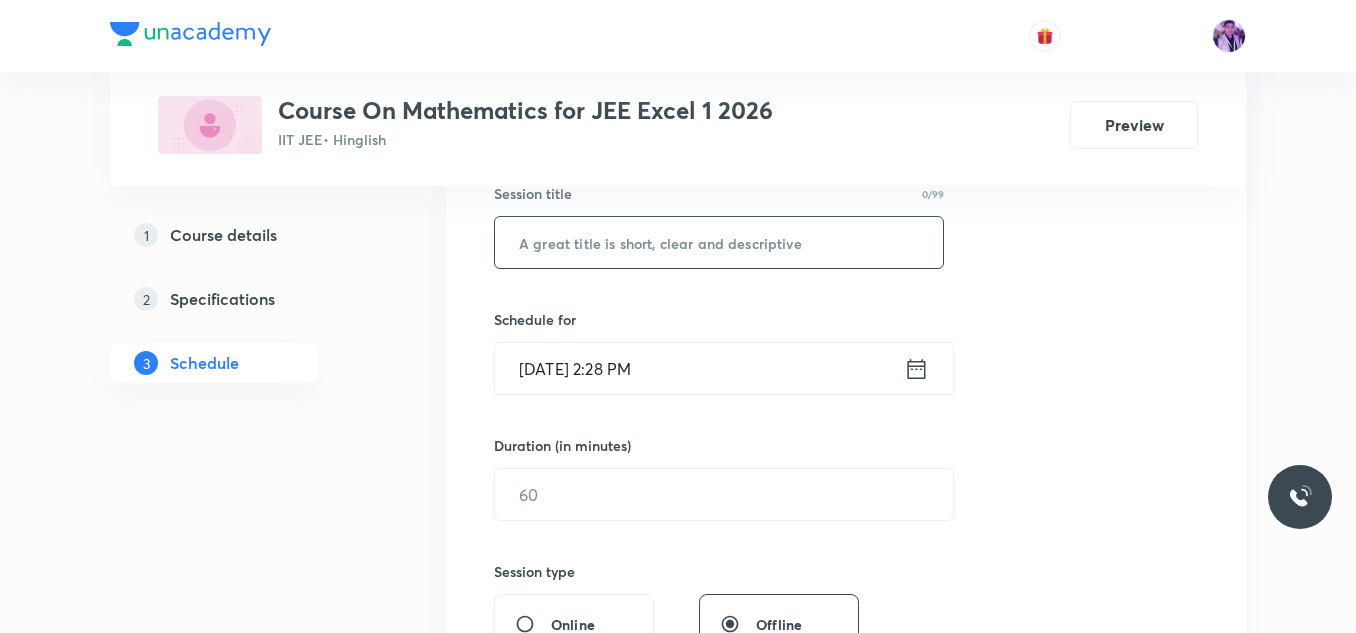 paste on "Continuity - 1" 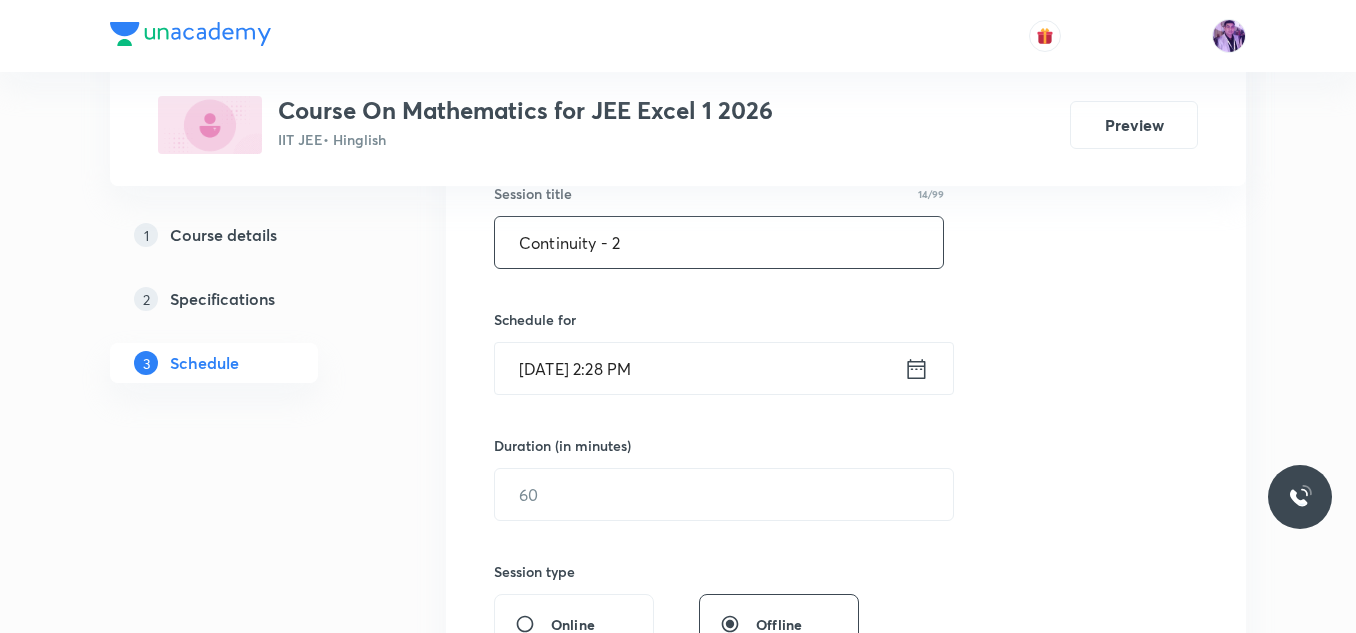 type on "Continuity - 2" 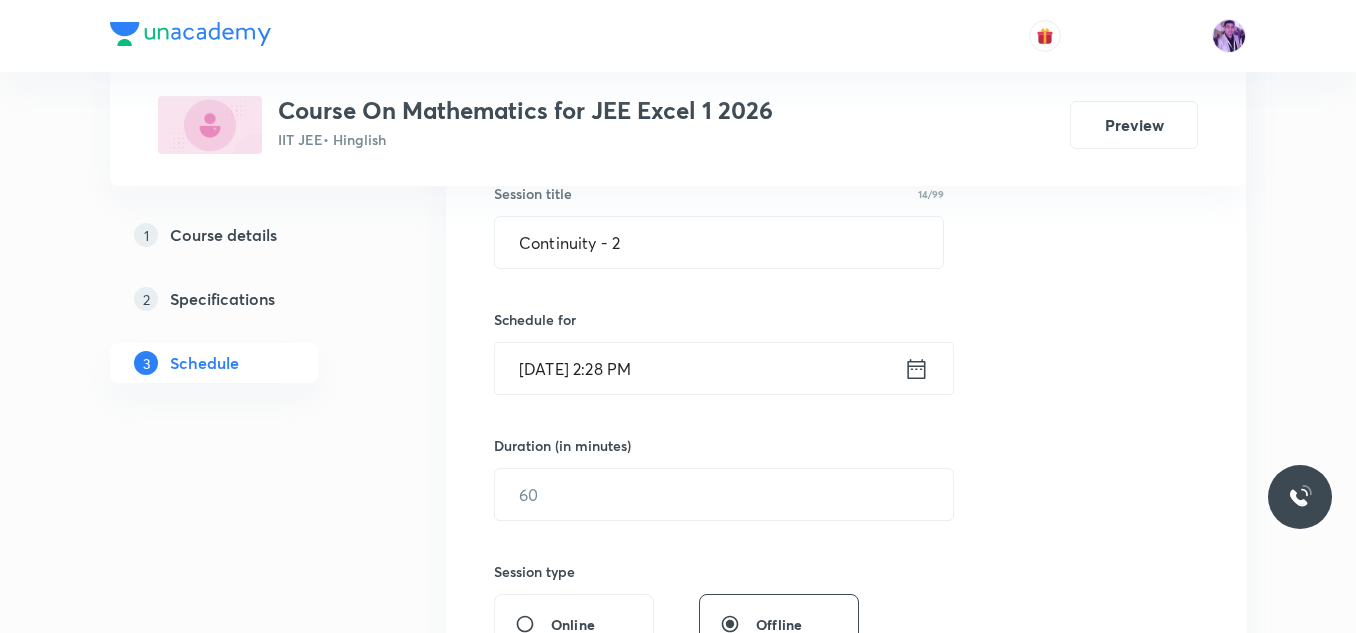 click on "Jul 10, 2025, 2:28 PM" at bounding box center [699, 368] 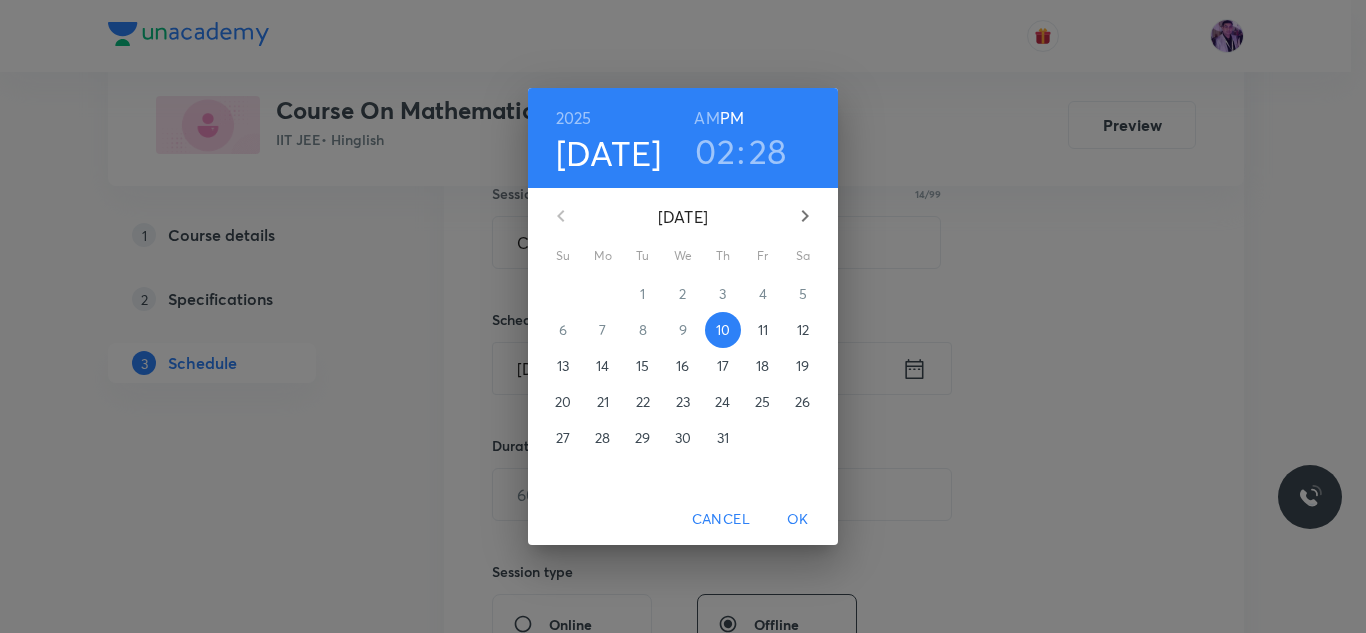 click on "02" at bounding box center [715, 151] 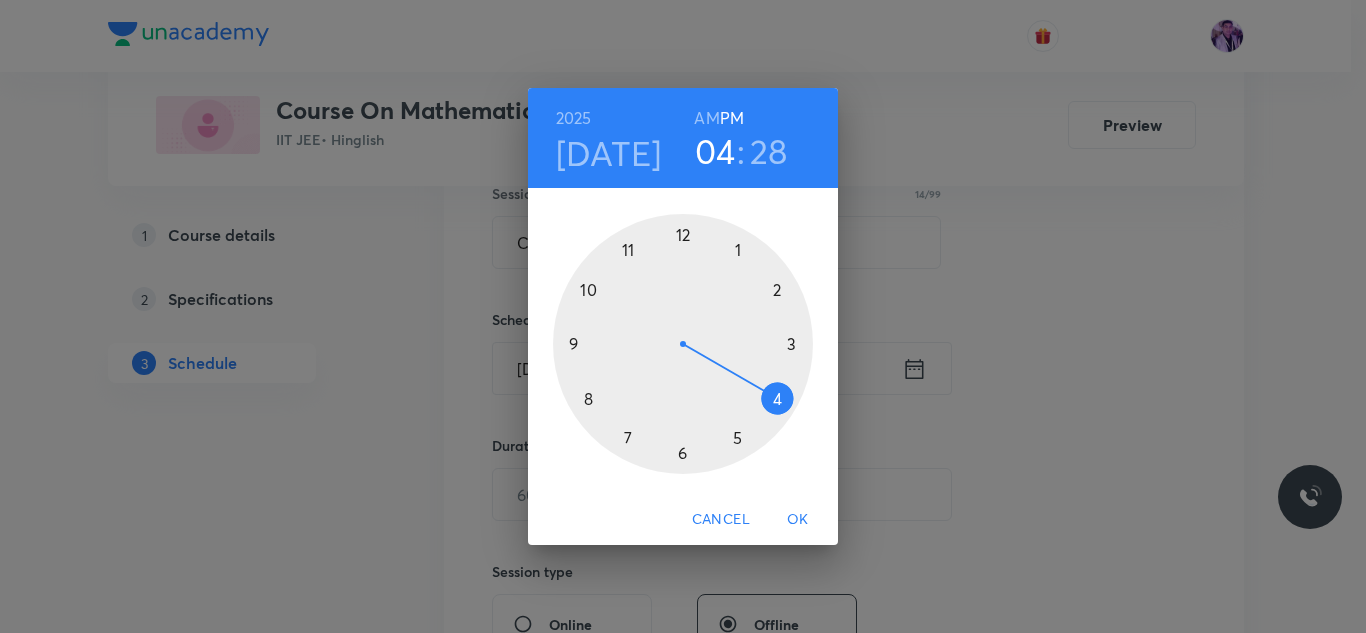 drag, startPoint x: 753, startPoint y: 384, endPoint x: 756, endPoint y: 422, distance: 38.118237 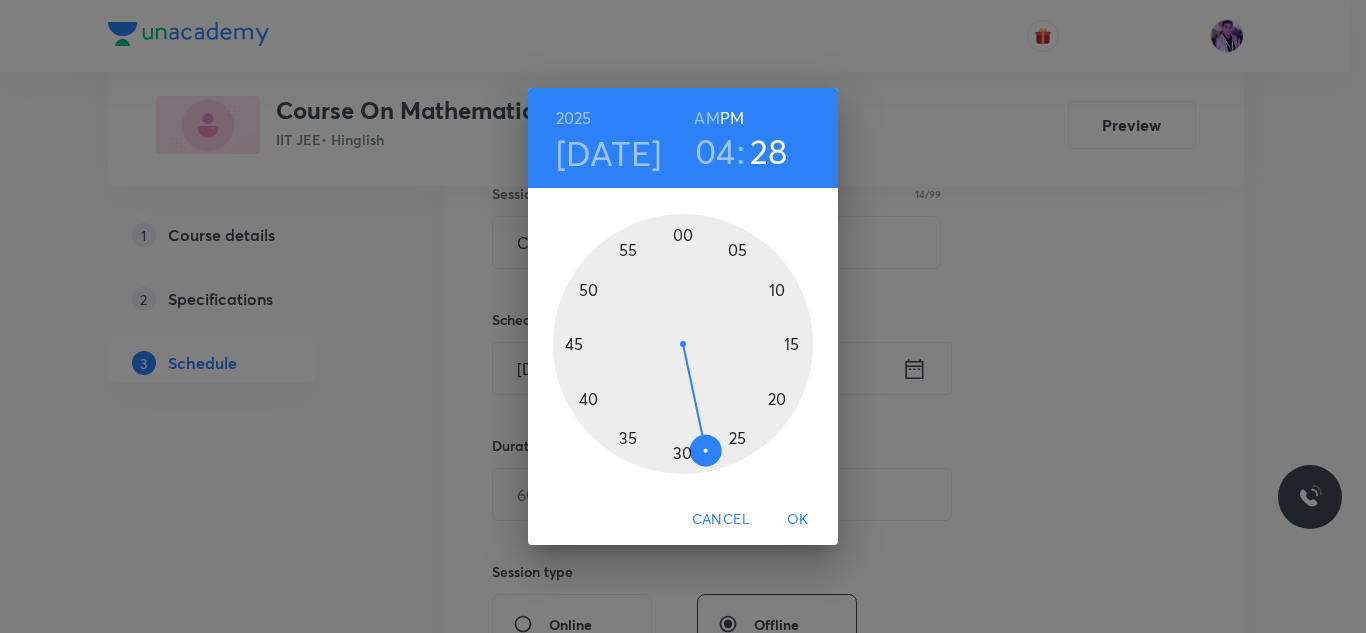 click on "04" at bounding box center [715, 151] 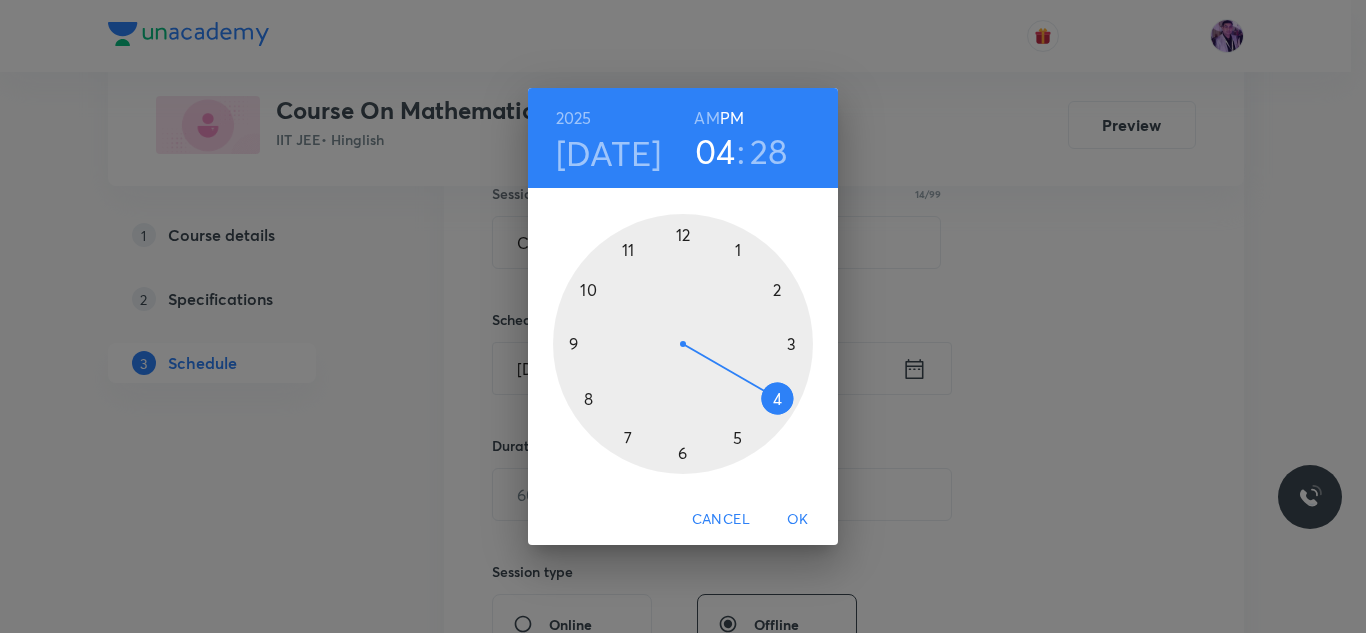 click on "04" at bounding box center [715, 151] 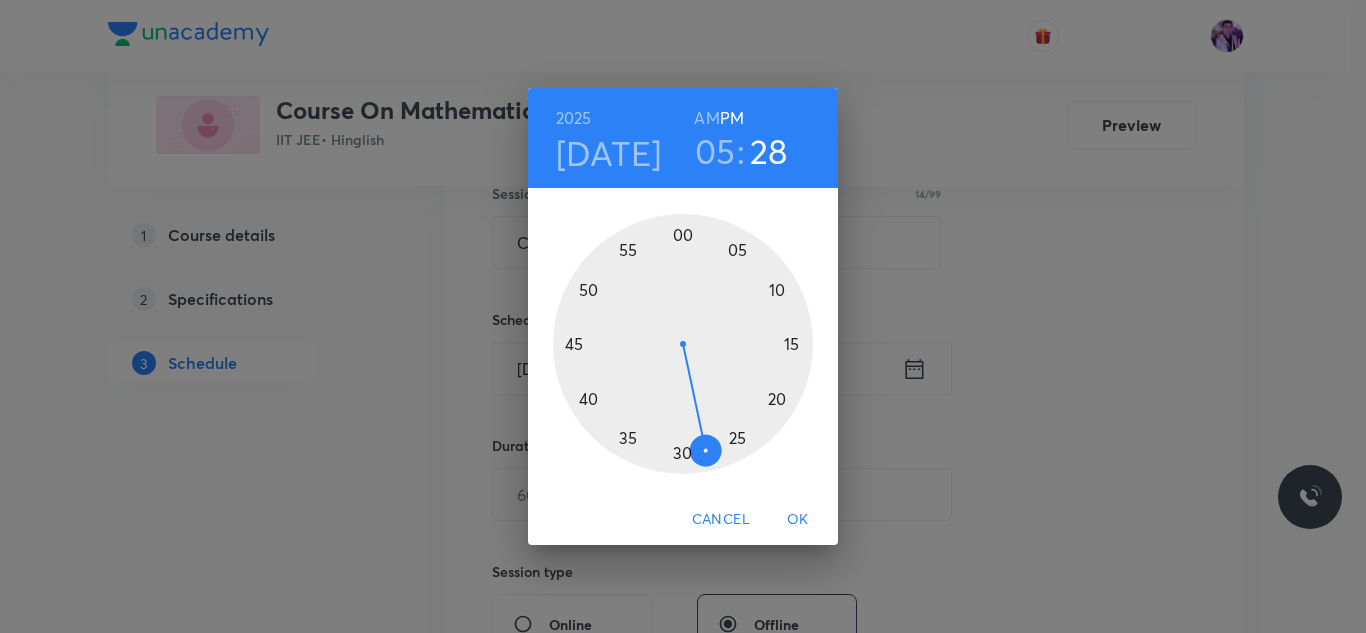 click at bounding box center [683, 344] 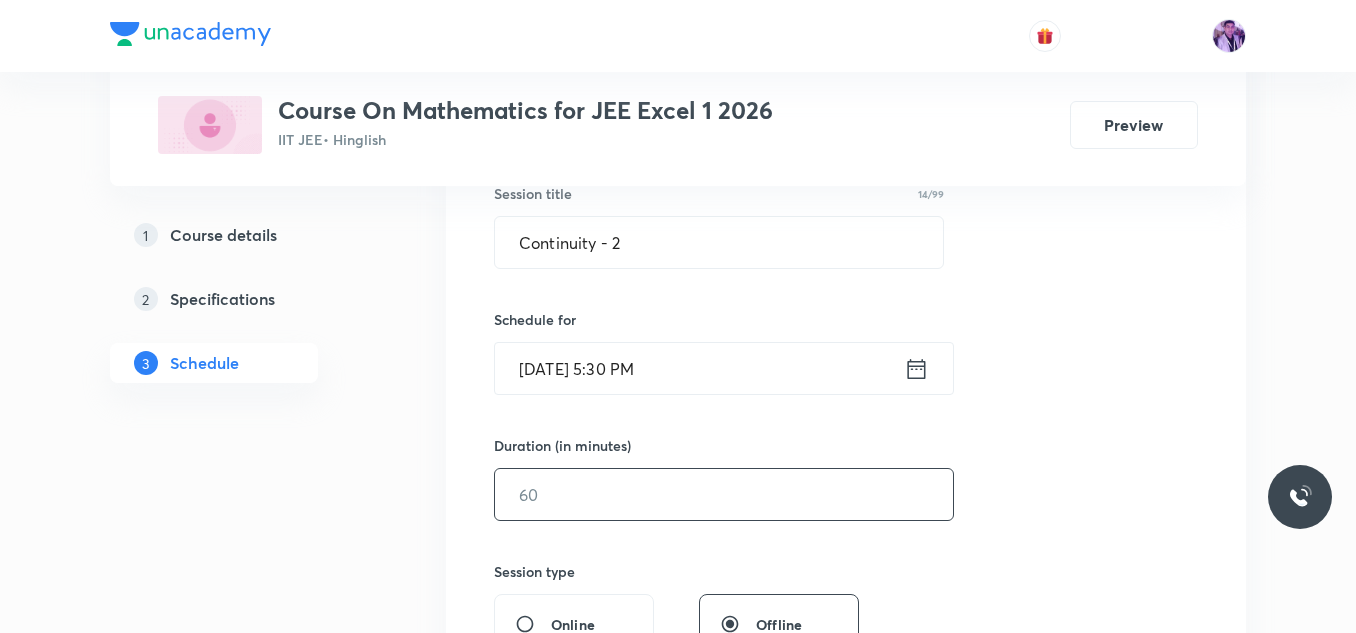 click at bounding box center [724, 494] 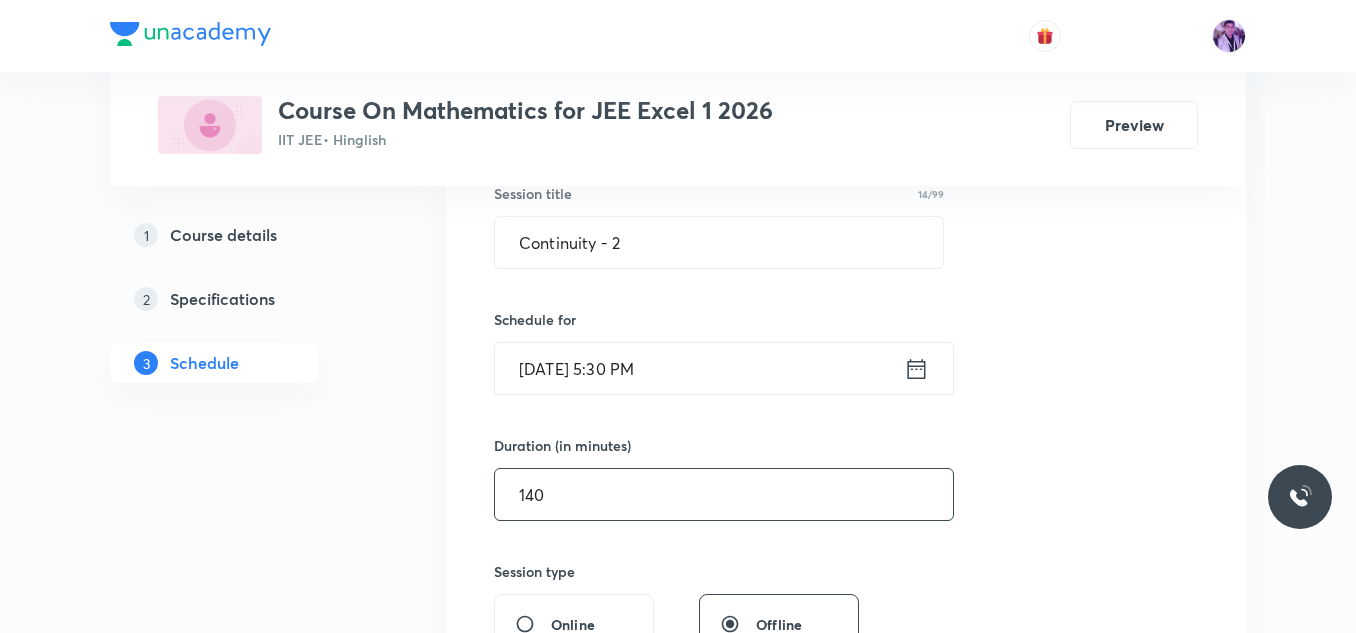 click on "140" at bounding box center [724, 494] 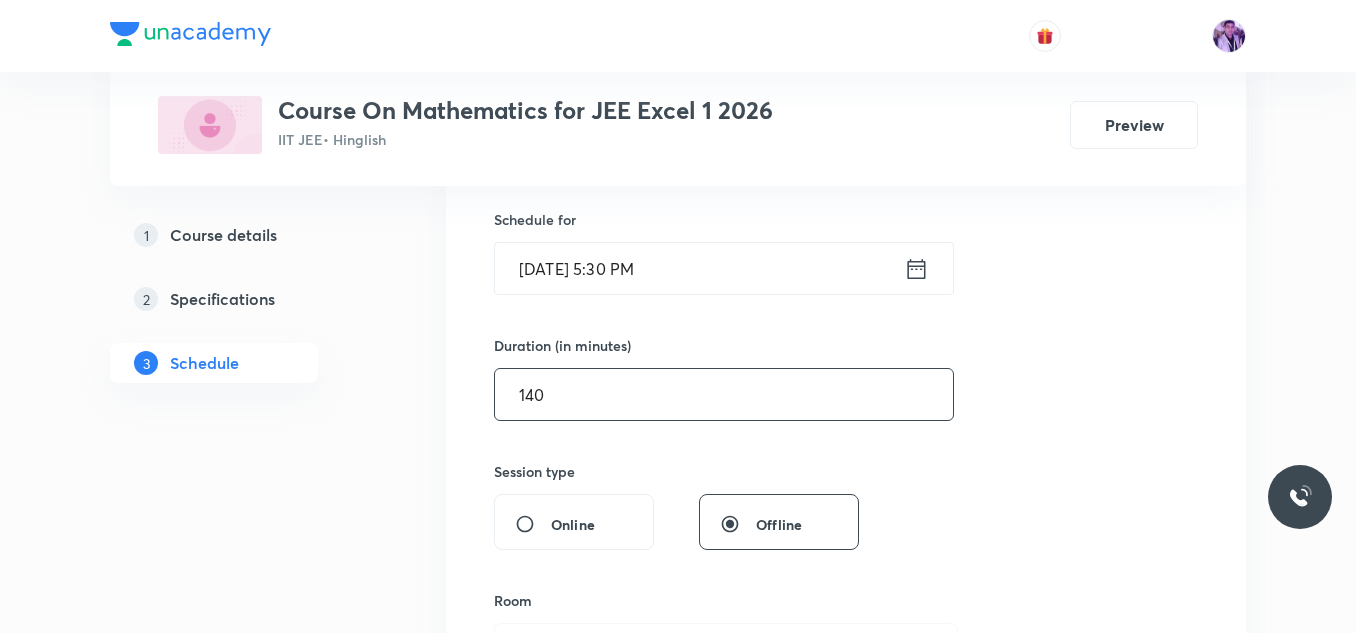 drag, startPoint x: 553, startPoint y: 390, endPoint x: 503, endPoint y: 404, distance: 51.92302 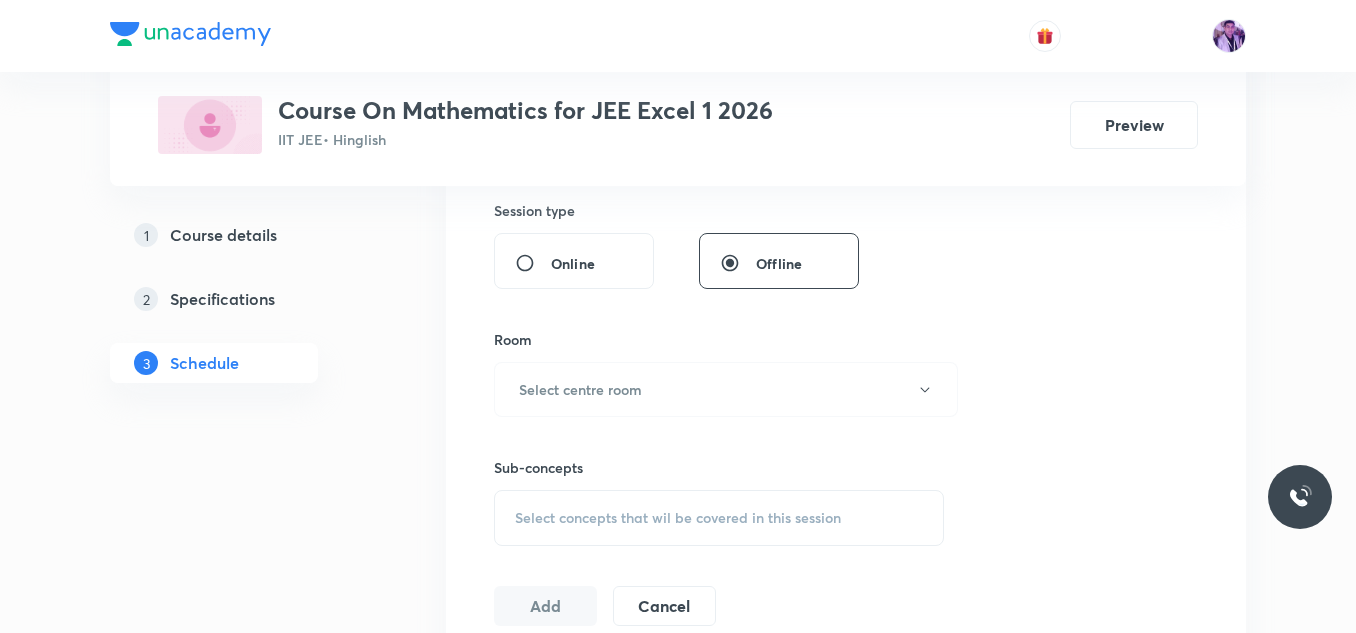 scroll, scrollTop: 784, scrollLeft: 0, axis: vertical 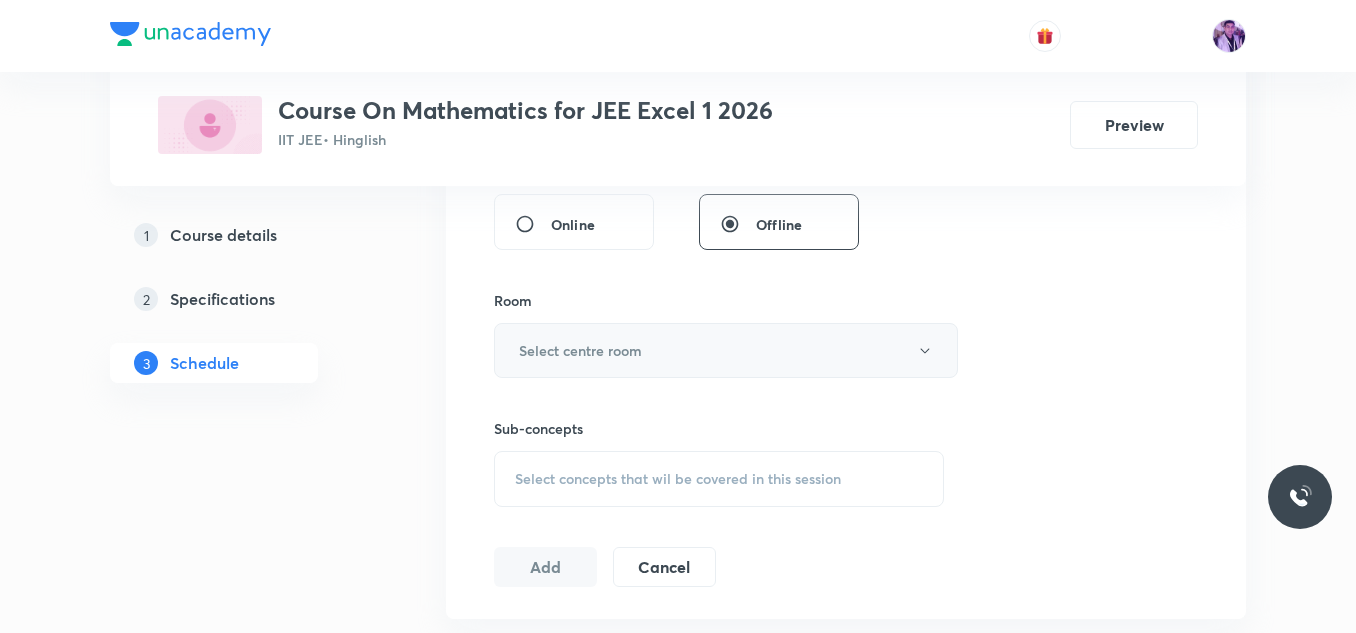 type on "120" 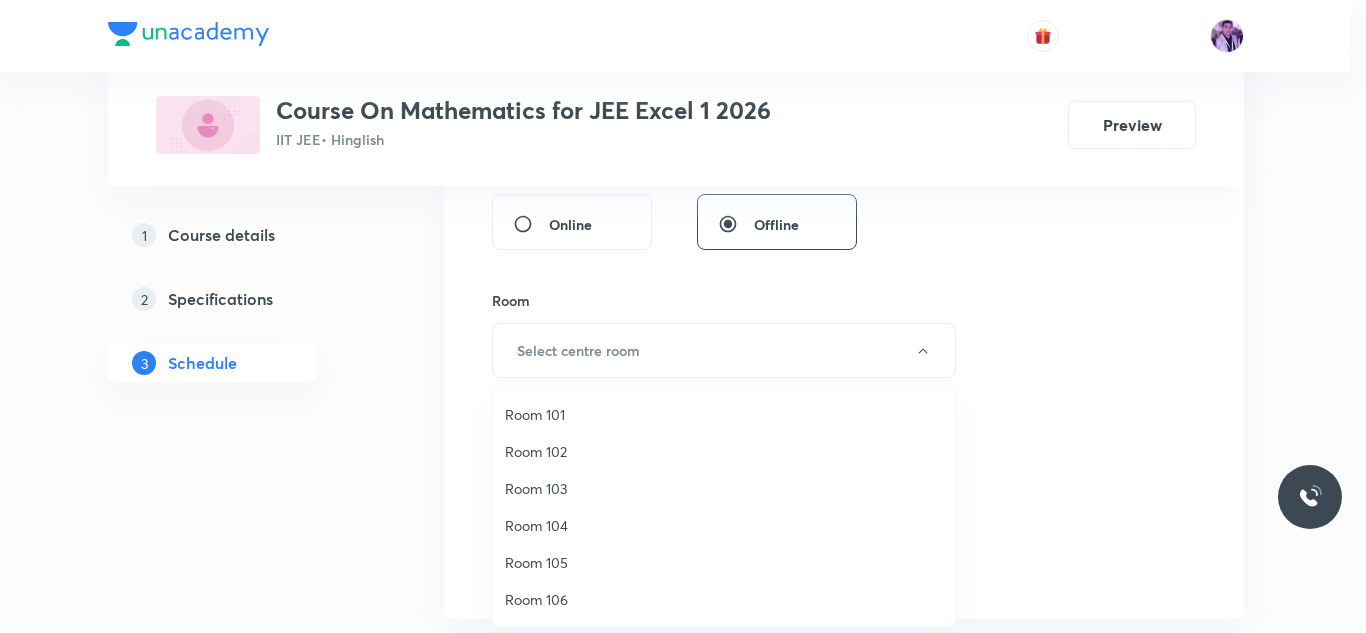 click on "Room 102" at bounding box center [724, 451] 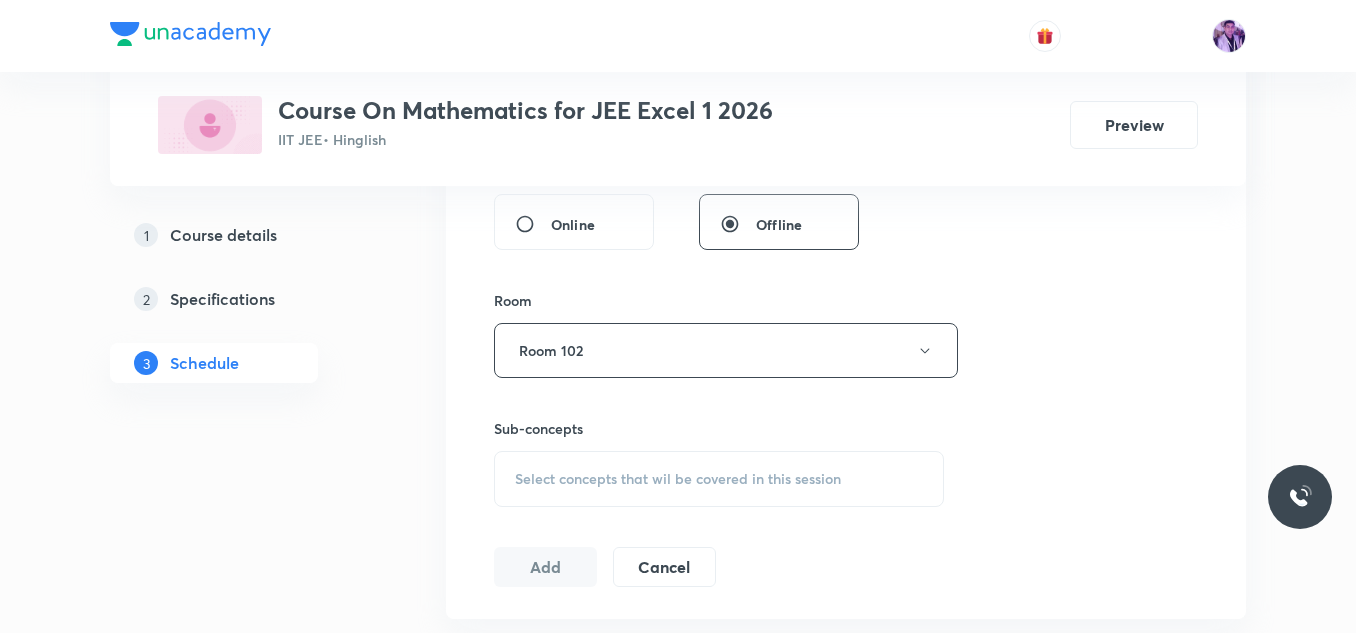 click on "Select concepts that wil be covered in this session" at bounding box center [678, 479] 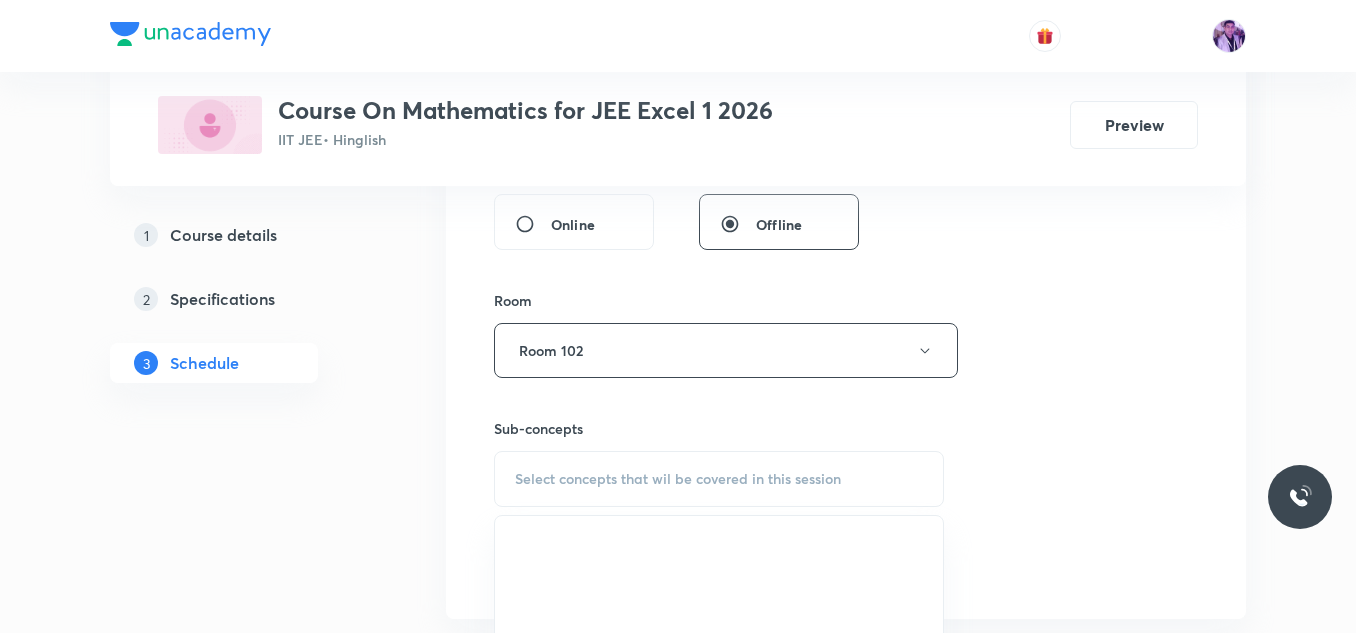 click on "Select concepts that wil be covered in this session" at bounding box center (678, 479) 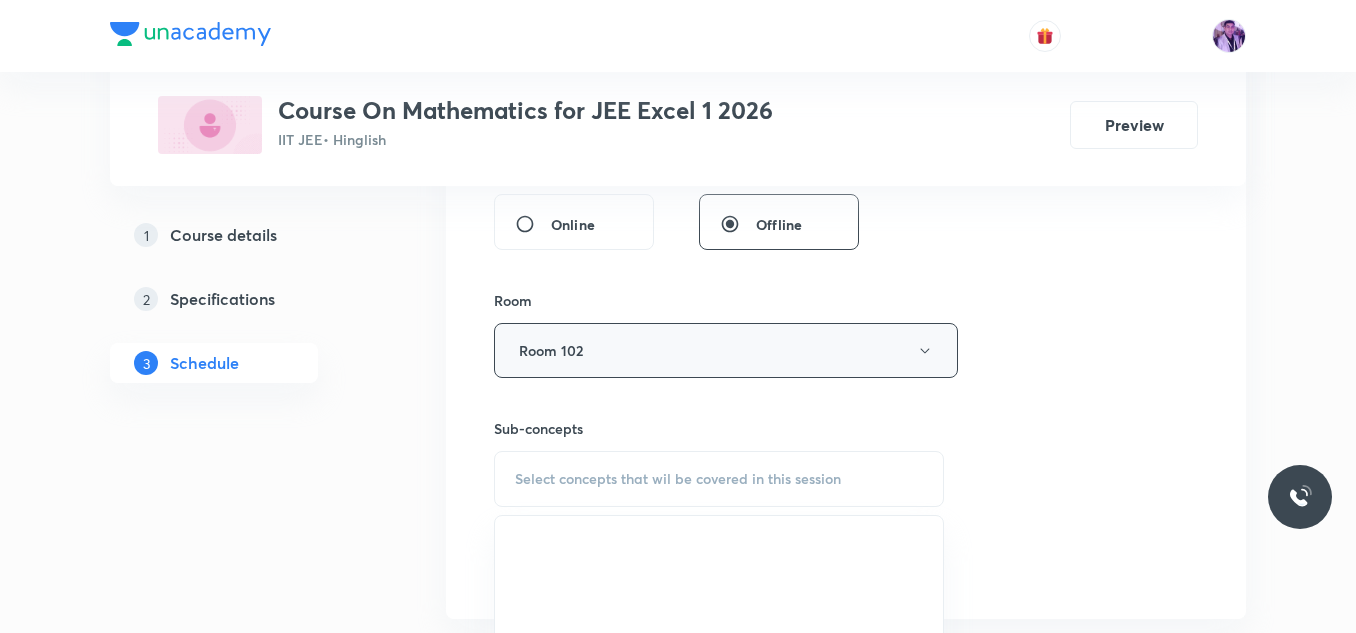 click on "Room 102" at bounding box center [726, 350] 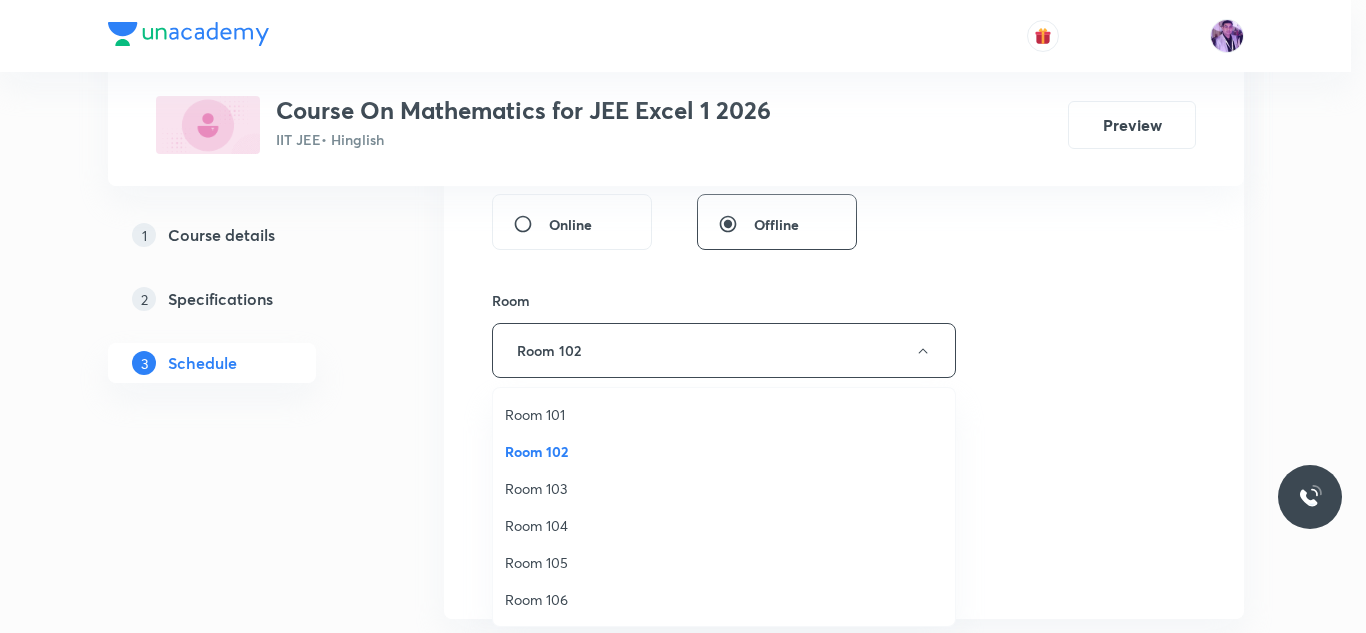 click on "Room 101" at bounding box center (724, 414) 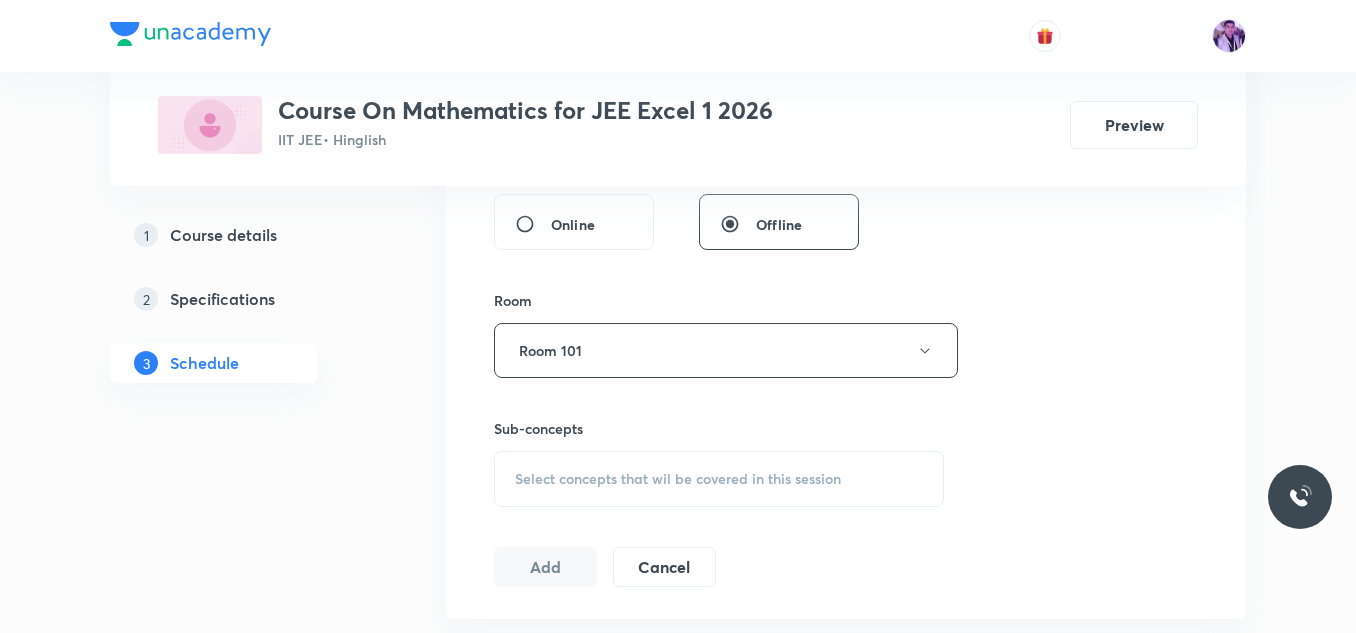click on "Room 101" at bounding box center [726, 350] 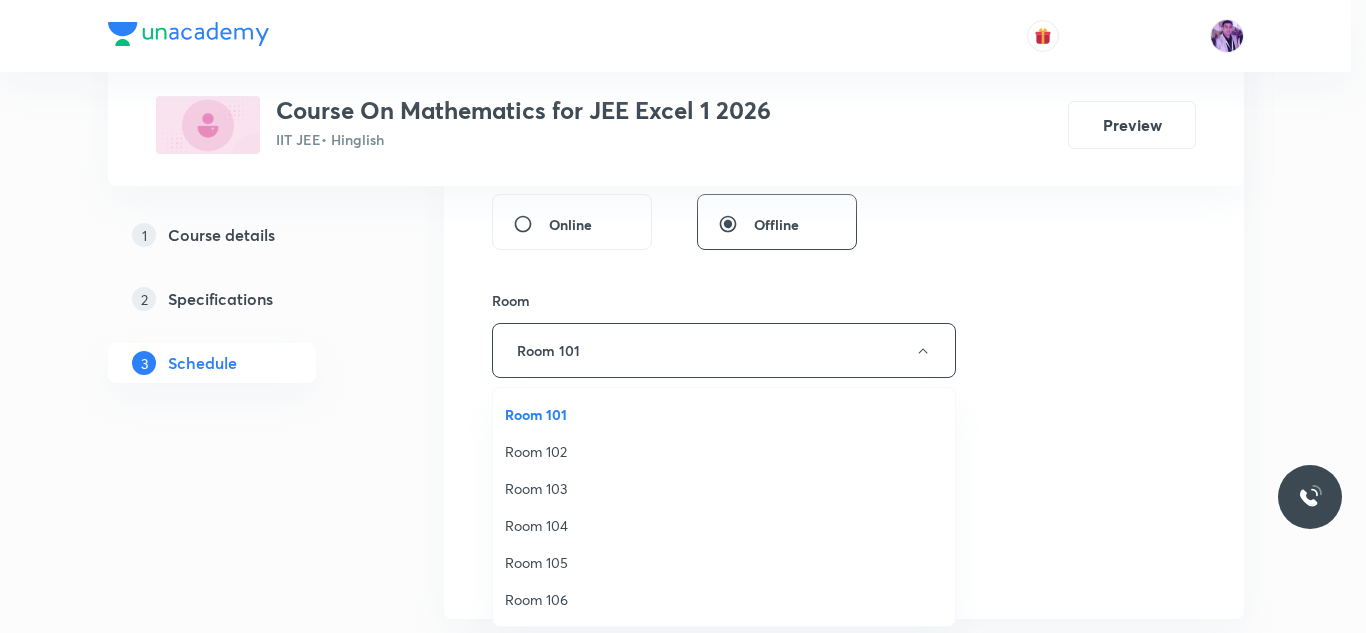 click on "Room 102" at bounding box center [724, 451] 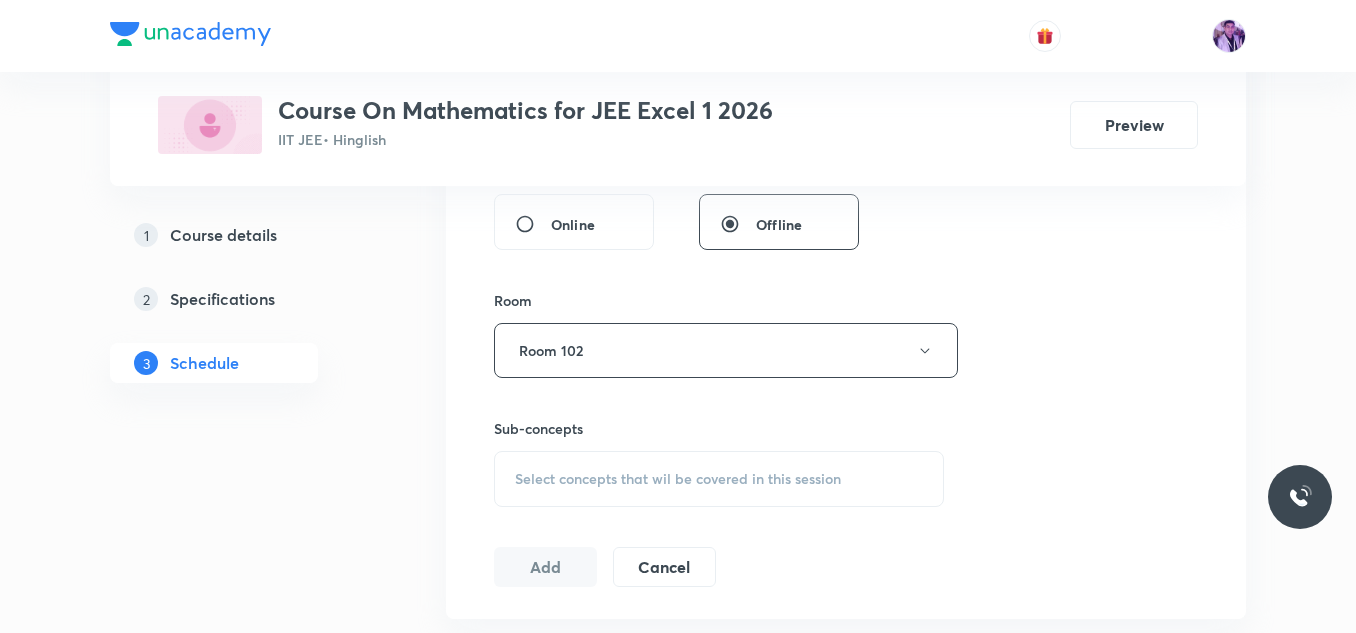 scroll, scrollTop: 884, scrollLeft: 0, axis: vertical 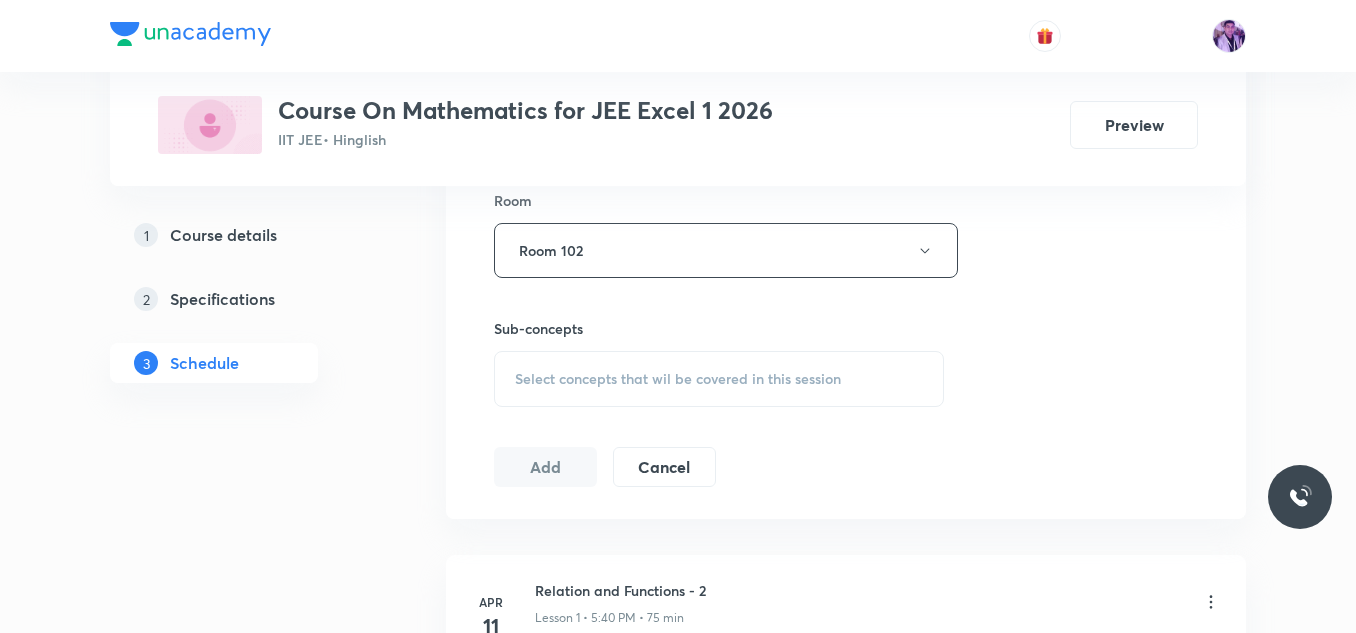 drag, startPoint x: 615, startPoint y: 375, endPoint x: 615, endPoint y: 342, distance: 33 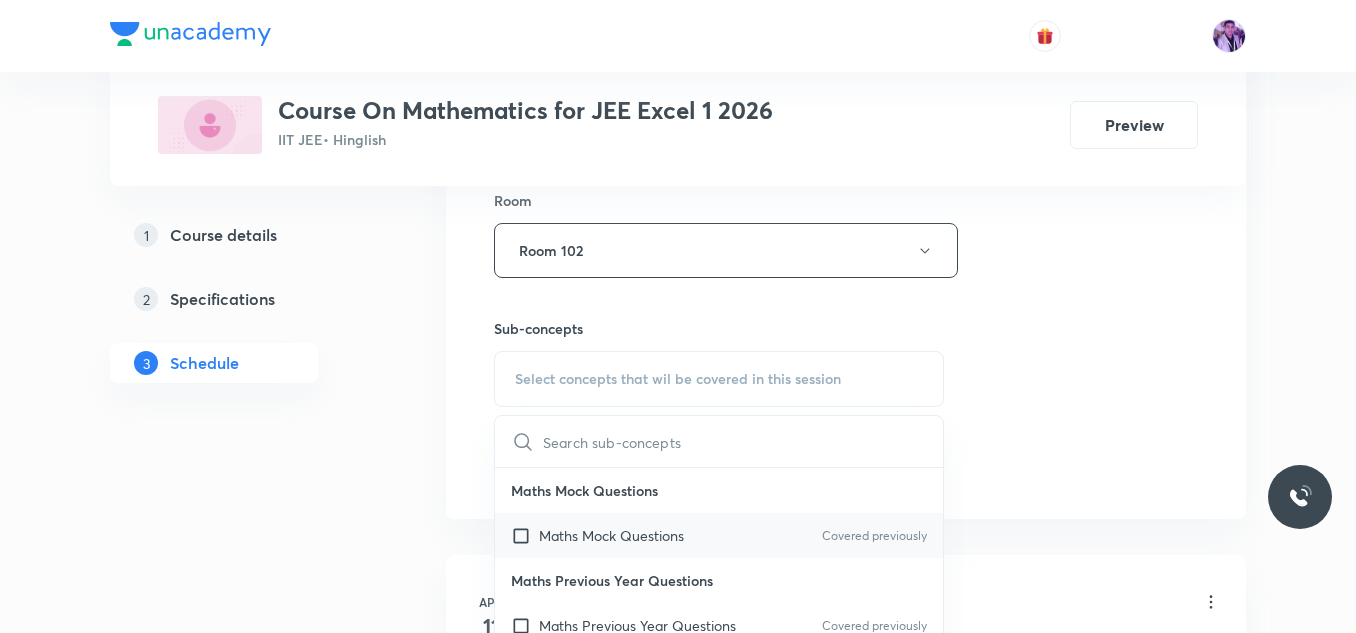 click on "Maths Mock Questions" at bounding box center (611, 535) 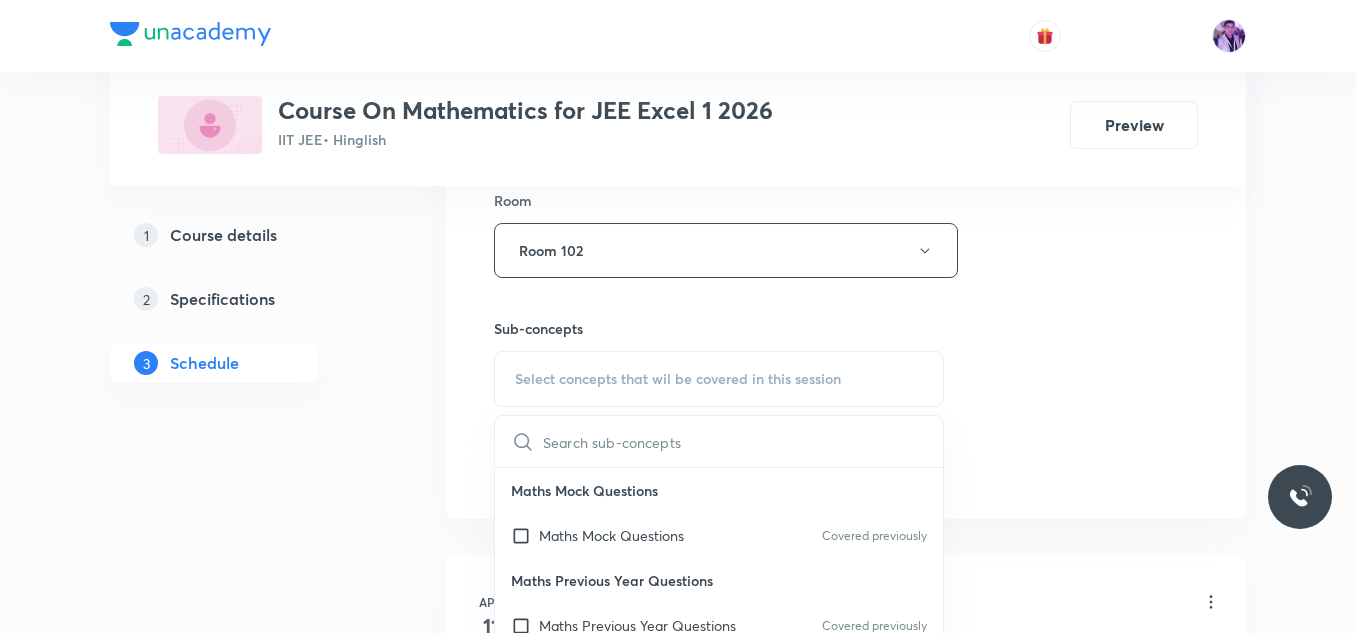checkbox on "true" 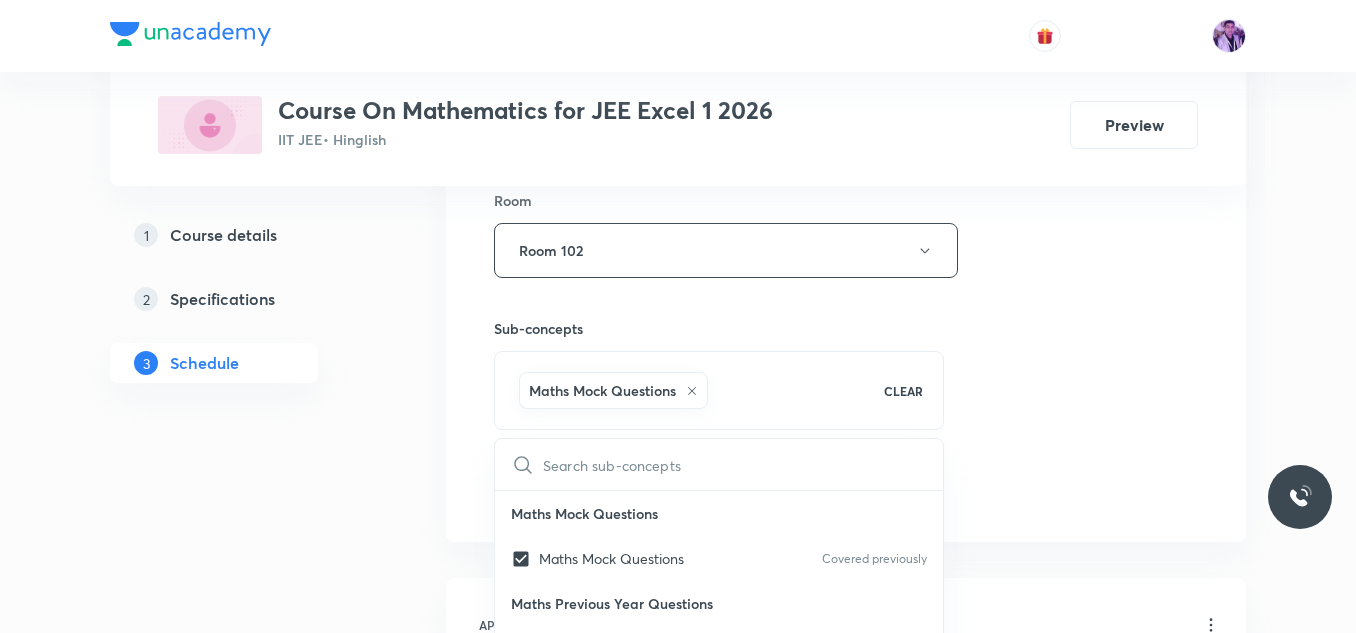 click on "Plus Courses Course On Mathematics for JEE Excel 1 2026 IIT JEE  • Hinglish Preview 1 Course details 2 Specifications 3 Schedule Schedule 58  classes Session  59 Live class Session title 14/99 Continuity - 2 ​ Schedule for Jul 10, 2025, 5:30 PM ​ Duration (in minutes) 120 ​   Session type Online Offline Room Room 102 Sub-concepts Maths Mock Questions CLEAR ​ Maths Mock Questions Maths Mock Questions Covered previously Maths Previous Year Questions Maths Previous Year Questions Covered previously Theory of equations Degree, Value Based & Equation Covered previously Geometrical Meaning of the Zeroes of a Polynomial Covered previously Location of roots Geometrical meaning of Roots of an equation Points in solving an equation Covered previously Graph of Quadratic Expression & its Analysis Range of Quadratic Equation Remainder and factor theorems Identity Covered previously Quadratic equations Common Roots Covered previously Location of Roots General Equation of Second Degree in Variable x and y Series 1" at bounding box center [678, 4462] 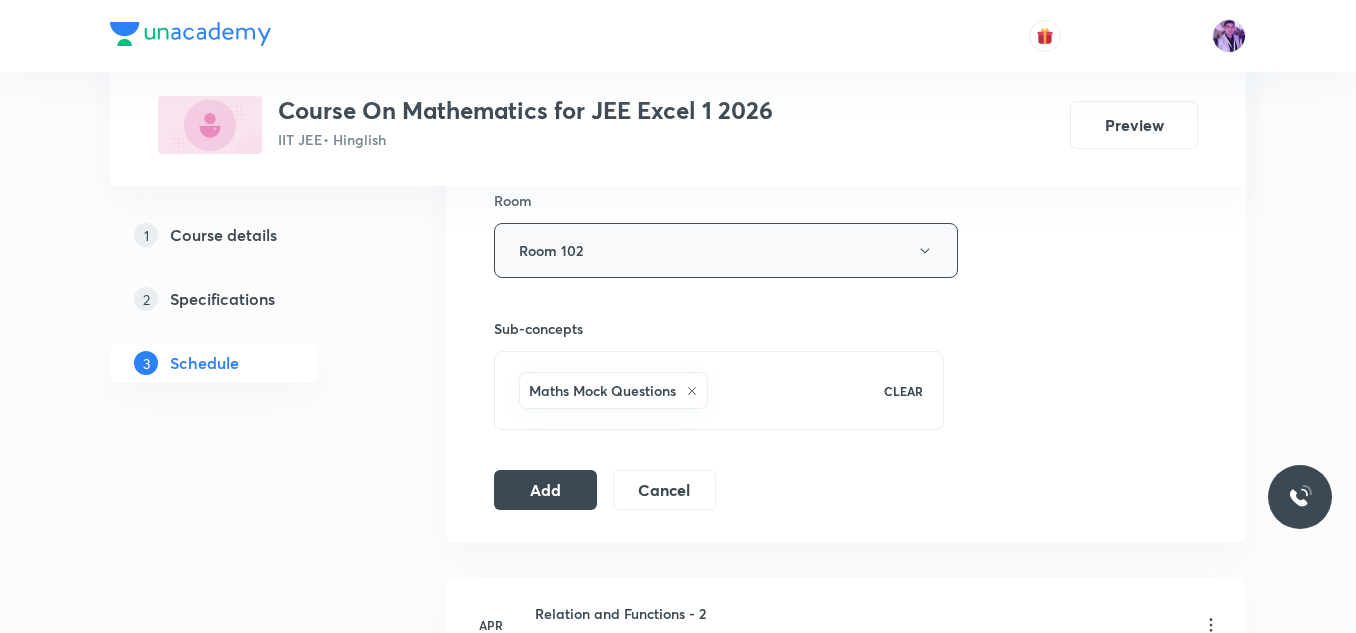 click on "Room 102" at bounding box center (726, 250) 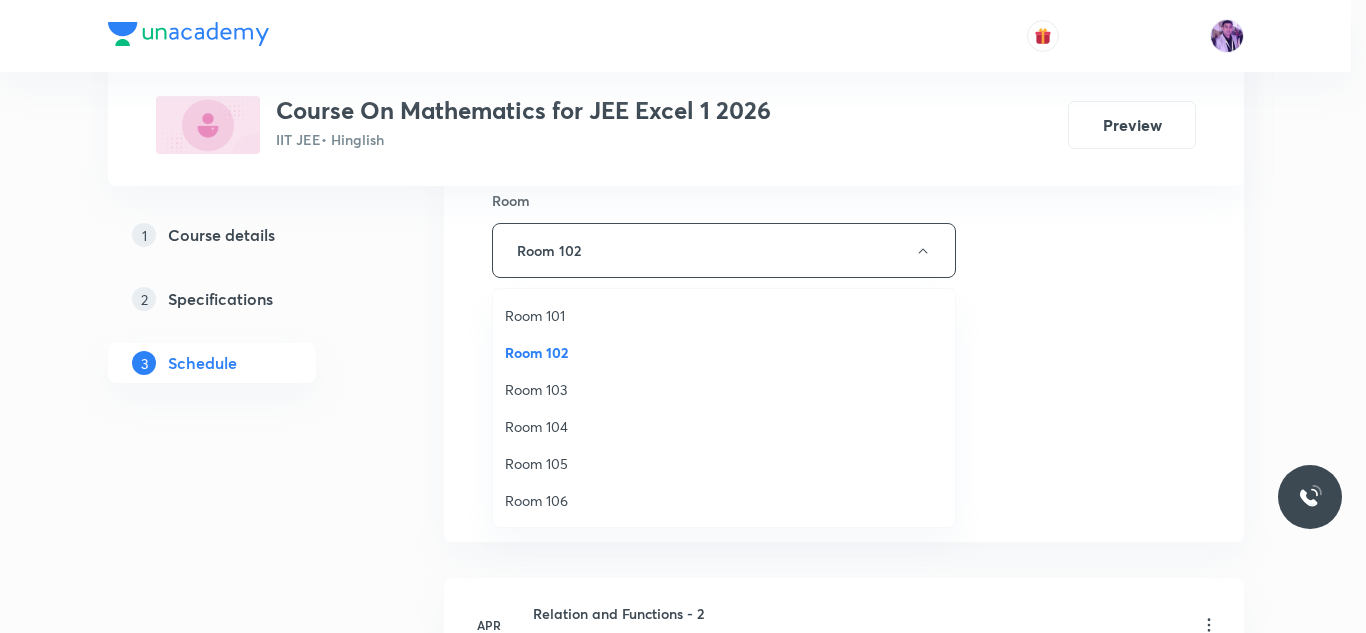click on "Room 101" at bounding box center [724, 315] 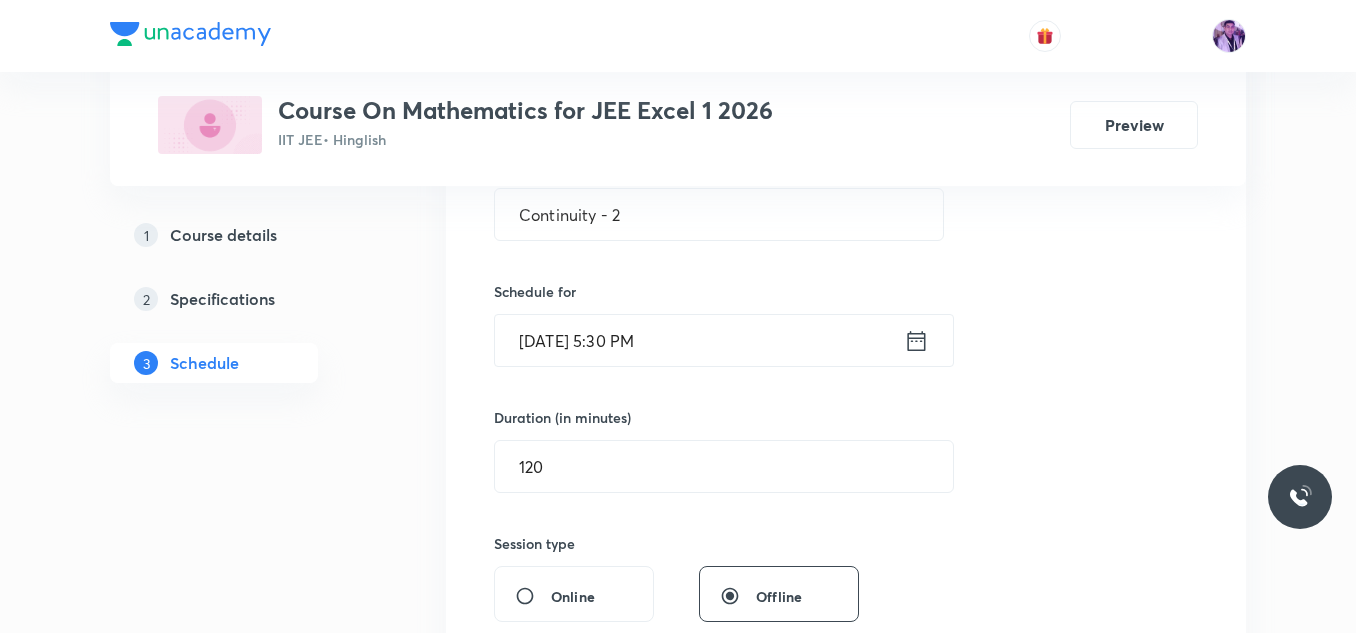 scroll, scrollTop: 684, scrollLeft: 0, axis: vertical 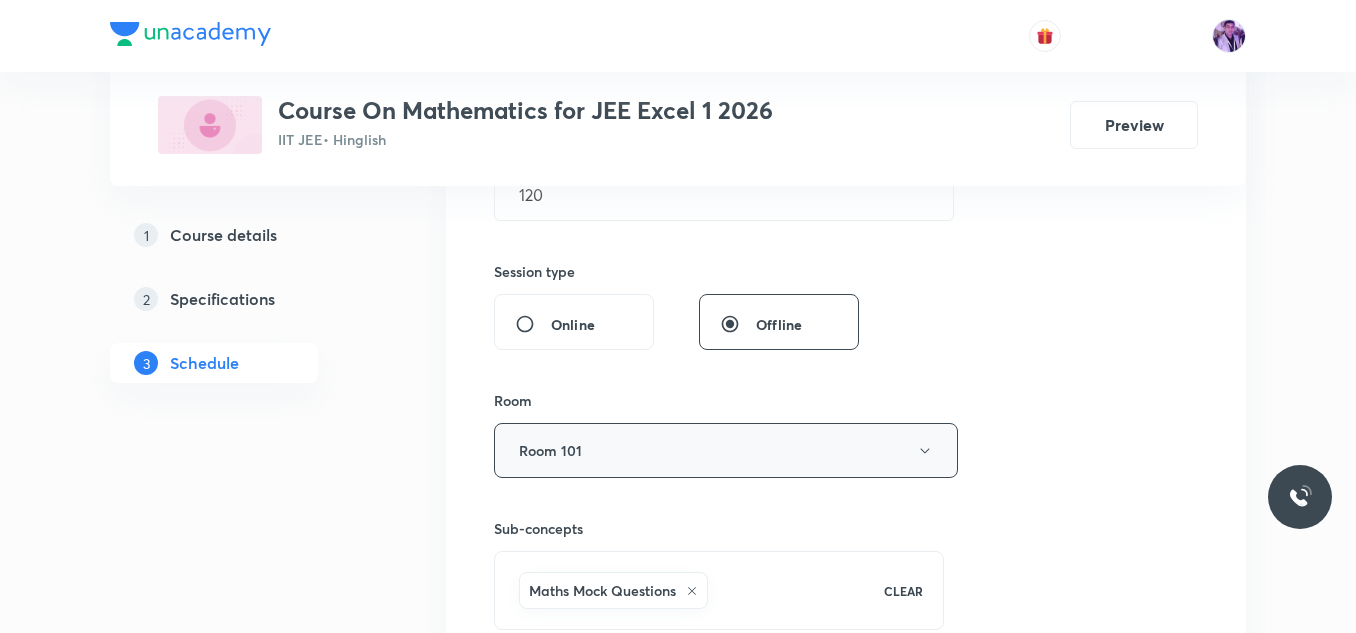 click on "Room 101" at bounding box center (726, 450) 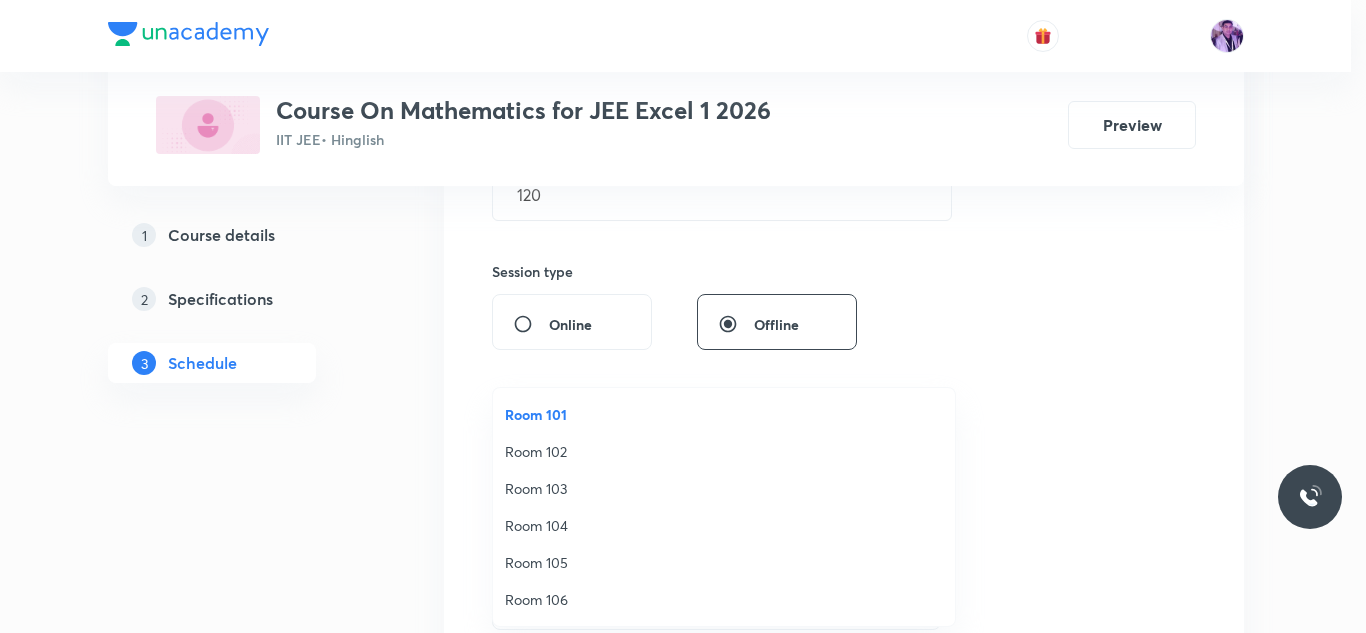 click on "Room 104" at bounding box center (724, 525) 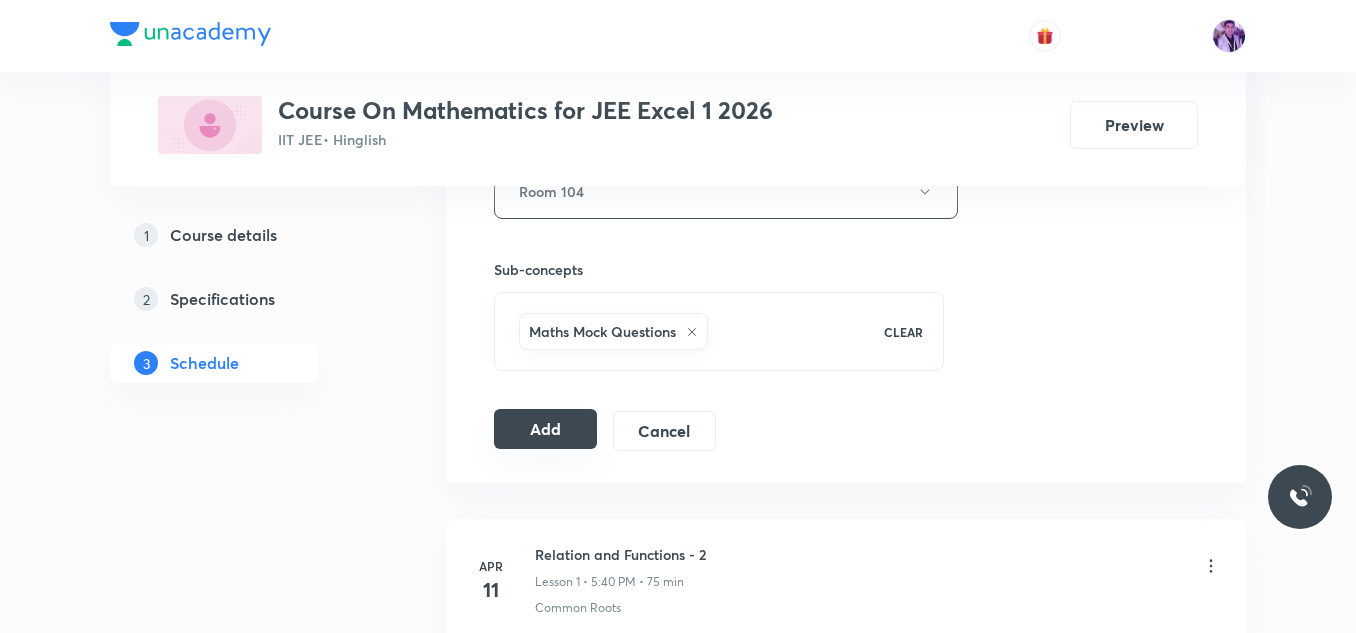 scroll, scrollTop: 984, scrollLeft: 0, axis: vertical 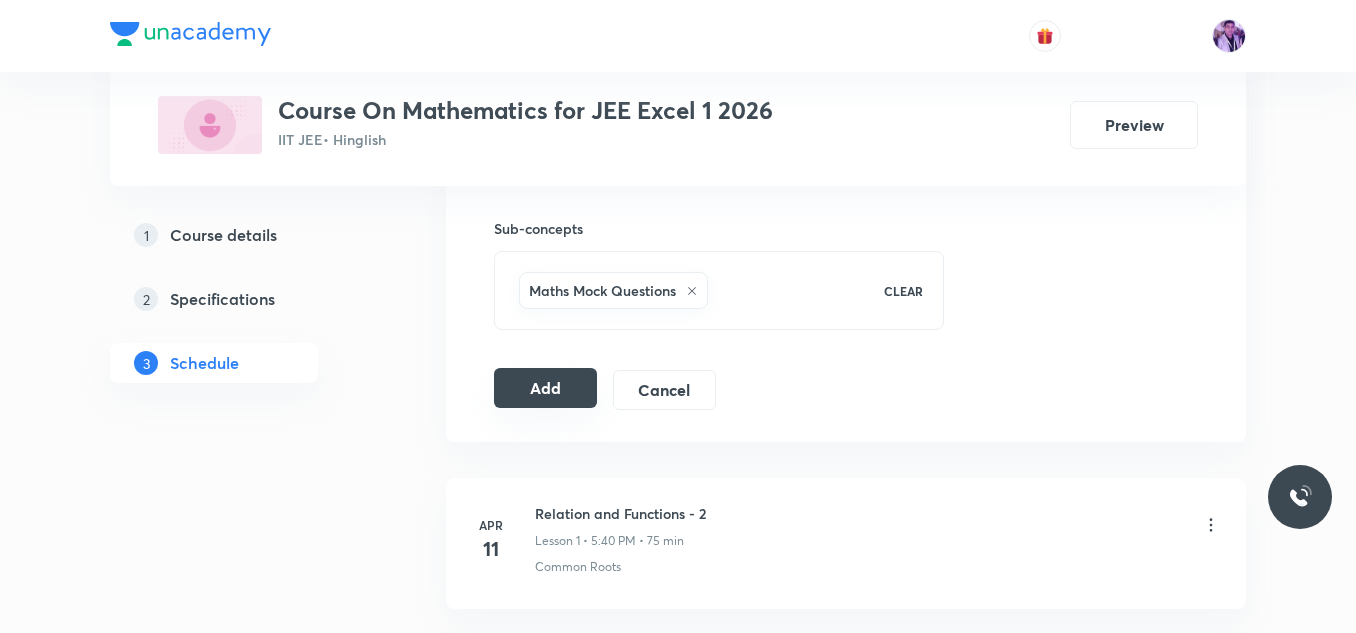 click on "Add" at bounding box center [545, 388] 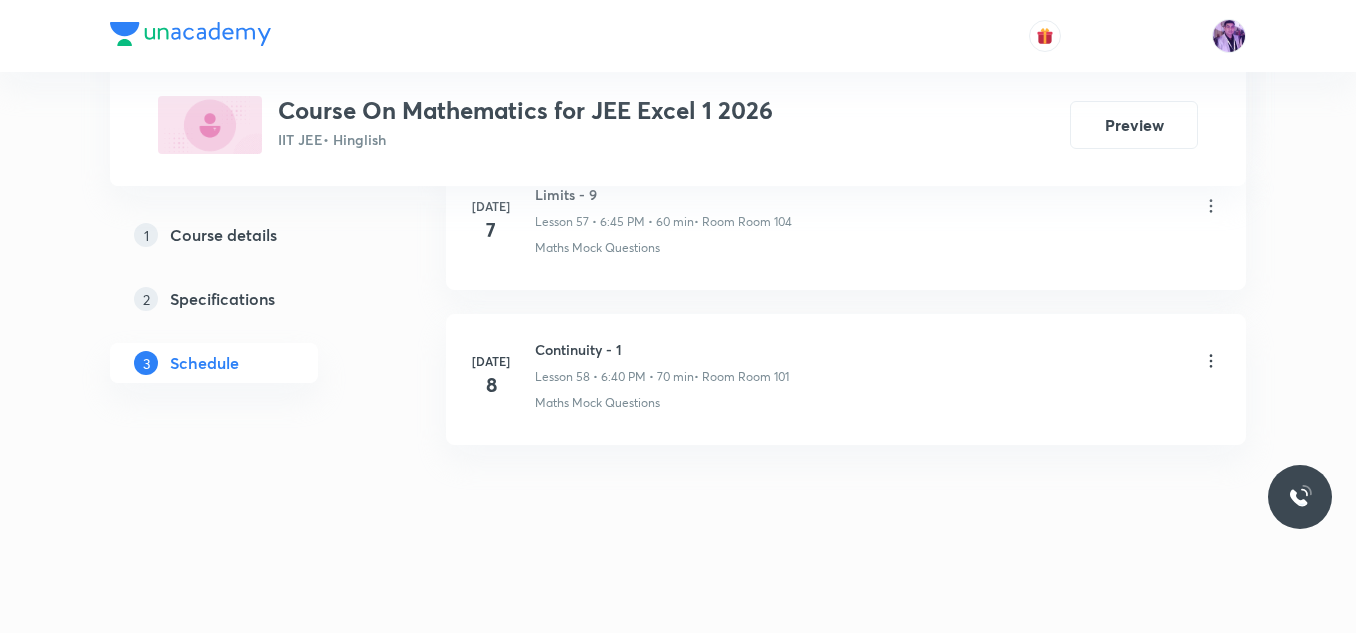 scroll, scrollTop: 9041, scrollLeft: 0, axis: vertical 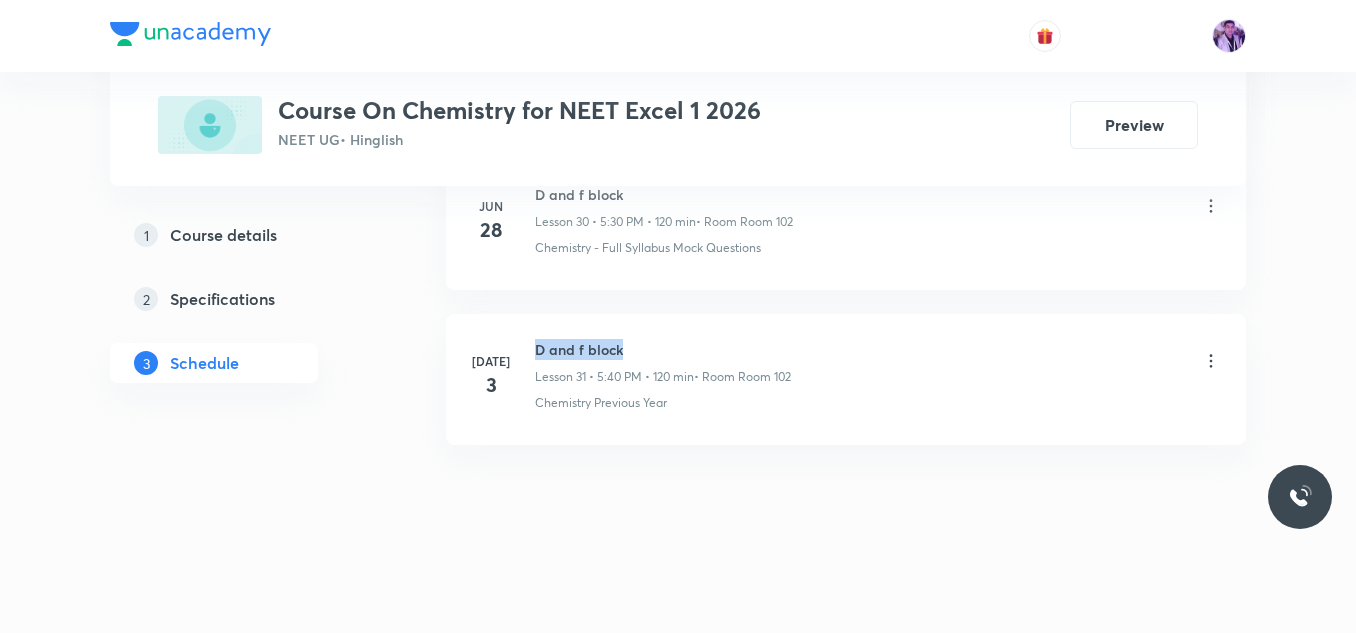 drag, startPoint x: 0, startPoint y: 0, endPoint x: 635, endPoint y: 346, distance: 723.1466 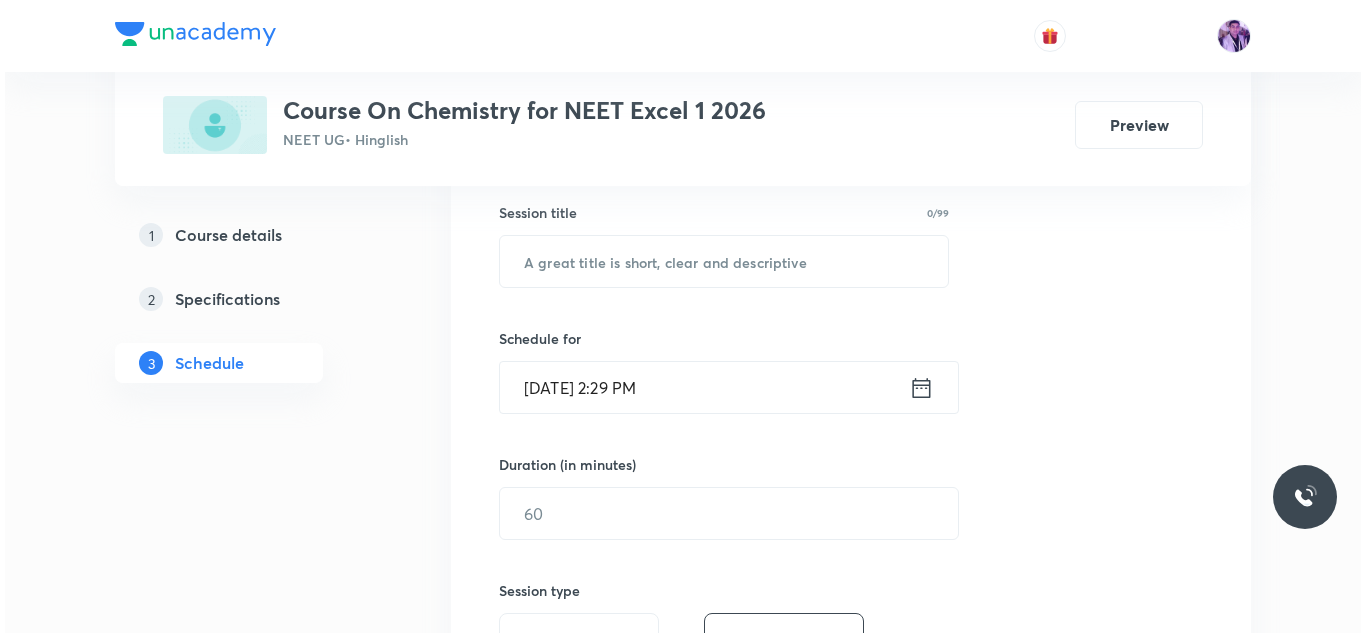 scroll, scrollTop: 233, scrollLeft: 0, axis: vertical 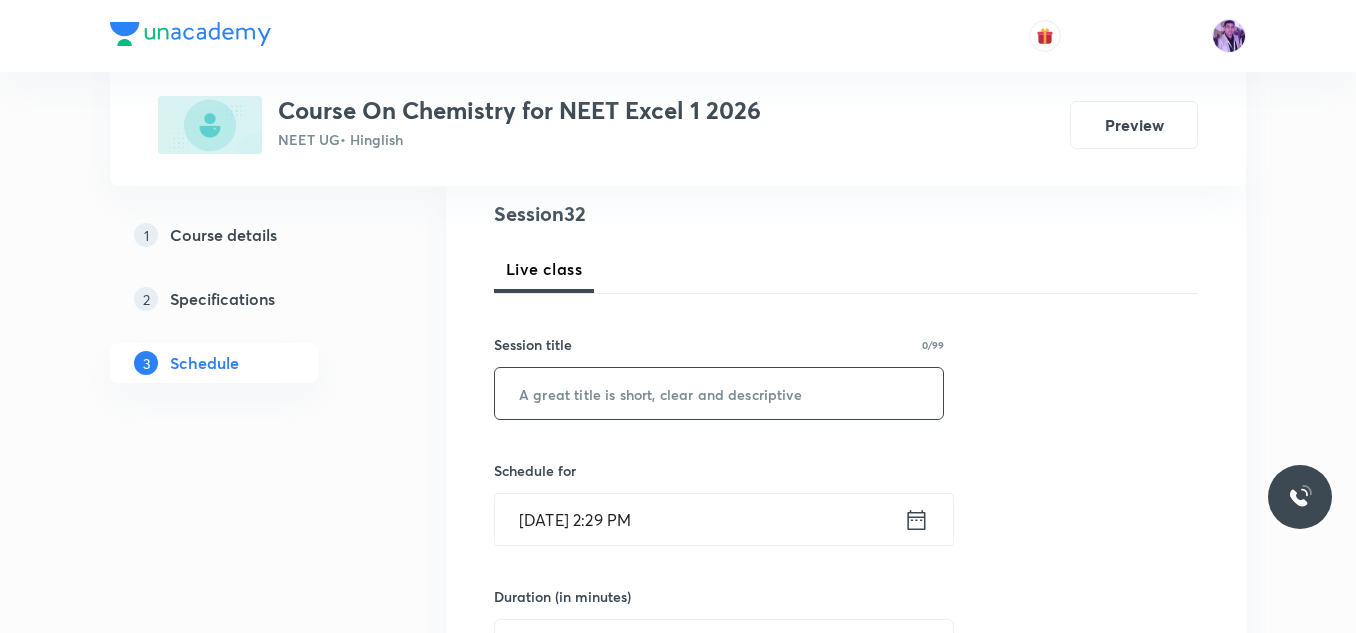click at bounding box center [719, 393] 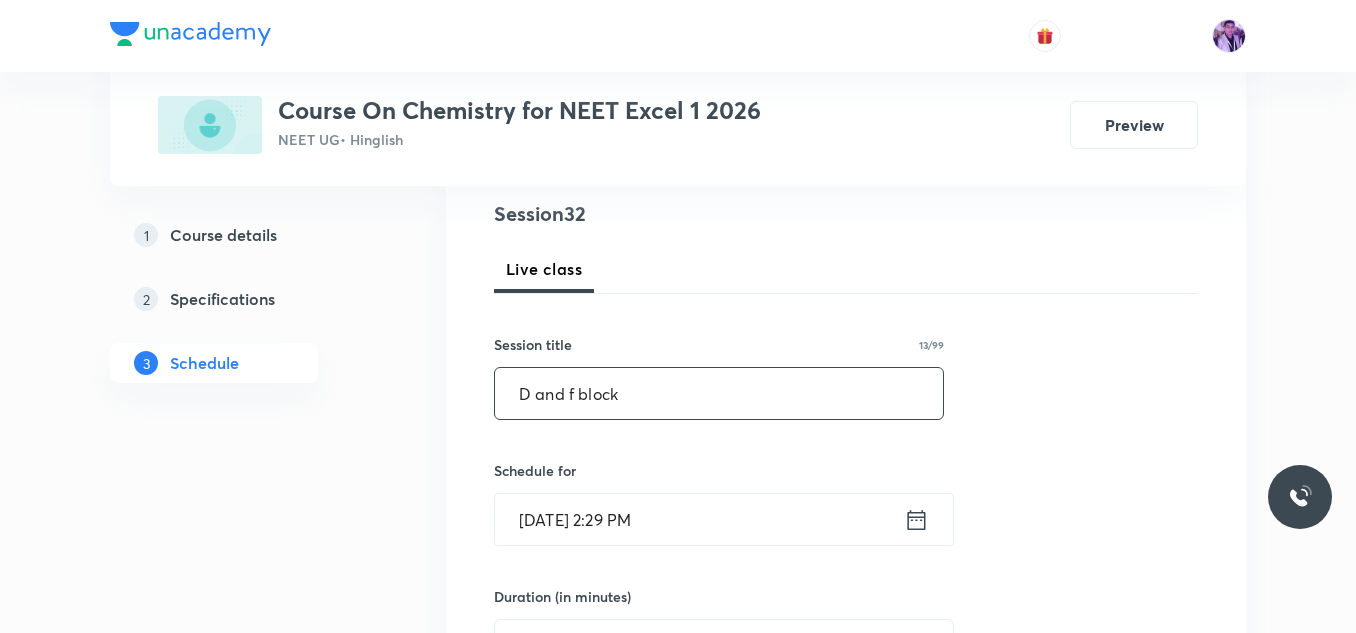 click on "D and f block" at bounding box center [719, 393] 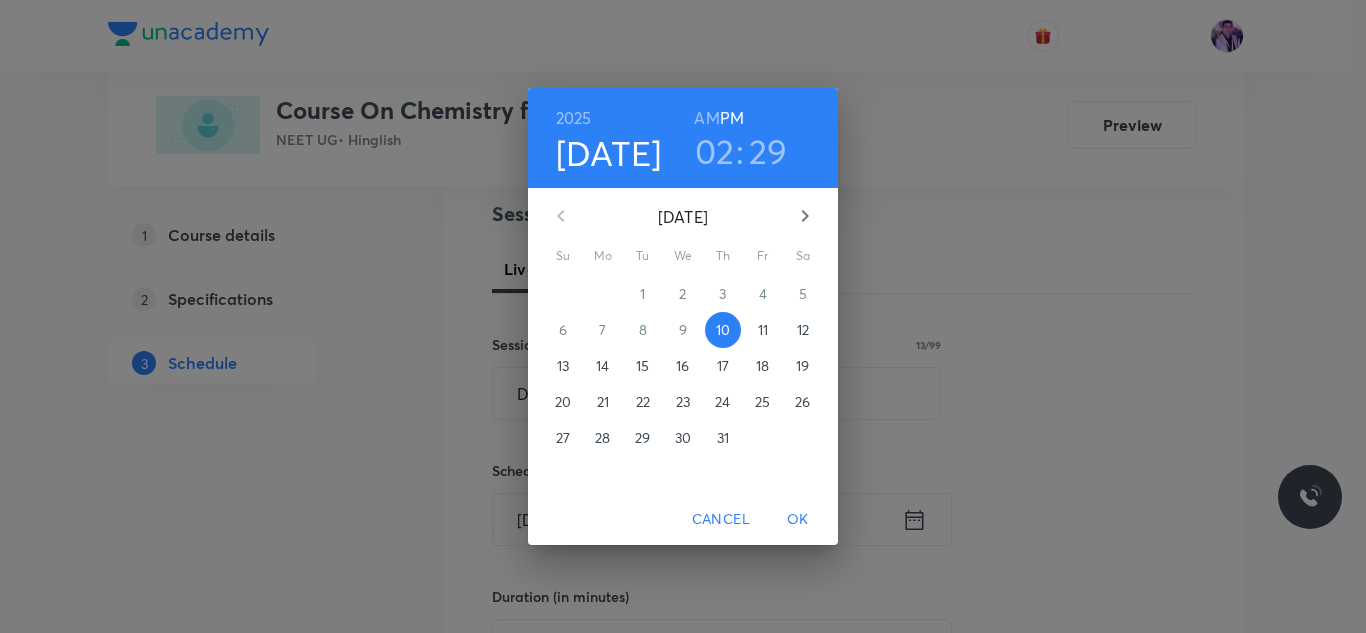 click on "PM" at bounding box center (732, 118) 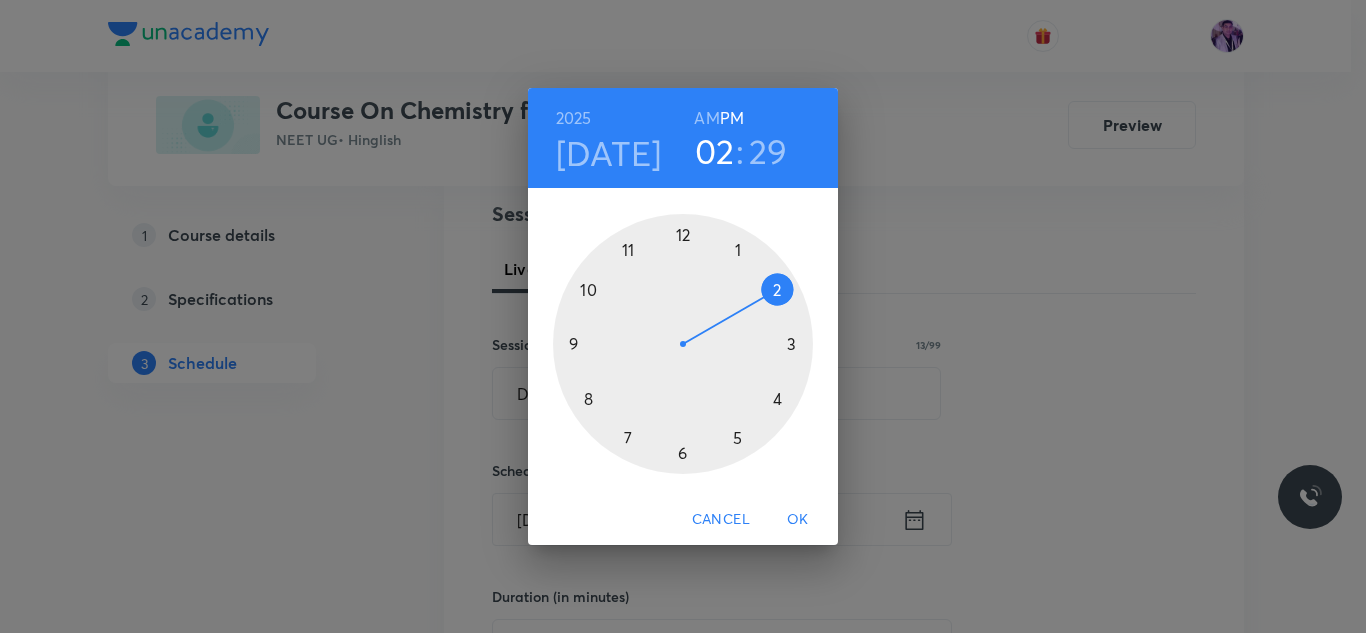 click at bounding box center (683, 344) 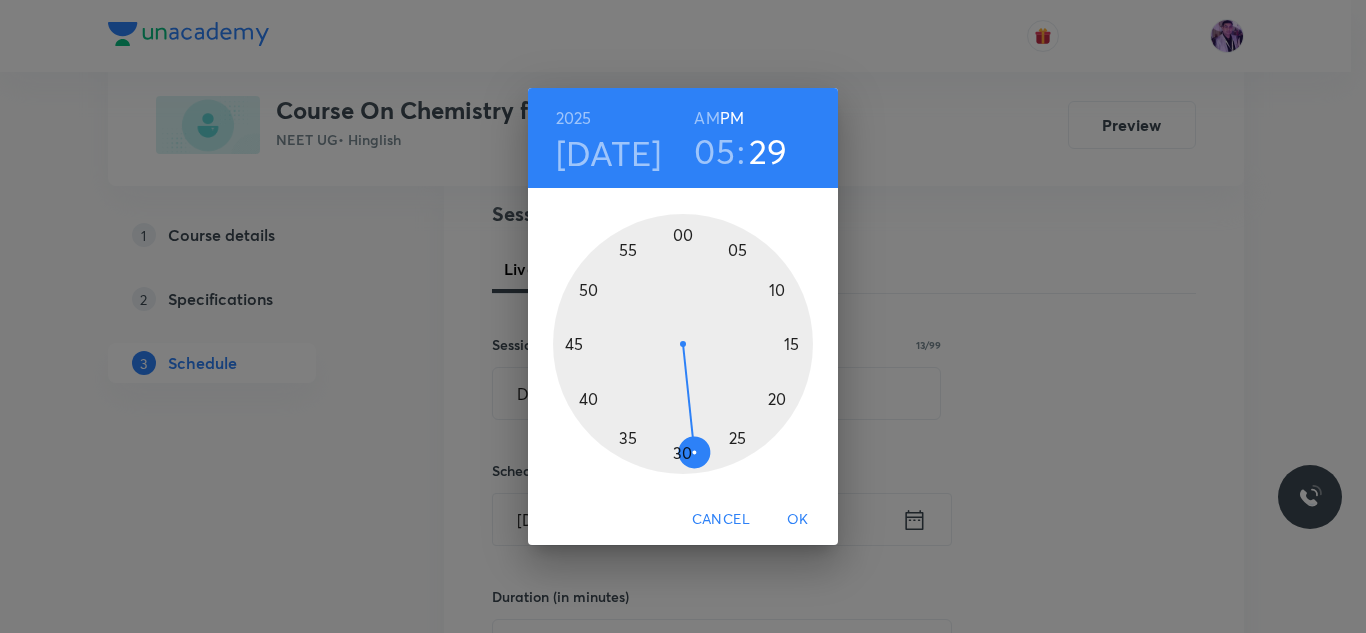 click at bounding box center (683, 344) 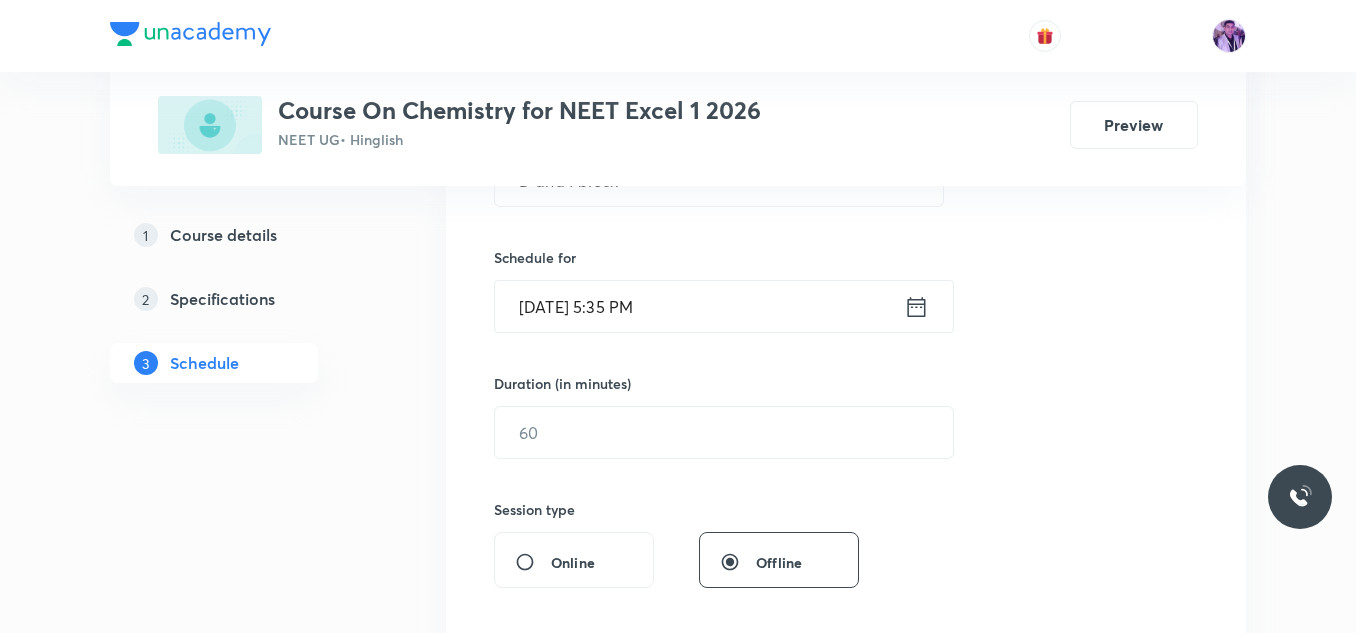 scroll, scrollTop: 533, scrollLeft: 0, axis: vertical 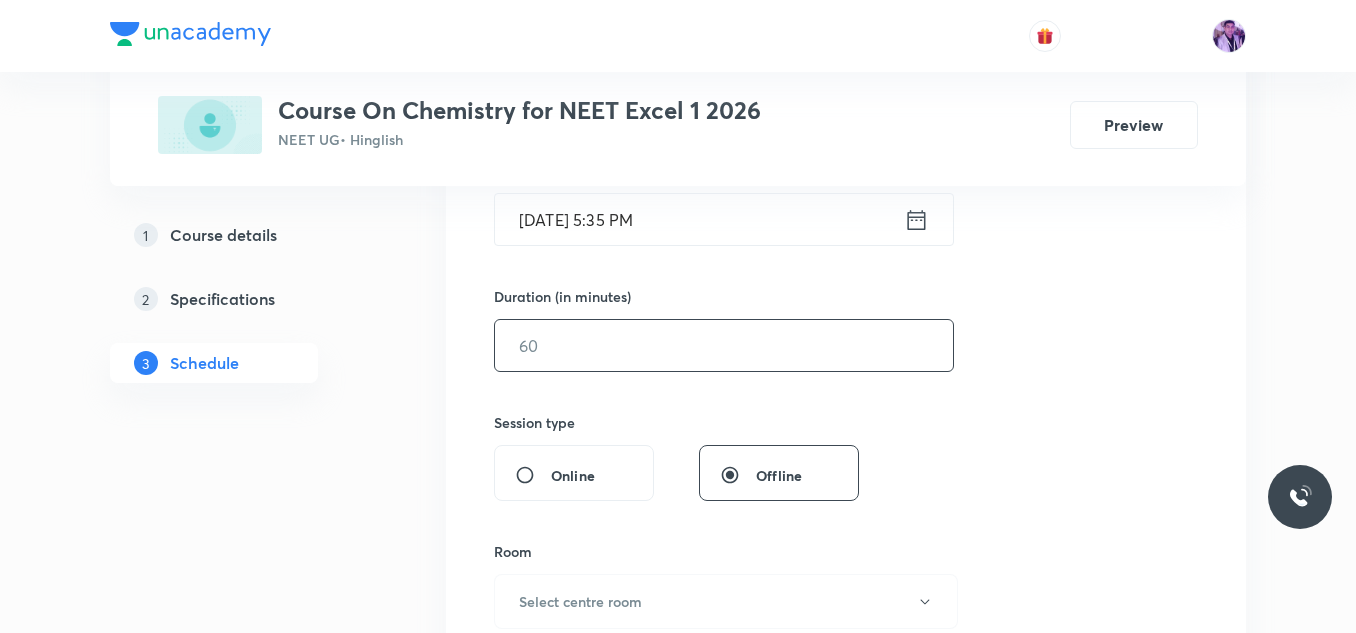 click at bounding box center [724, 345] 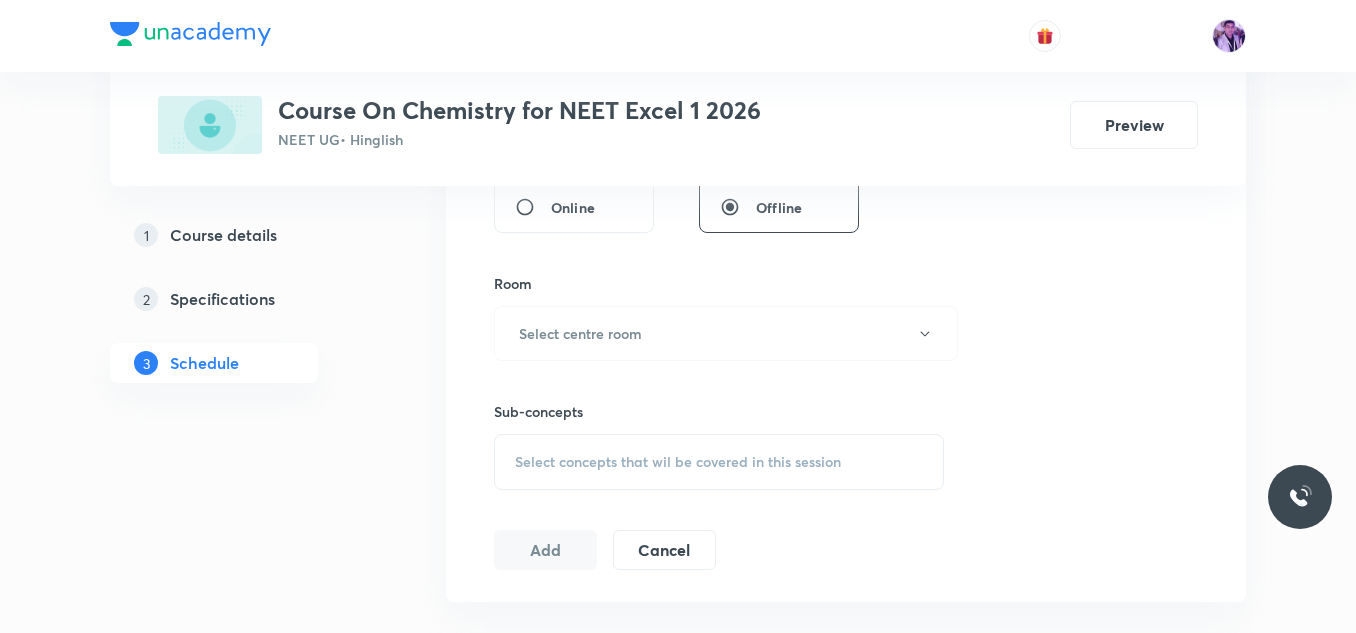 scroll, scrollTop: 833, scrollLeft: 0, axis: vertical 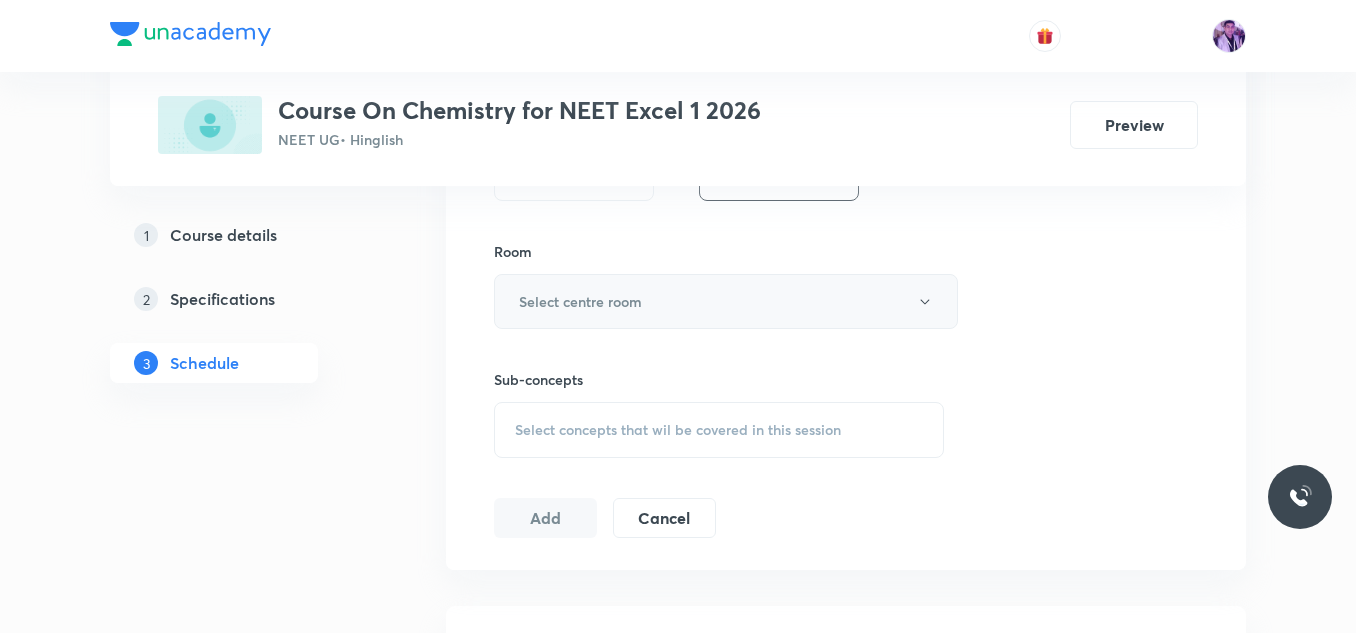 type on "120" 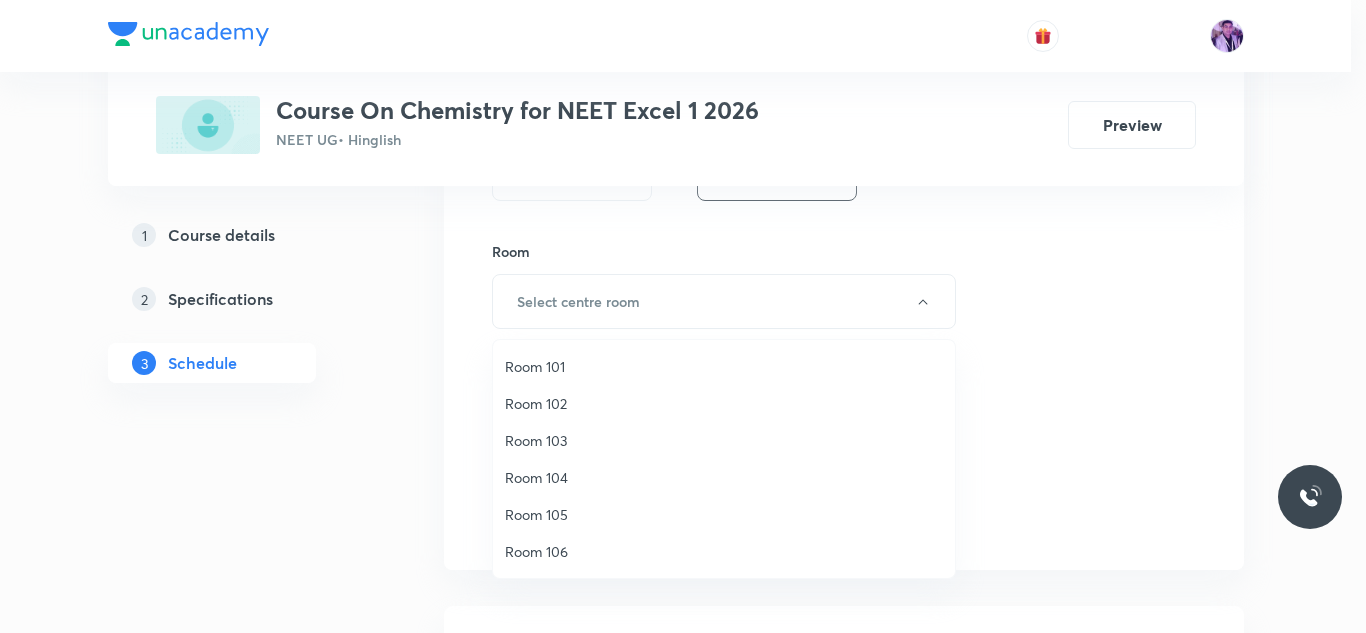 click on "Room 102" at bounding box center [724, 403] 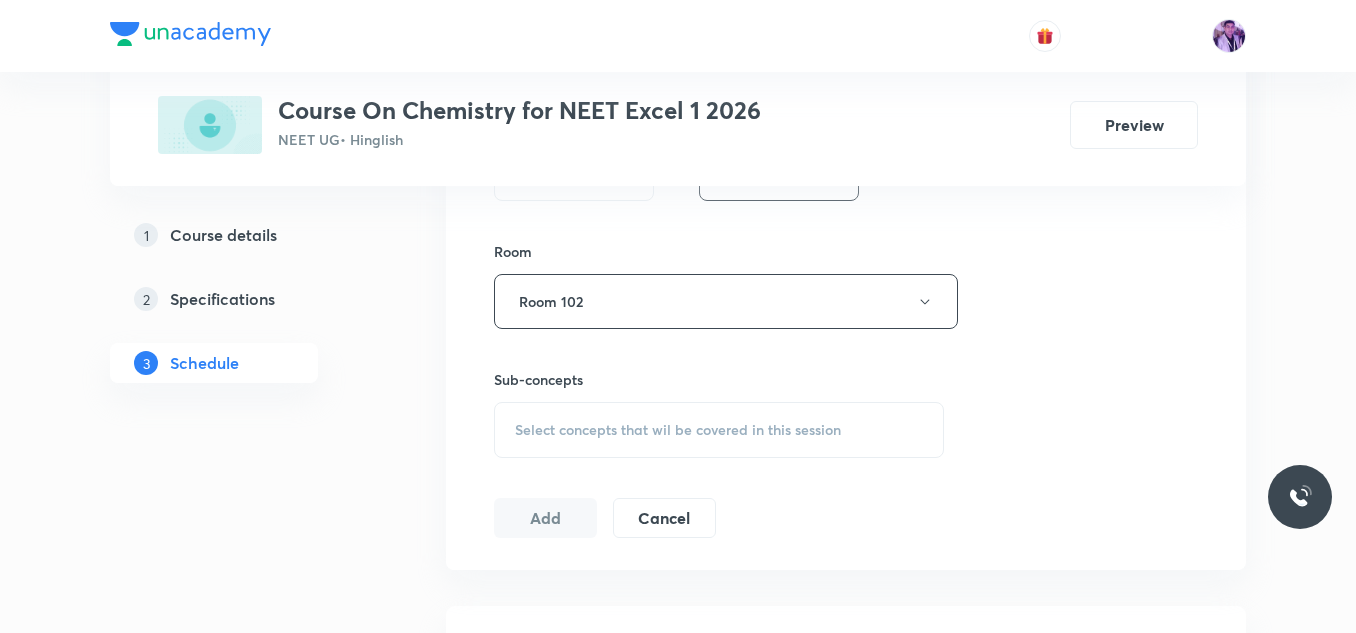 click on "Select concepts that wil be covered in this session" at bounding box center [719, 430] 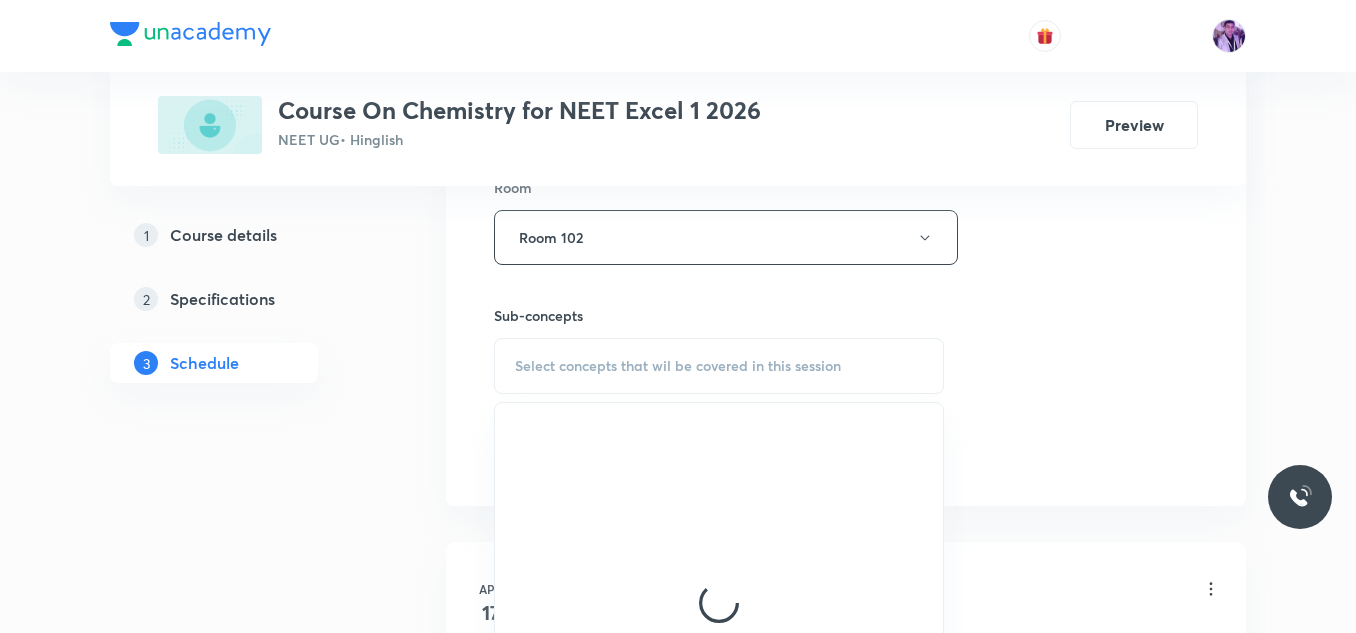 scroll, scrollTop: 933, scrollLeft: 0, axis: vertical 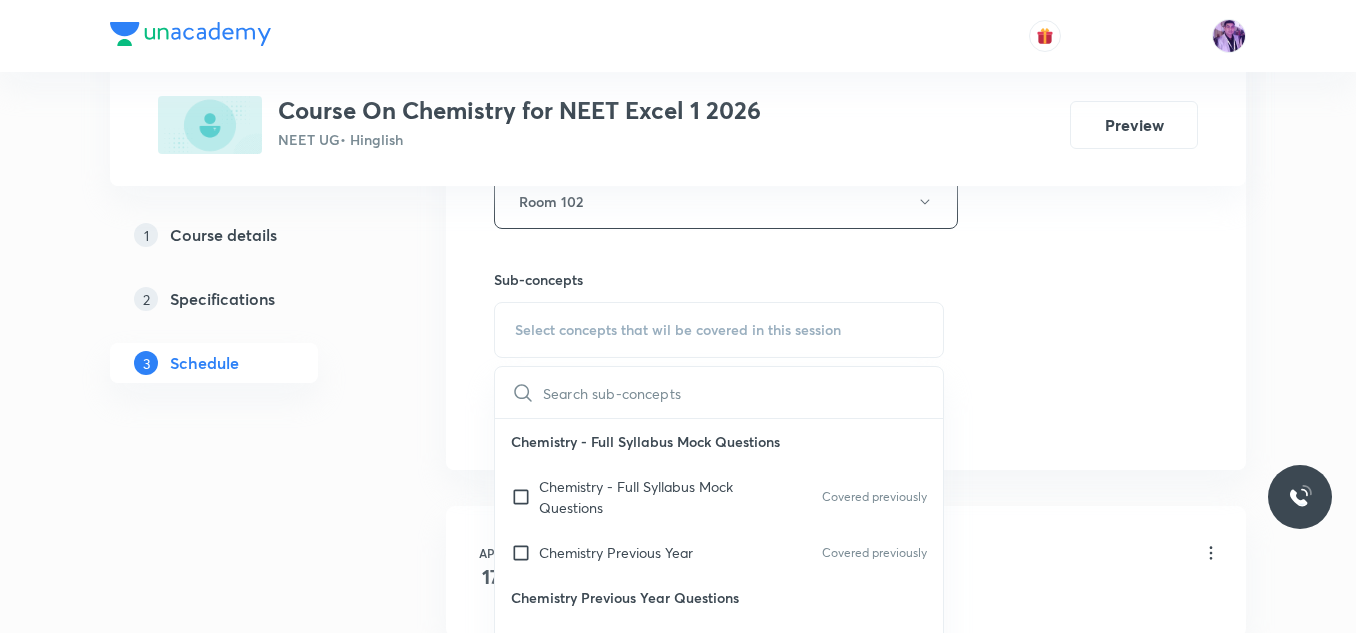 drag, startPoint x: 615, startPoint y: 494, endPoint x: 440, endPoint y: 395, distance: 201.06218 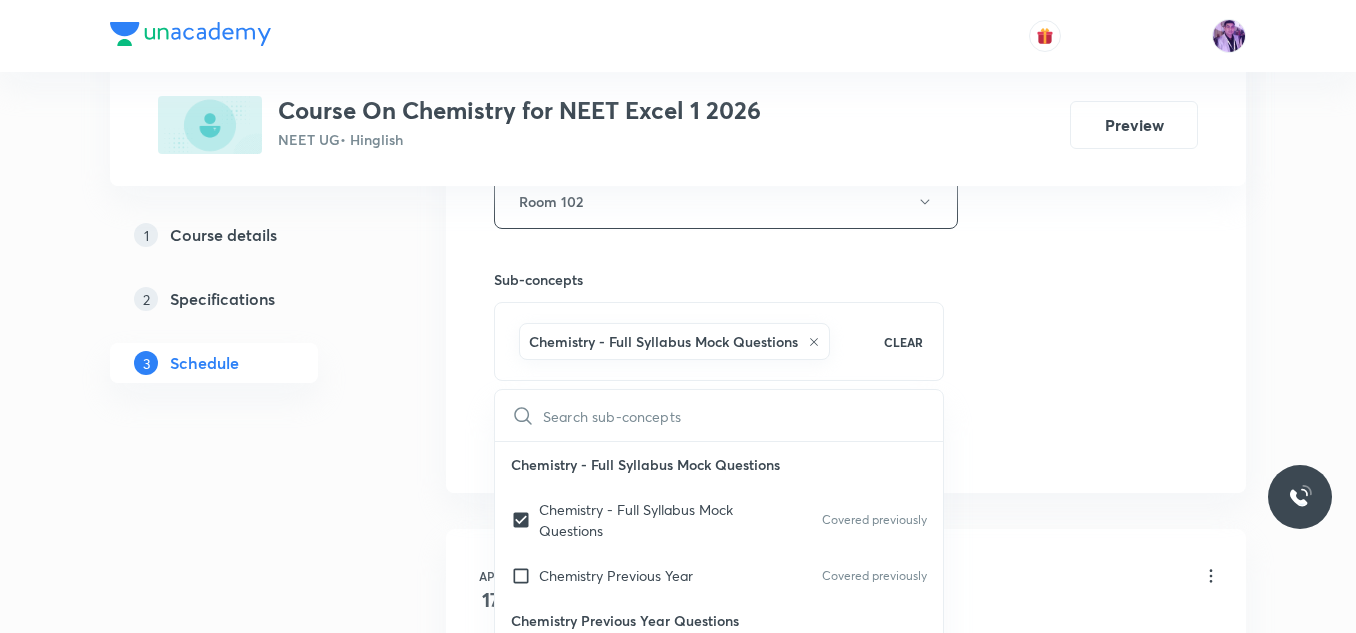 click on "Plus Courses Course On Chemistry for NEET Excel 1 2026 NEET UG  • Hinglish Preview 1 Course details 2 Specifications 3 Schedule Schedule 31  classes Session  32 Live class Session title 13/99 D and f block ​ Schedule for Jul 10, 2025, 5:35 PM ​ Duration (in minutes) 120 ​   Session type Online Offline Room Room 102 Sub-concepts Chemistry - Full Syllabus Mock Questions CLEAR ​ Chemistry - Full Syllabus Mock Questions Chemistry - Full Syllabus Mock Questions Covered previously Chemistry Previous Year Covered previously Chemistry Previous Year Questions Chemistry Previous Year Questions Covered previously General Topics & Mole Concept Basic Concepts Mole – Basic Introduction Percentage Composition Stoichiometry Principle of Atom Conservation (POAC) Relation between Stoichiometric Quantities Application of Mole Concept: Gravimetric Analysis Electronic Configuration Of Atoms (Hund's rule)  Quantum Numbers (Magnetic Quantum no.) Quantum Numbers(Pauli's Exclusion law) Mean Molar Mass or Molecular Mass pH" at bounding box center [678, 2320] 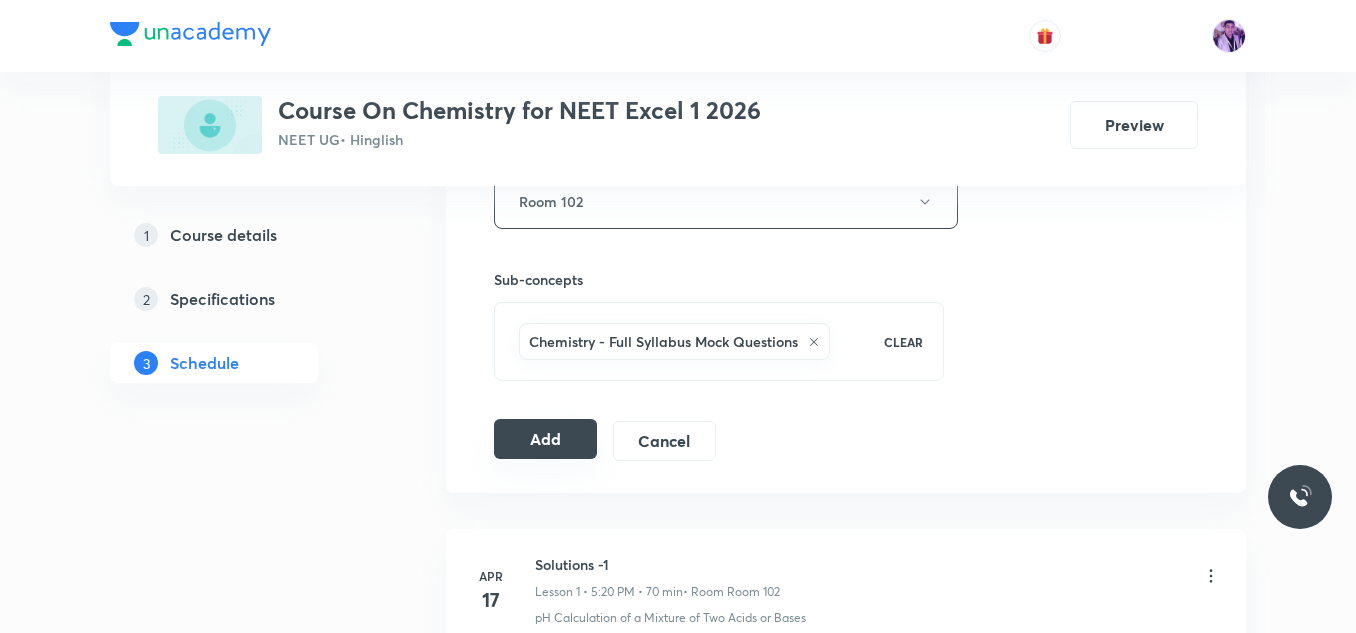 click on "Add" at bounding box center [545, 439] 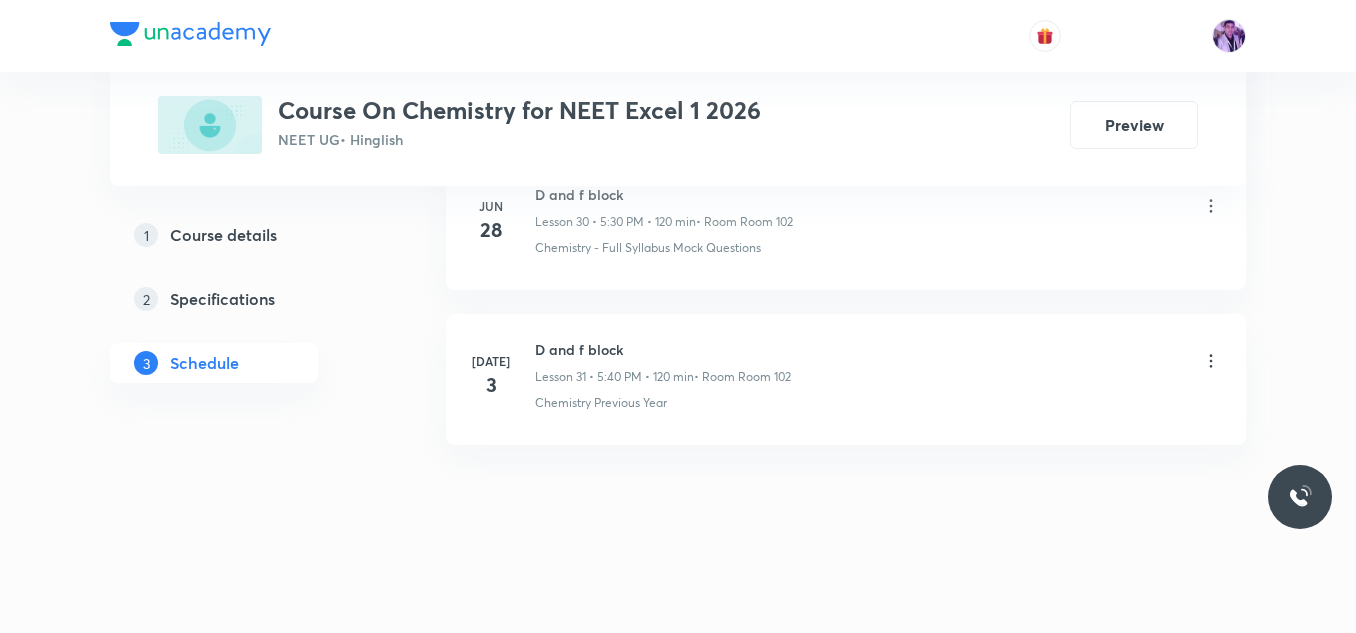 scroll, scrollTop: 4856, scrollLeft: 0, axis: vertical 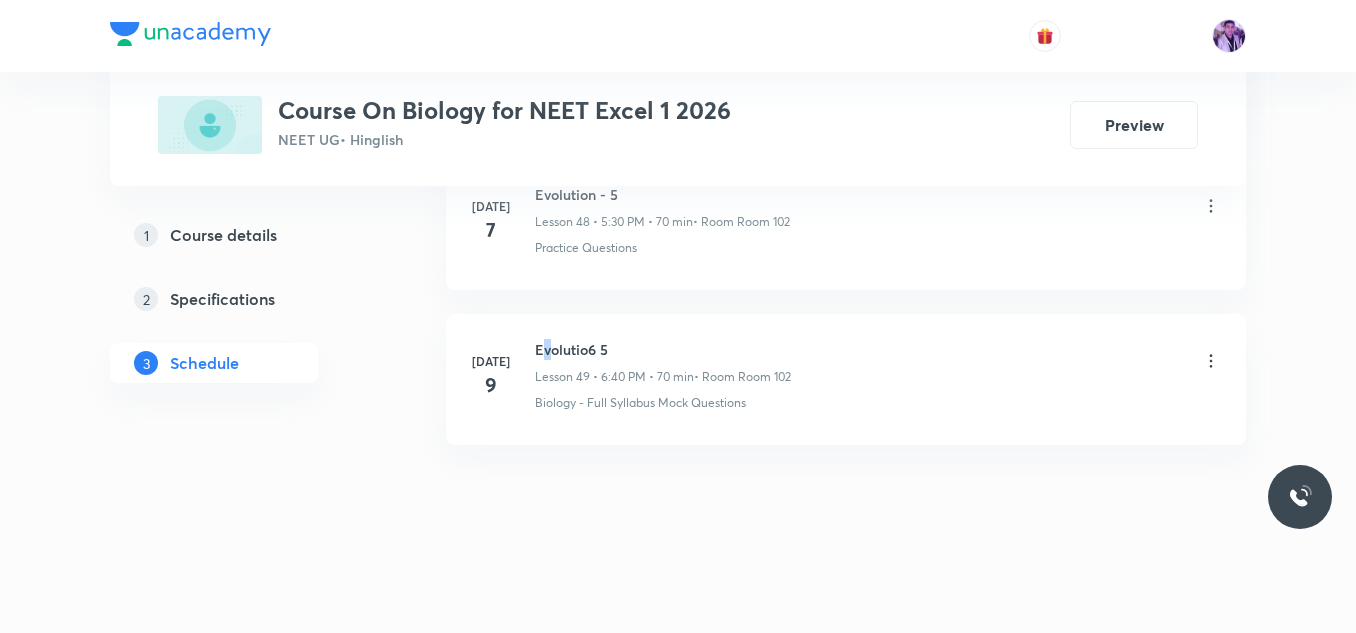 click on "Evolutio6 5" at bounding box center [663, 349] 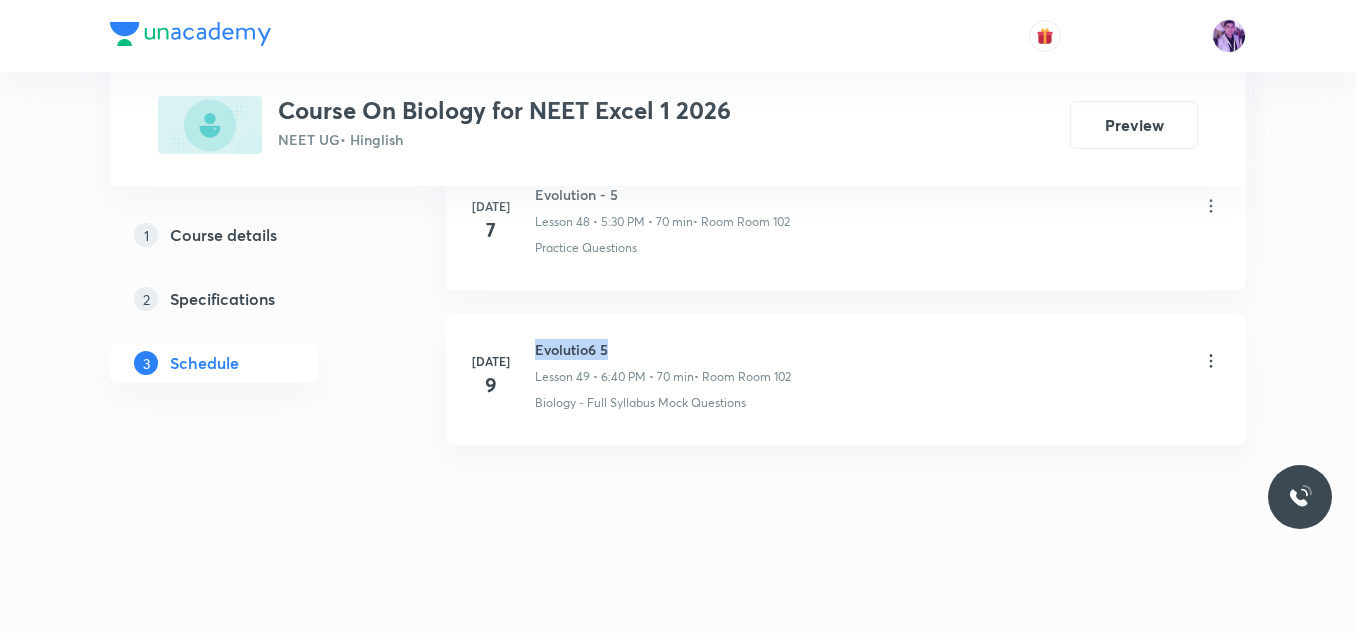 drag, startPoint x: 533, startPoint y: 347, endPoint x: 626, endPoint y: 346, distance: 93.00538 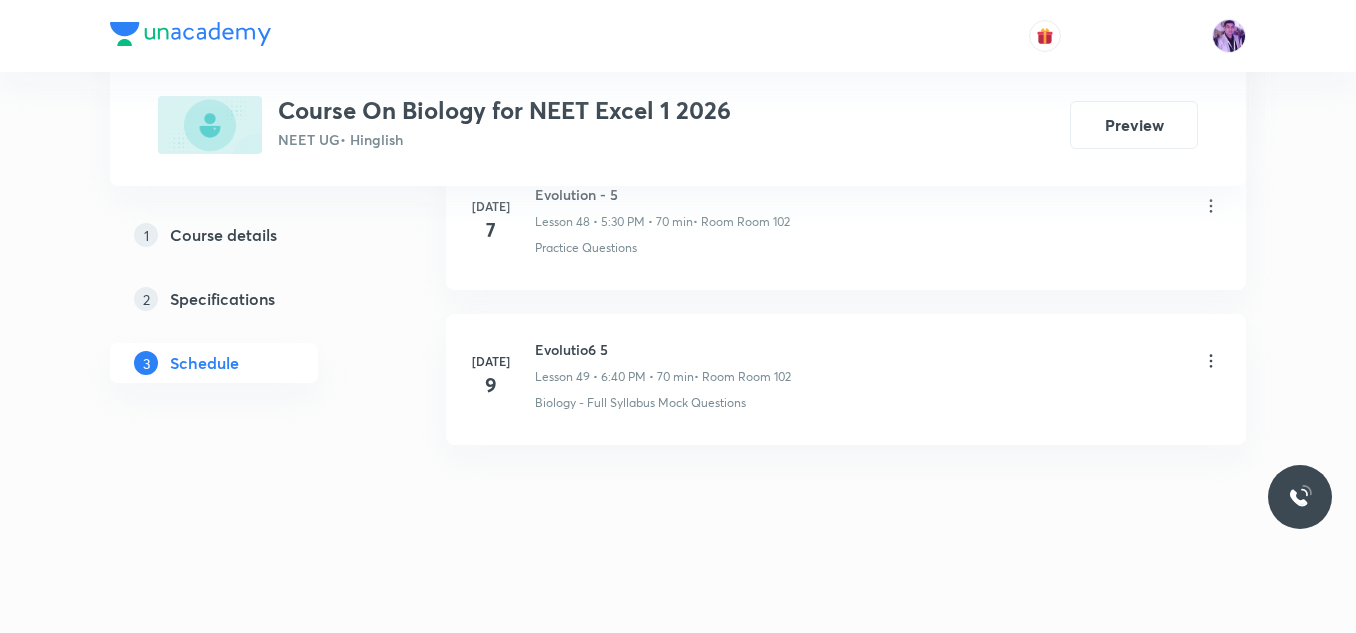 drag, startPoint x: 1168, startPoint y: 515, endPoint x: 1221, endPoint y: 533, distance: 55.97321 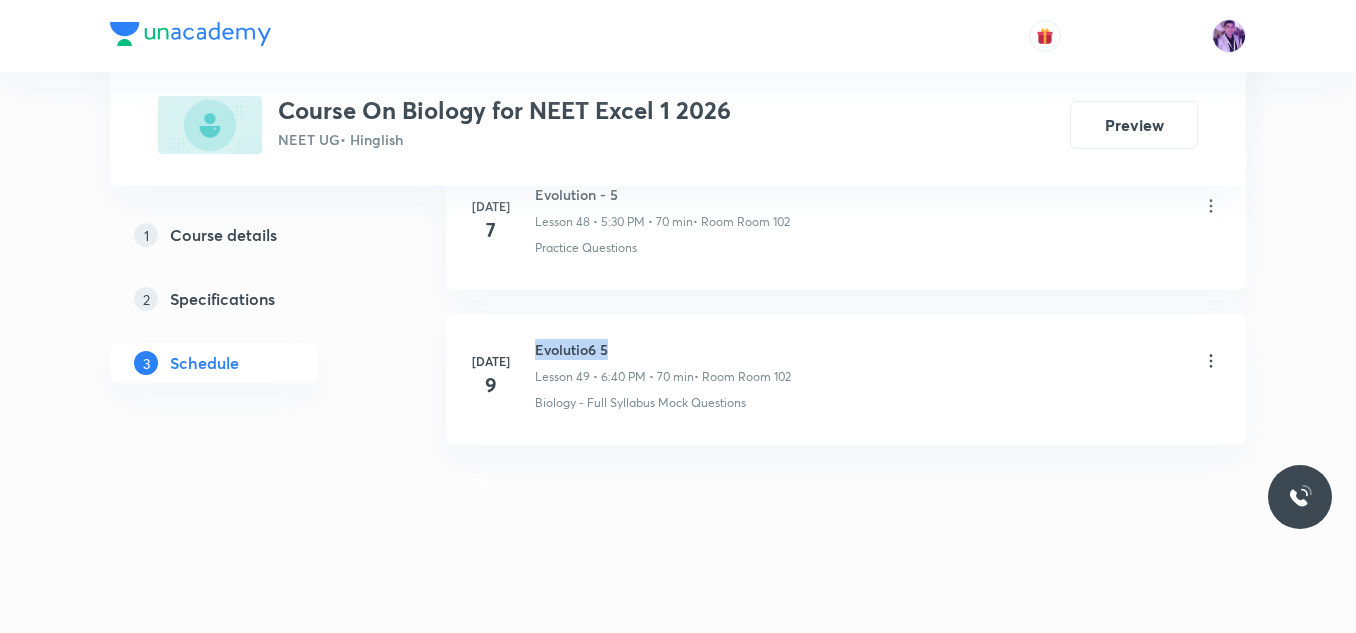 drag, startPoint x: 539, startPoint y: 353, endPoint x: 612, endPoint y: 351, distance: 73.02739 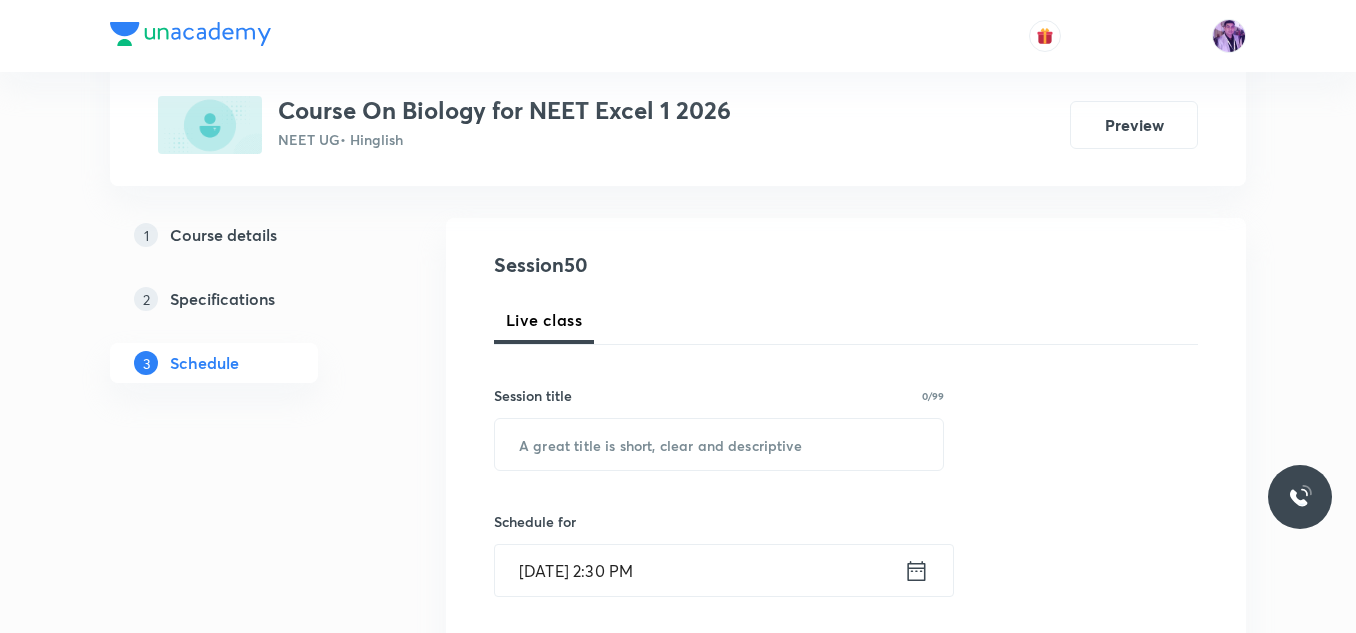 scroll, scrollTop: 316, scrollLeft: 0, axis: vertical 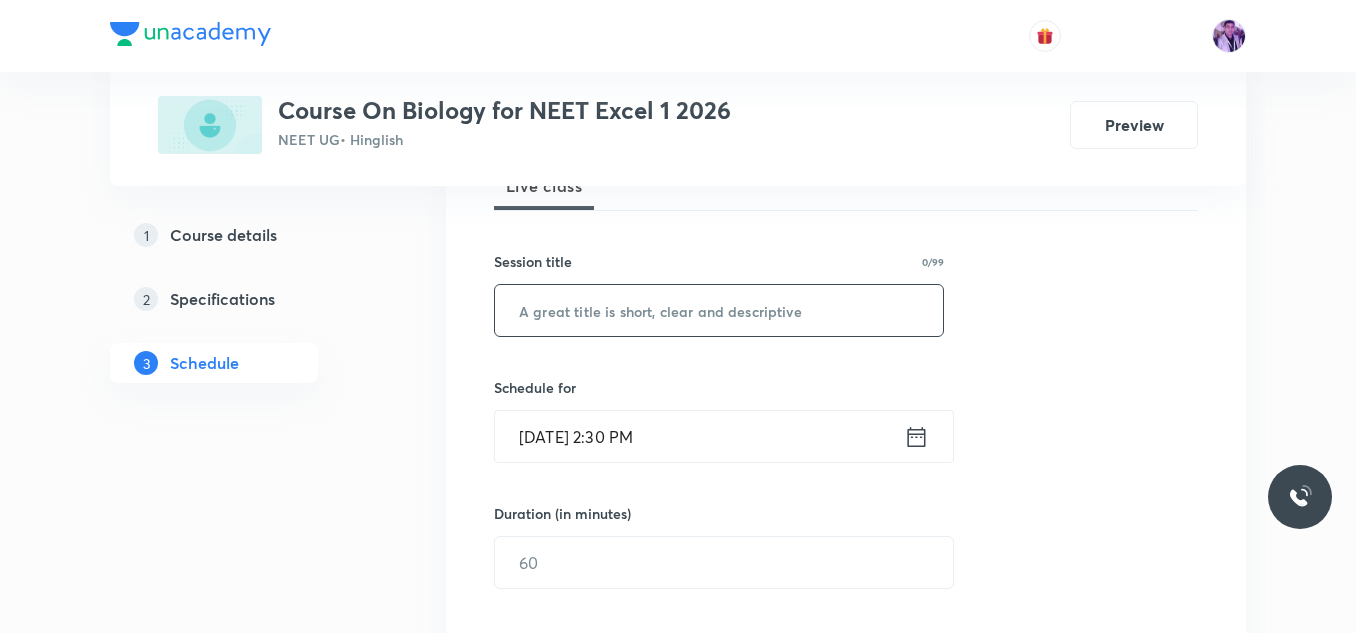 click at bounding box center [719, 310] 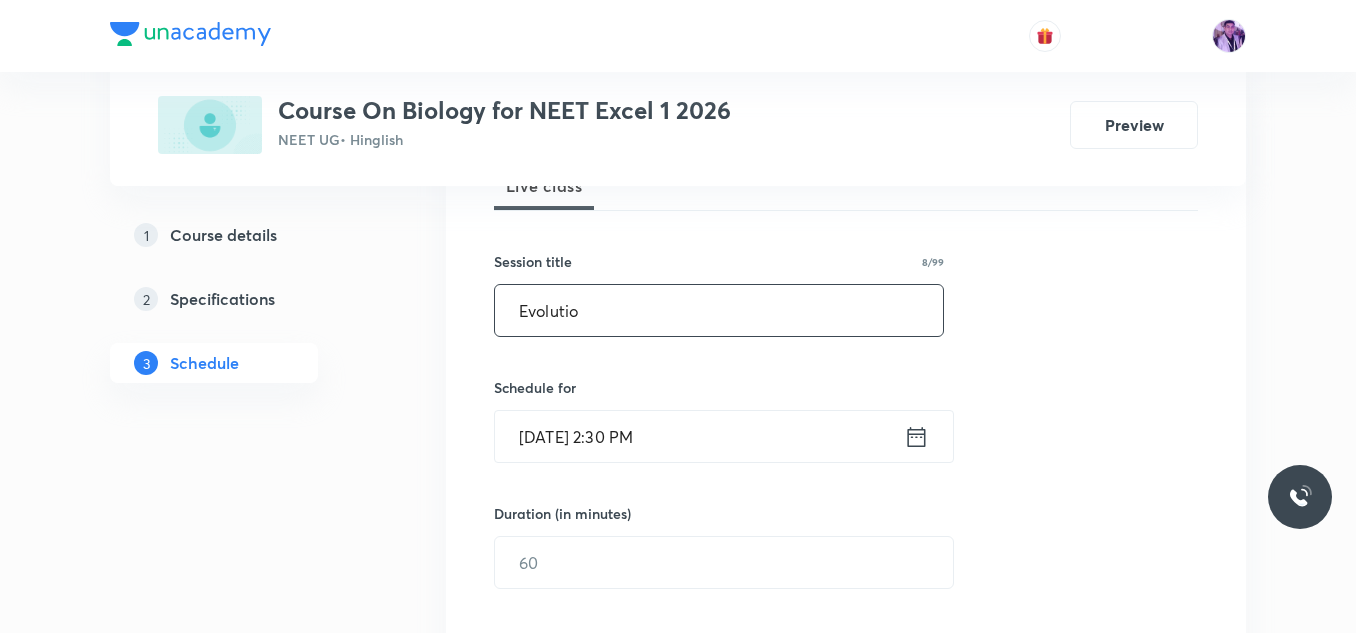 drag, startPoint x: 737, startPoint y: 320, endPoint x: 720, endPoint y: 324, distance: 17.464249 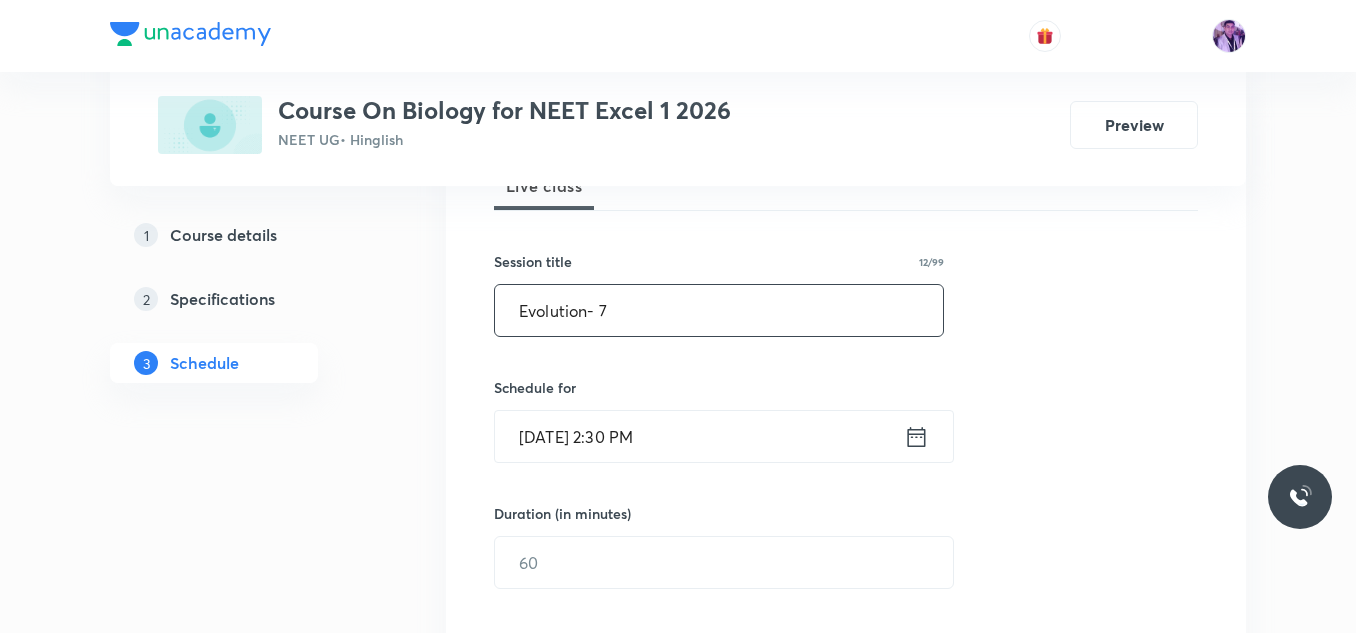 type on "Evolution- 7" 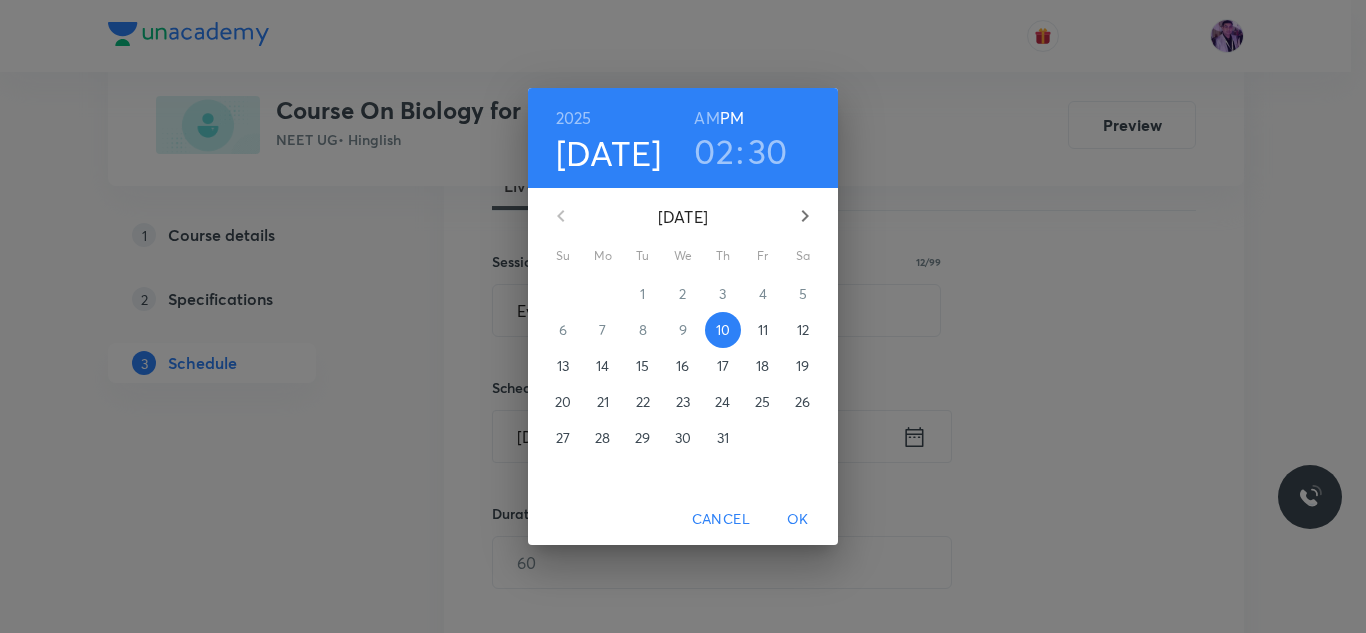 click on "02" at bounding box center (714, 151) 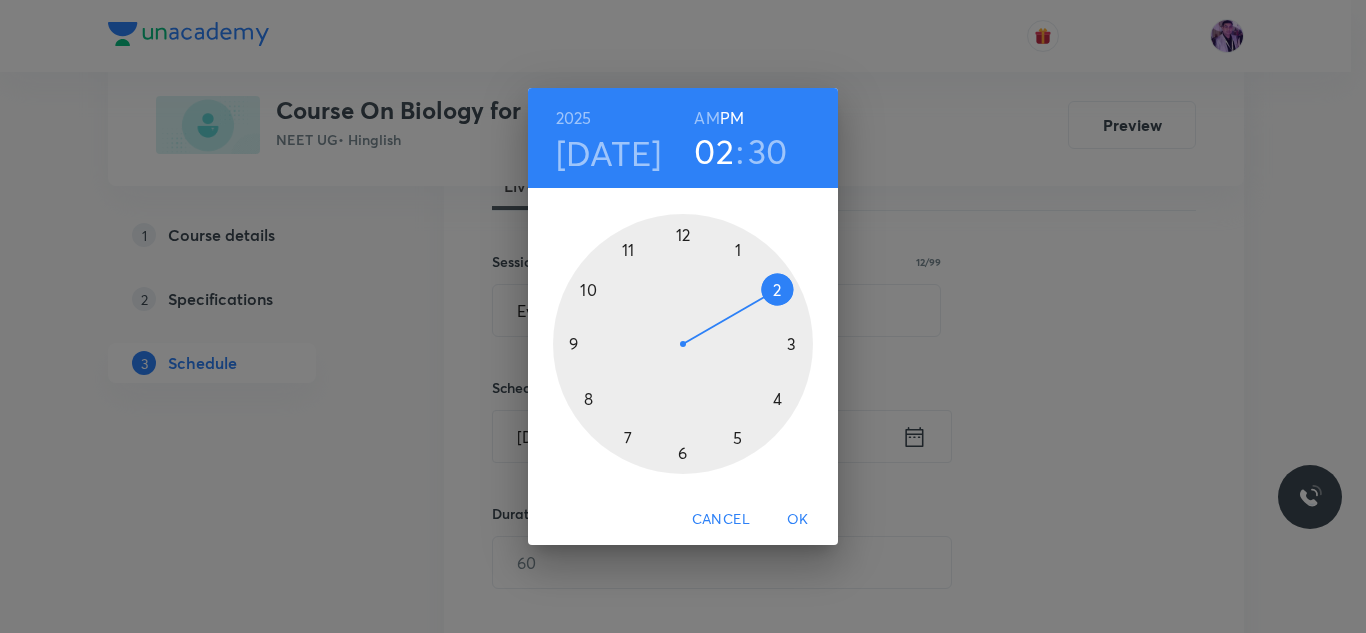 click at bounding box center (683, 344) 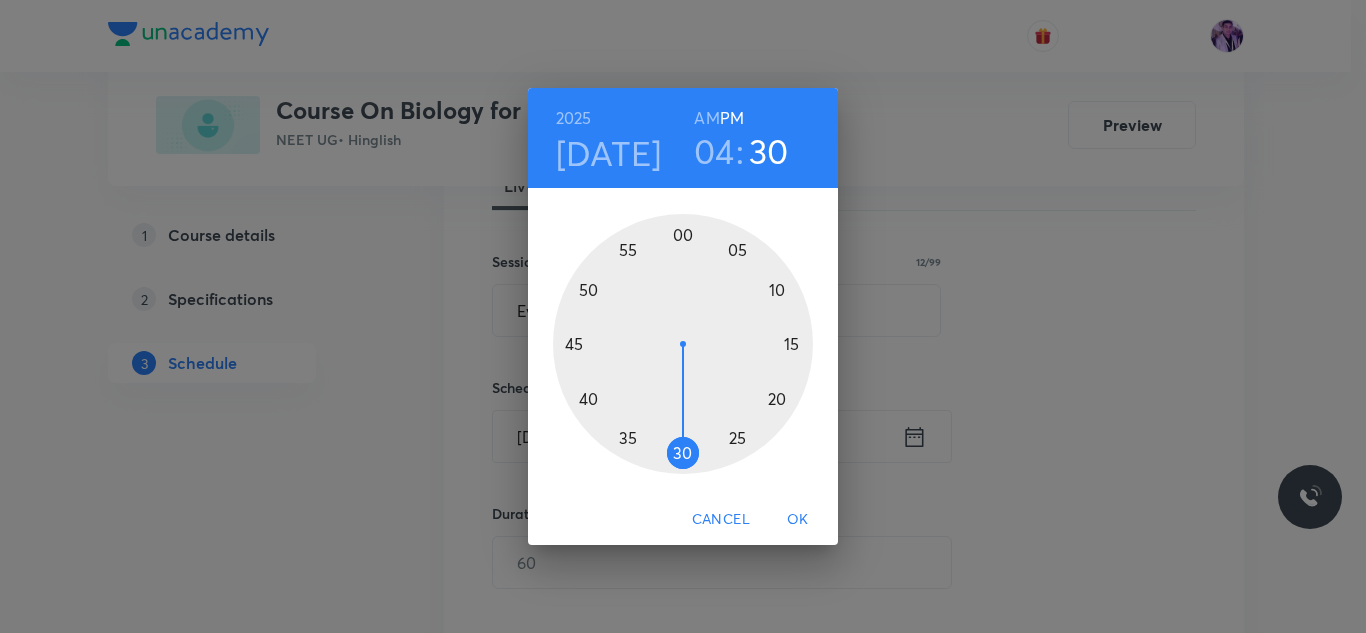 drag, startPoint x: 680, startPoint y: 237, endPoint x: 674, endPoint y: 253, distance: 17.088007 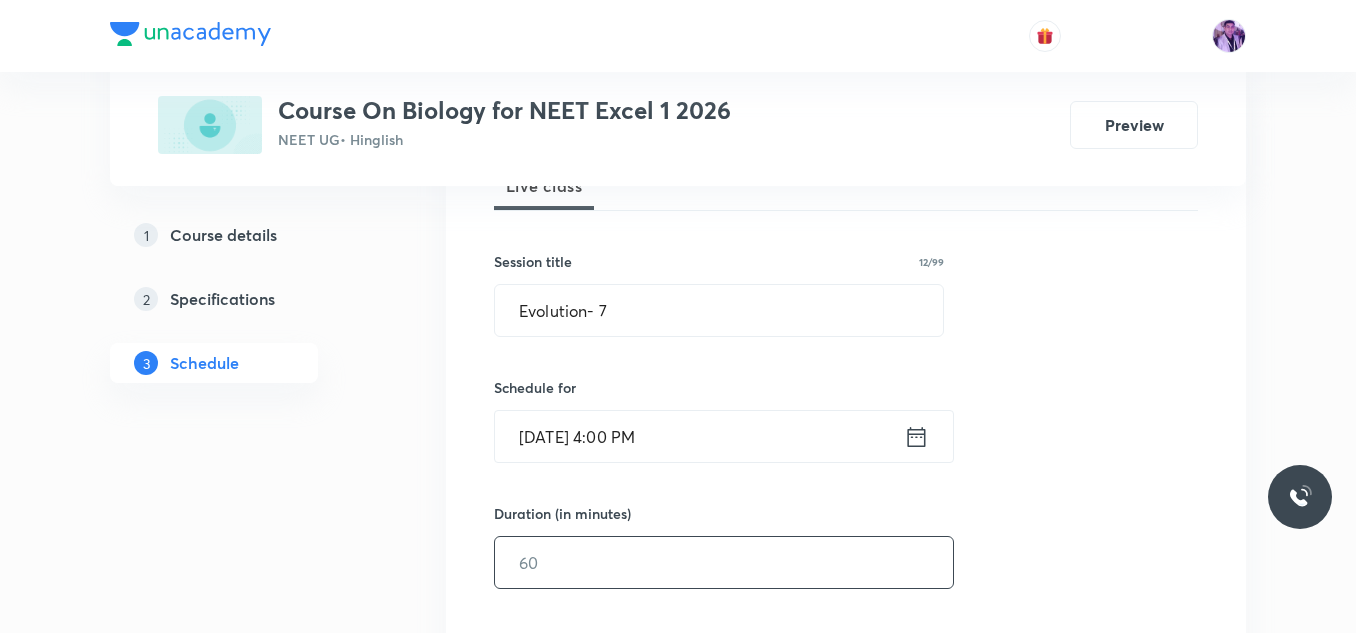 click at bounding box center [724, 562] 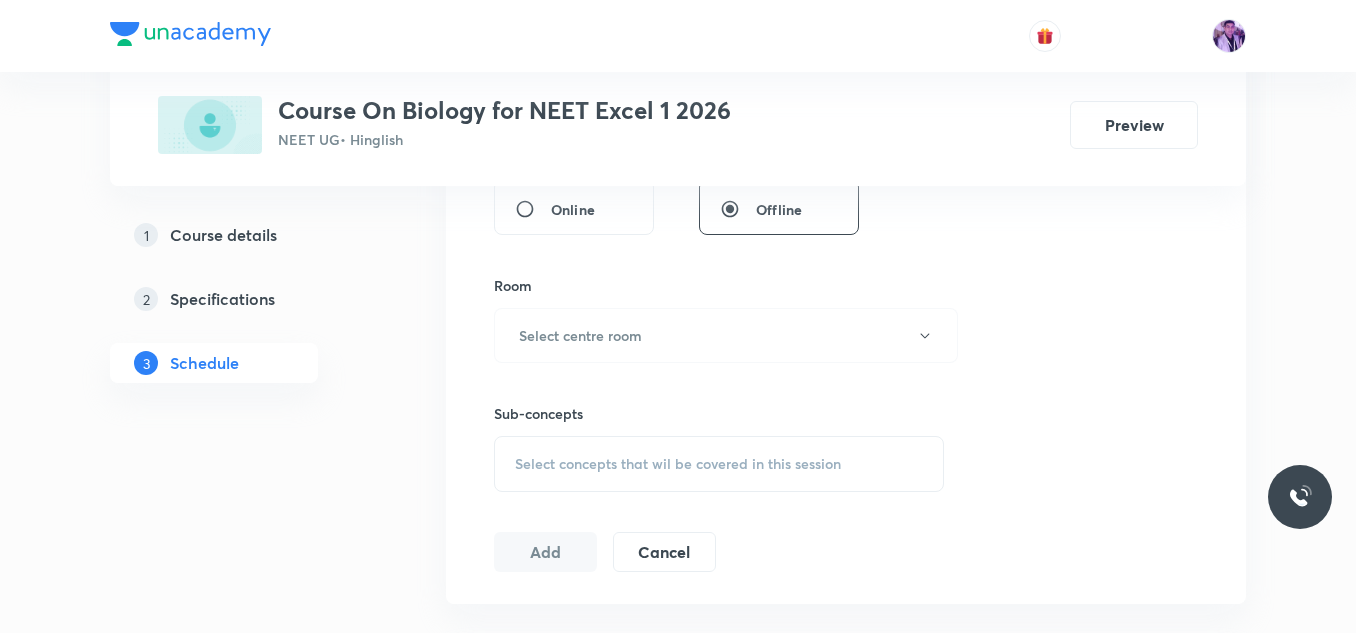 scroll, scrollTop: 816, scrollLeft: 0, axis: vertical 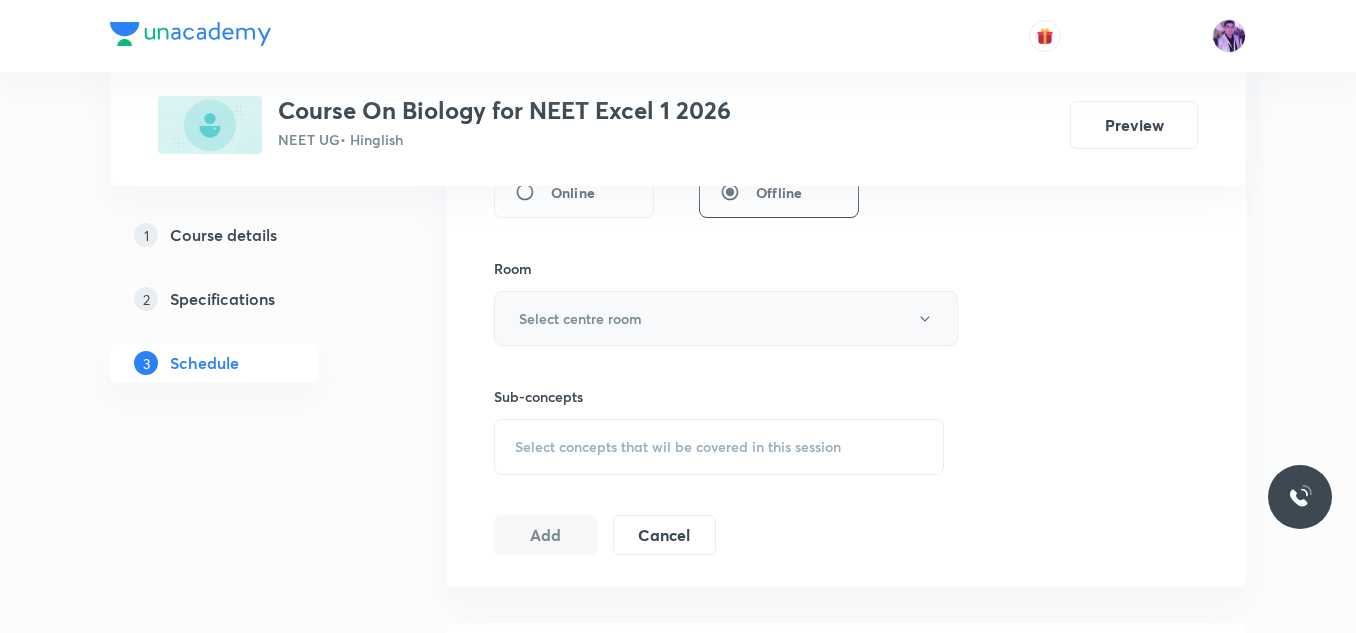 type on "70" 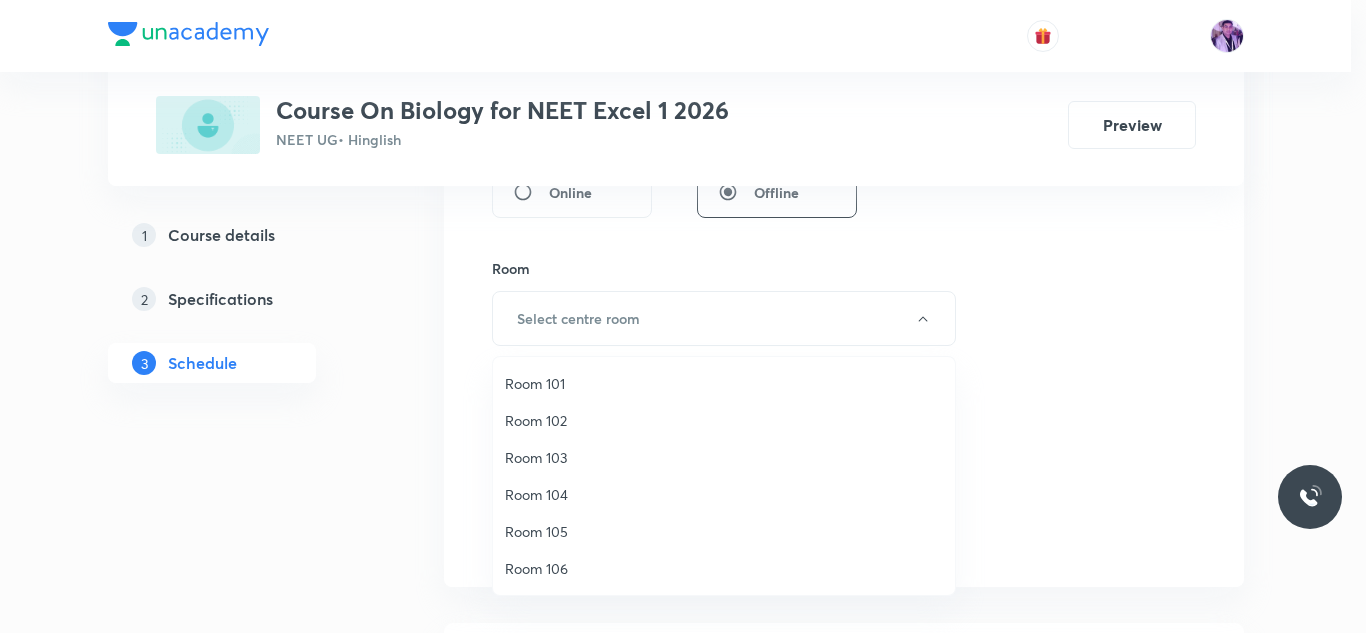 click on "Room 102" at bounding box center (724, 420) 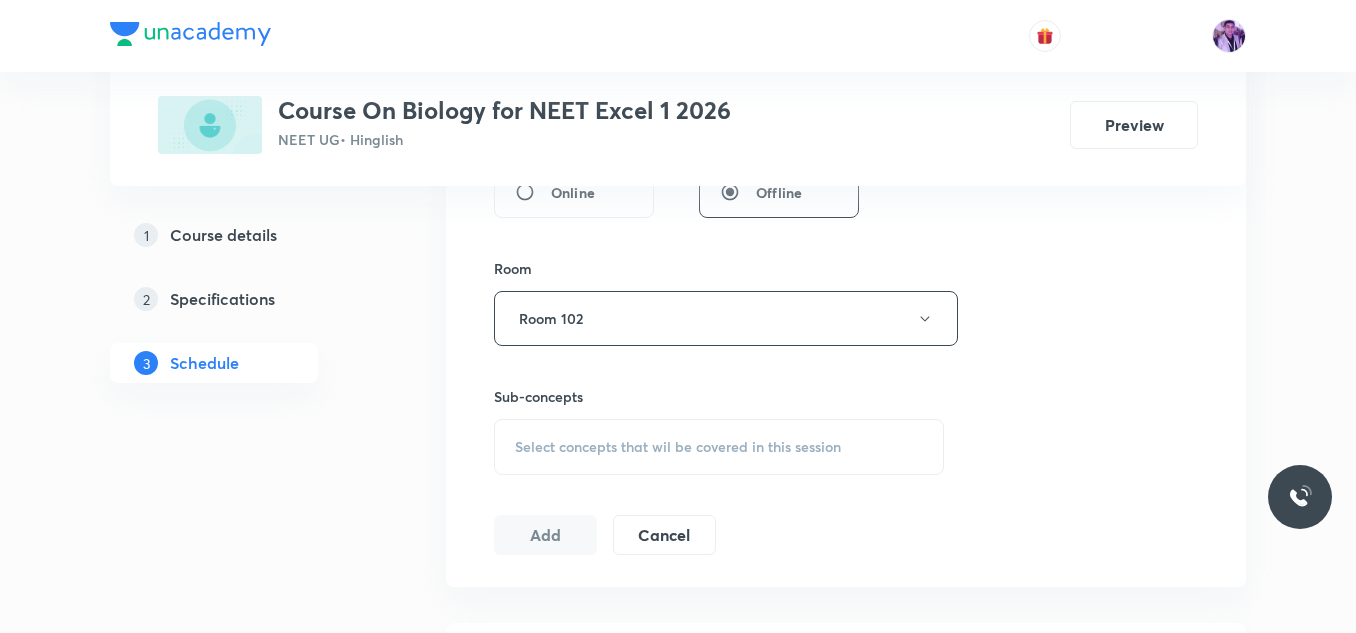 click on "Select concepts that wil be covered in this session" at bounding box center [719, 447] 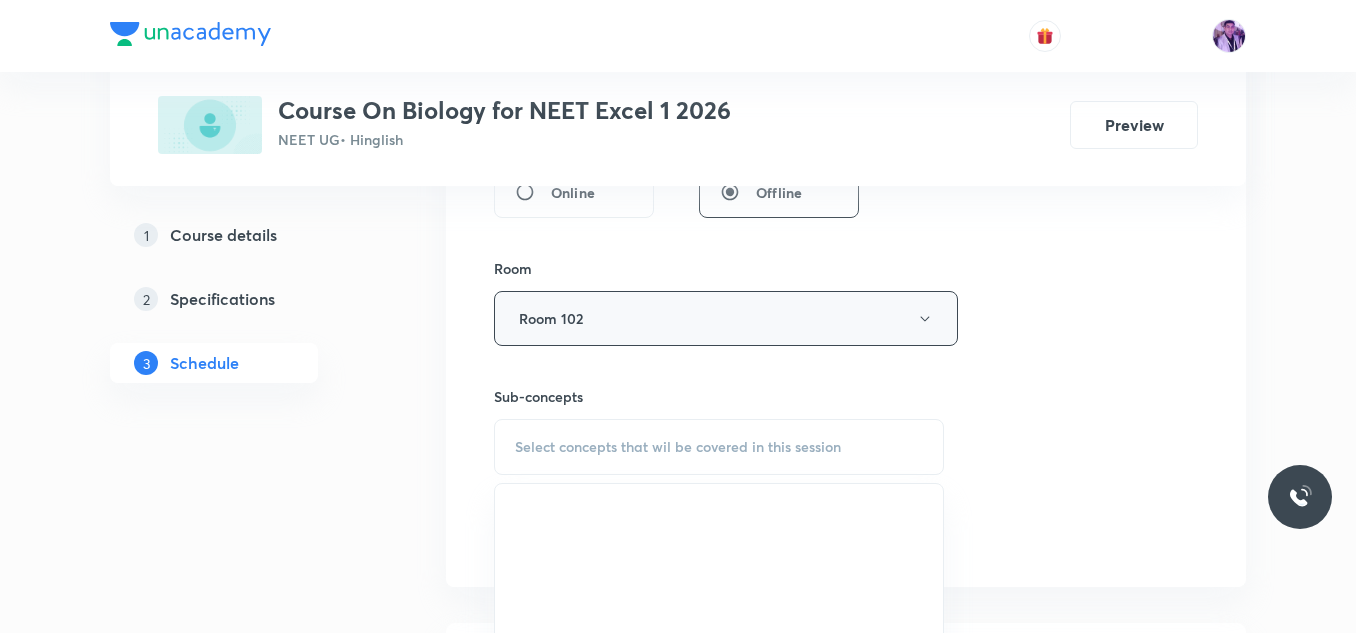 click on "Room 102" at bounding box center (726, 318) 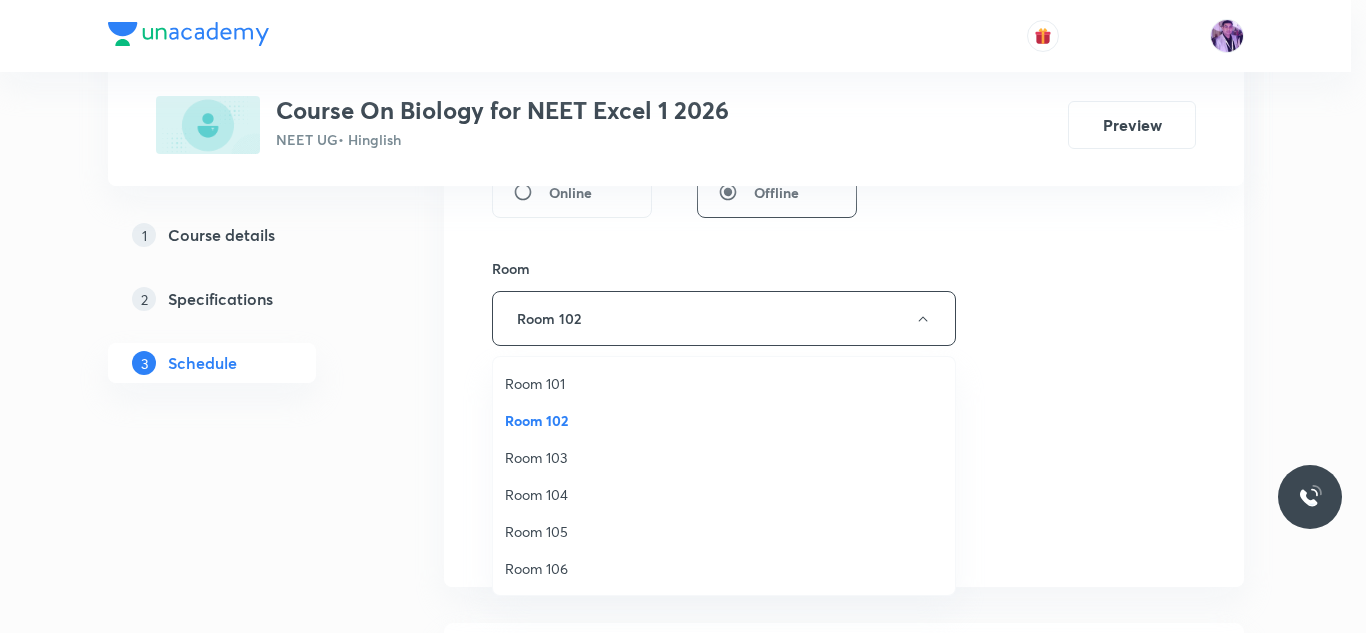 click on "Room 101" at bounding box center [724, 383] 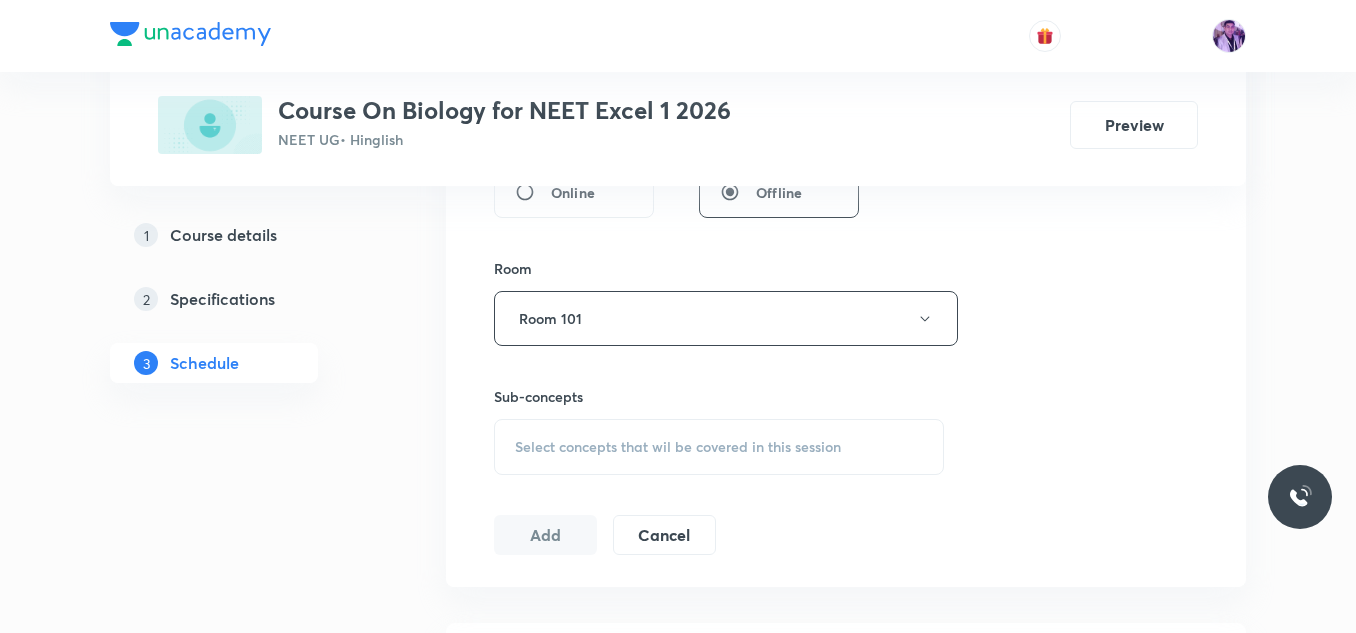click on "Select concepts that wil be covered in this session" at bounding box center (678, 447) 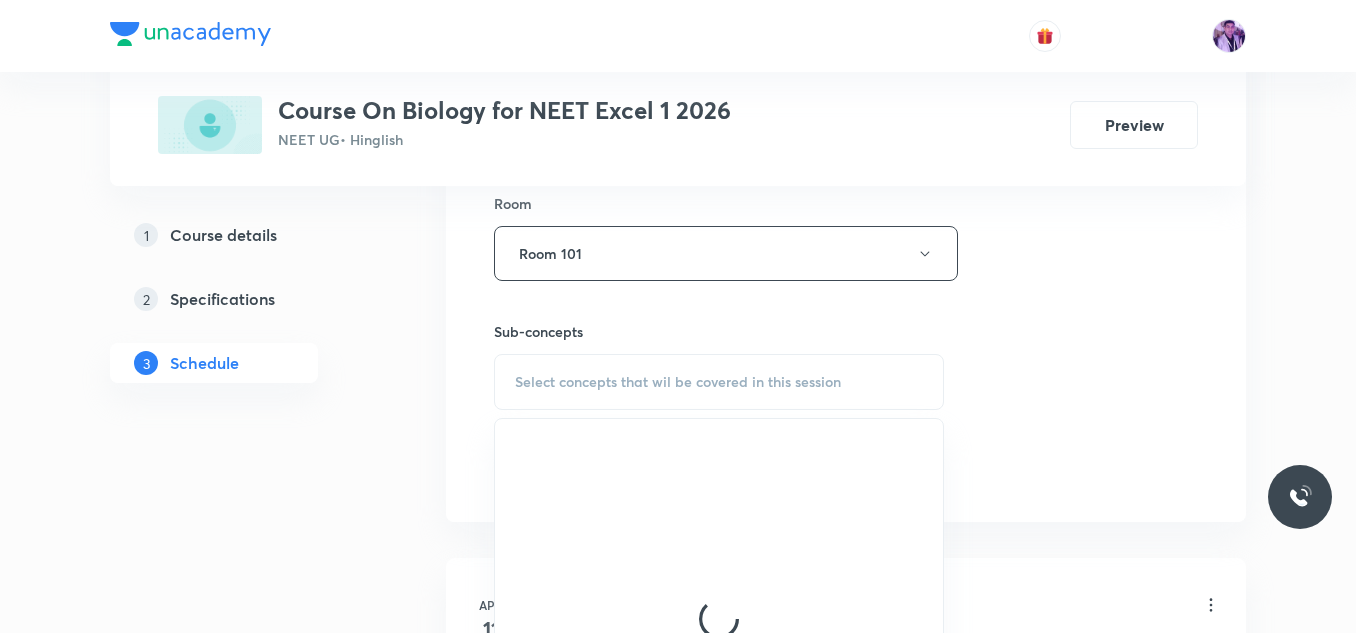 scroll, scrollTop: 916, scrollLeft: 0, axis: vertical 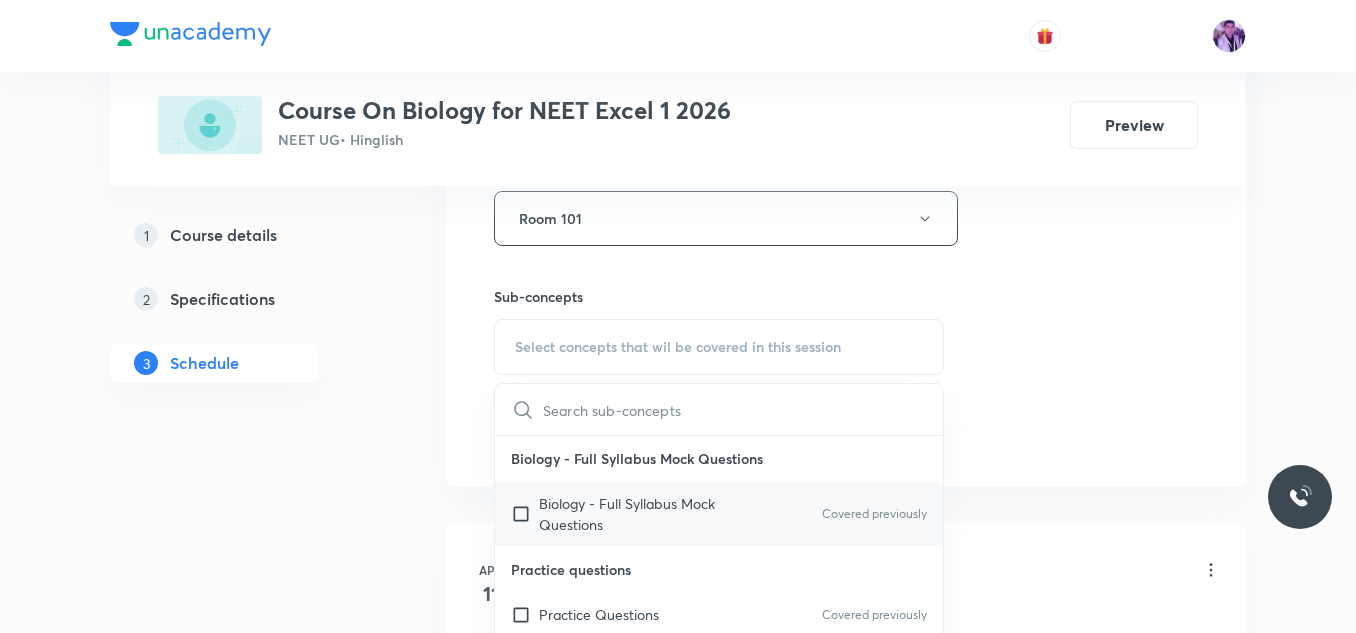 click on "Biology - Full Syllabus Mock Questions" at bounding box center [640, 514] 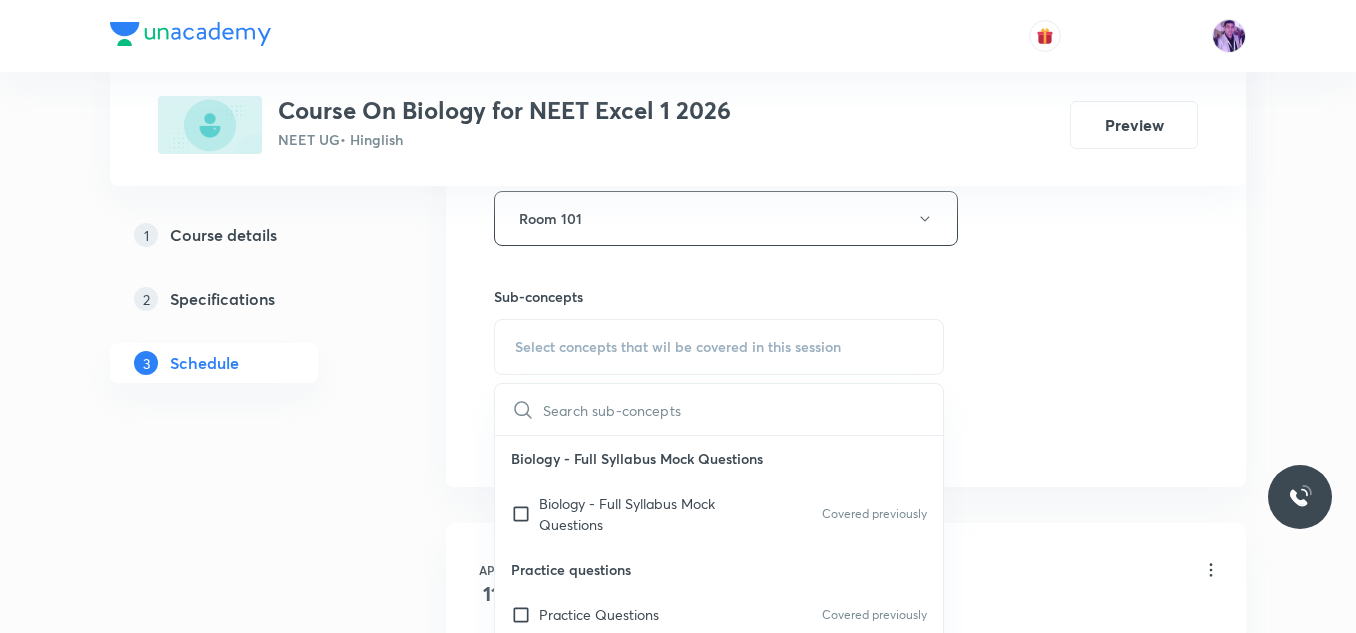 checkbox on "true" 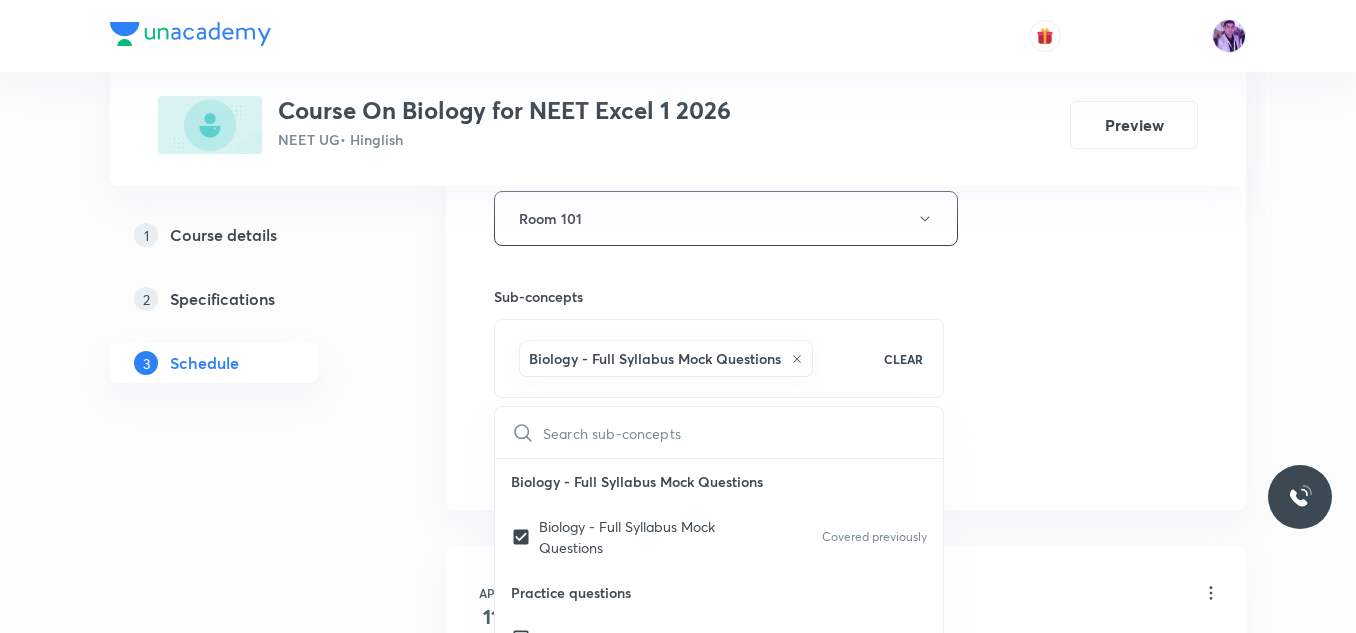 click on "Plus Courses Course On Biology for NEET Excel 1 2026 NEET UG  • Hinglish Preview 1 Course details 2 Specifications 3 Schedule Schedule 49  classes Session  50 Live class Session title 12/99 Evolution- 7 ​ Schedule for Jul 10, 2025, 4:00 PM ​ Duration (in minutes) 70 ​   Session type Online Offline Room Room 101 Sub-concepts Biology - Full Syllabus Mock Questions CLEAR ​ Biology - Full Syllabus Mock Questions Biology - Full Syllabus Mock Questions Covered previously Practice questions Practice Questions Covered previously Biology Previous Year Questions Maths Previous Year Questions Covered previously Living World What Is Living? Diversity In The Living World Covered previously Systematics Covered previously Types Of Taxonomy Covered previously Fundamental Components Of Taxonomy Covered previously Taxonomic Categories Covered previously Taxonomical Aids The Three Domains Of Life Biological Nomenclature  Biological Classification System Of Classification Kingdom Monera Kingdom Protista Kingdom Fungi 1" at bounding box center (678, 3732) 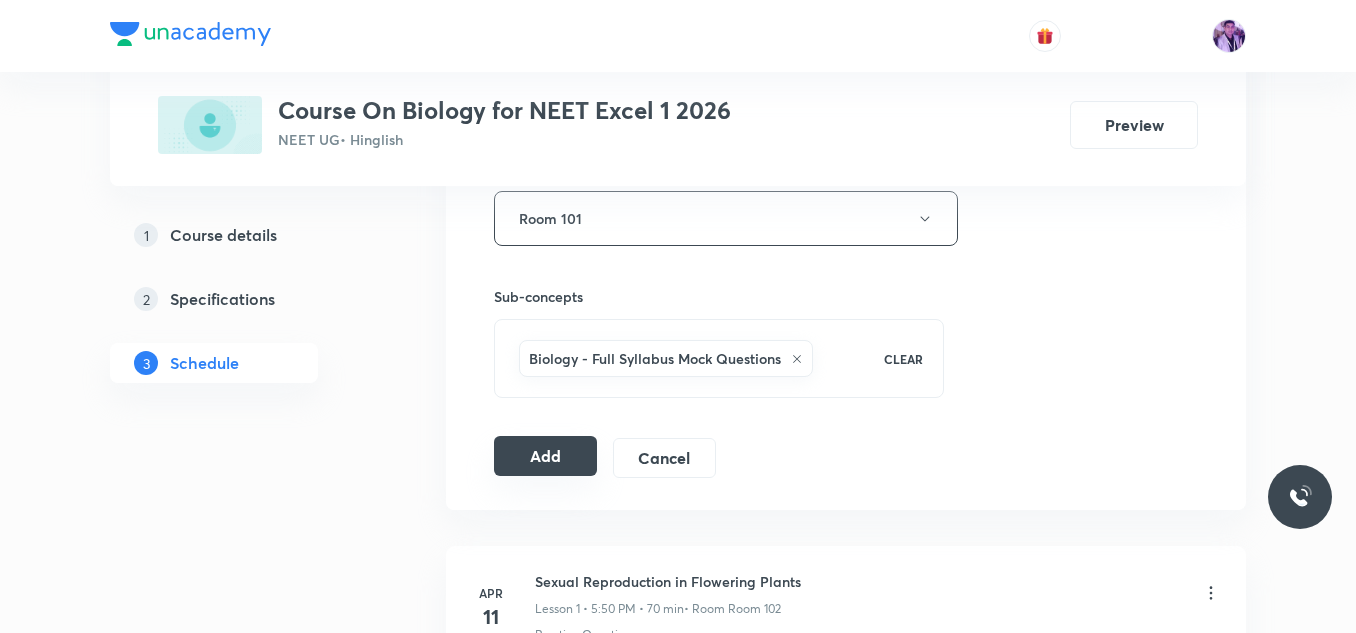 click on "Add" at bounding box center (545, 456) 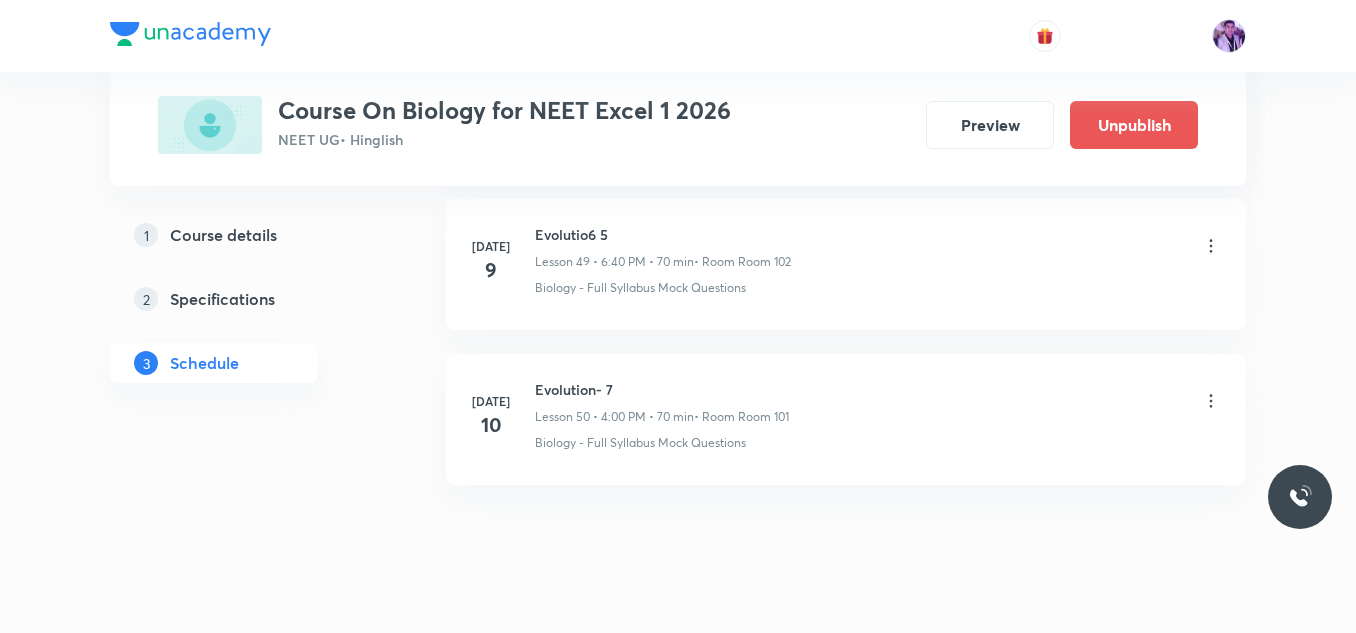 scroll, scrollTop: 7801, scrollLeft: 0, axis: vertical 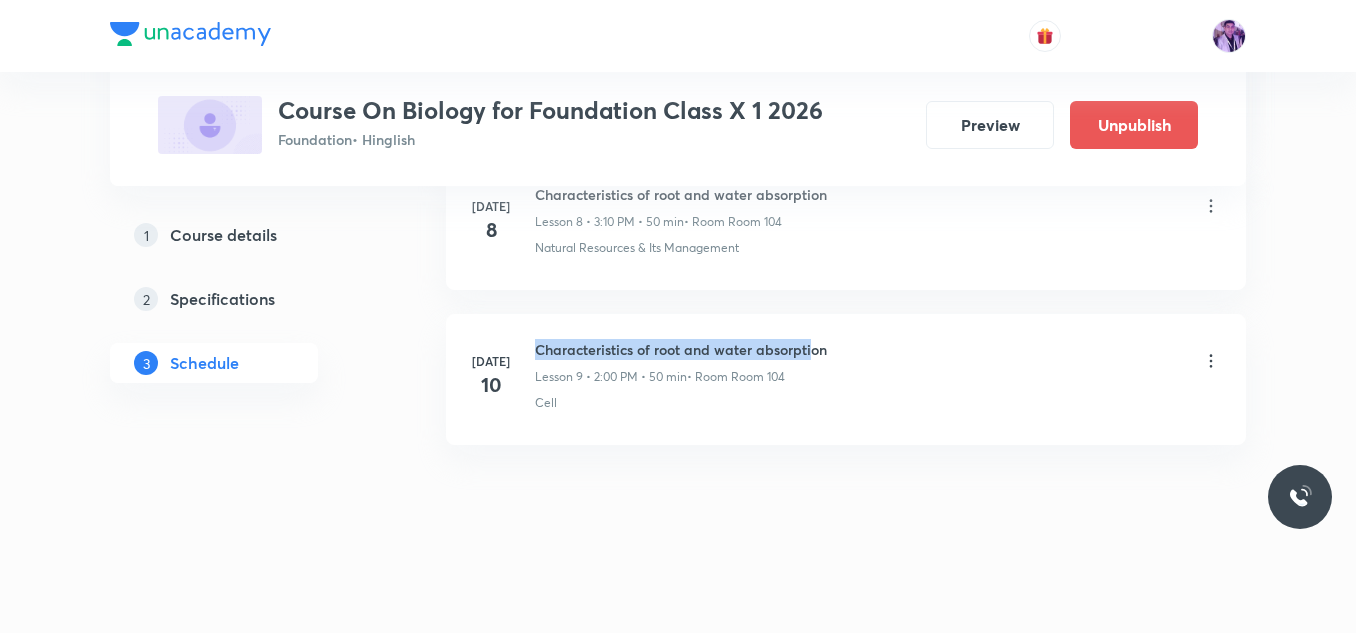 drag, startPoint x: 538, startPoint y: 353, endPoint x: 808, endPoint y: 357, distance: 270.02963 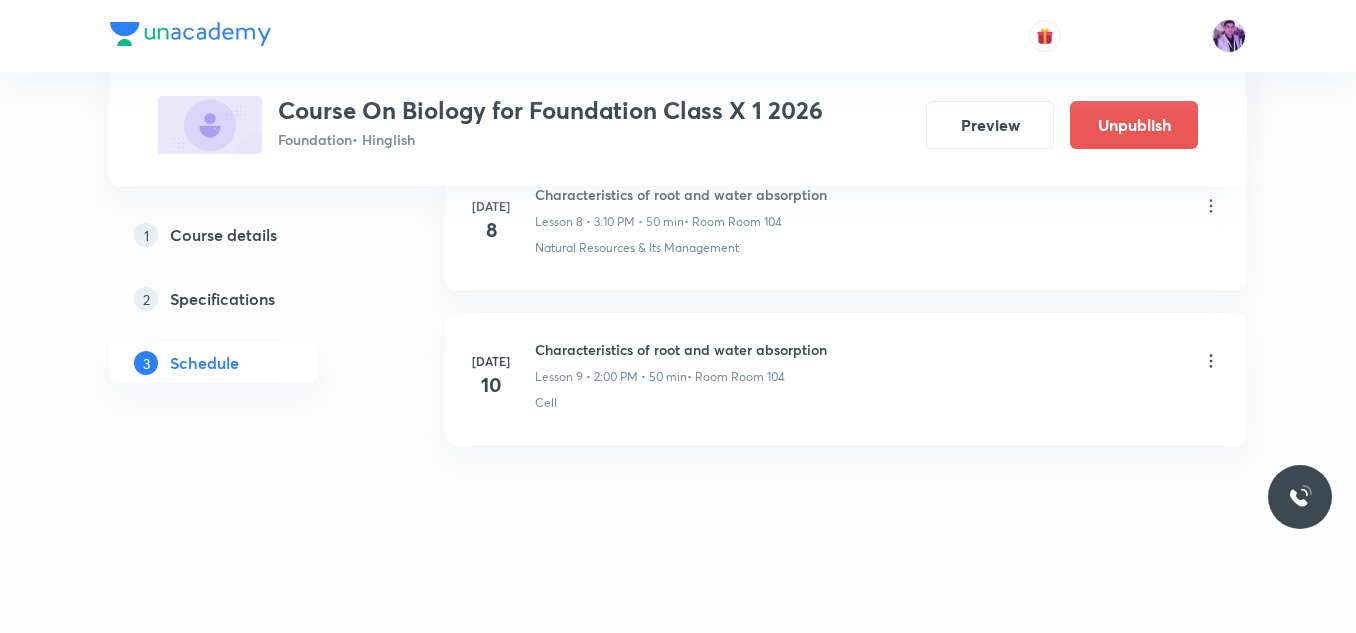 click on "Schedule 9  classes Session  10 Live class Session title 0/99 ​ Schedule for Jul 10, 2025, 2:32 PM ​ Duration (in minutes) ​   Session type Online Offline Room Select centre room Sub-concepts Select concepts that wil be covered in this session Add Cancel May 24 Genetics (Heretidy and Variation) Lesson 1 • 2:00 PM • 55 min  • Room Room 104 Natural Resources & Its Management May 31 Genetics (Heretidy and Variation) Lesson 2 • 2:00 PM • 50 min  • Room Room 104 Cell Jun 10 Genetics (Heretidy and Variation) Lesson 3 • 2:00 PM • 50 min  • Room Room 104 Cell Jun 14 Genetics (Heretidy and Variation) Lesson 4 • 3:00 PM • 55 min  • Room Room 104 Cell Jun 19 Genetics (Heretidy and Variation) Lesson 5 • 2:00 PM • 50 min  • Room Room 102 Cell Jun 24 Genetics (Heretidy and Variation) Lesson 6 • 2:00 PM • 50 min  • Room Room 104 Reproduction Jul 3 Characteristics of root and water absorption Lesson 7 • 2:00 PM • 50 min  • Room Room 101 Cell Jul 8  • Room Room 104 Jul" at bounding box center (846, -715) 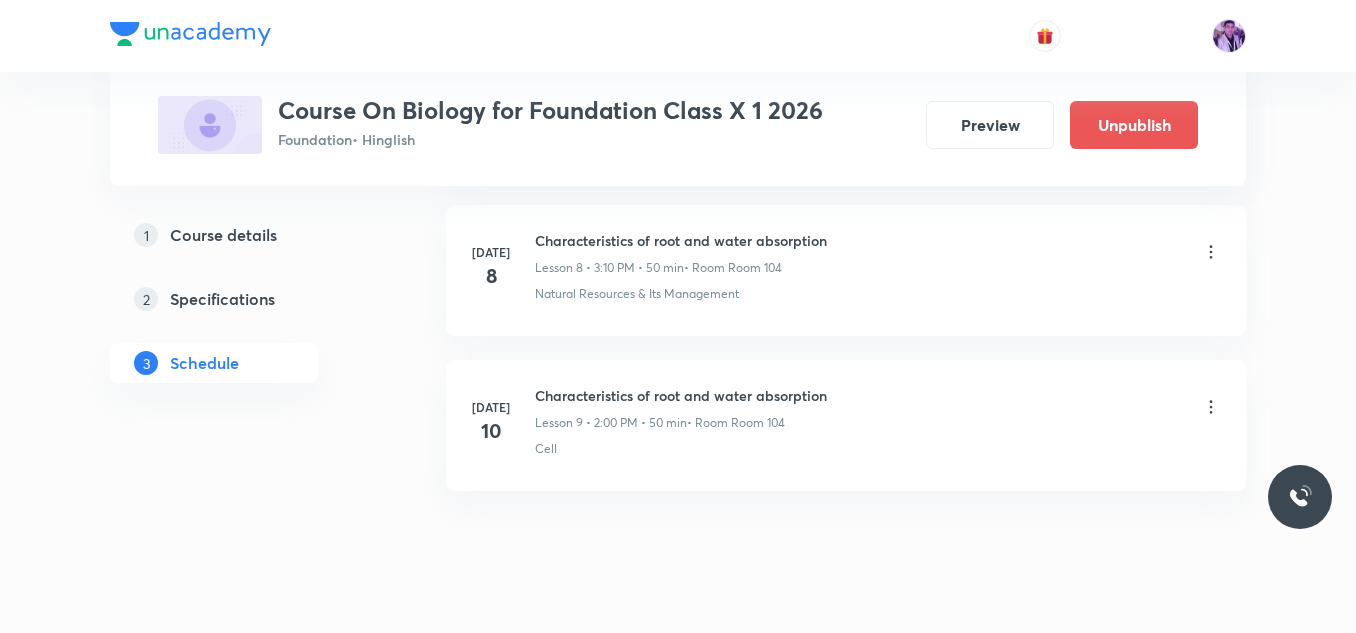 scroll, scrollTop: 2365, scrollLeft: 0, axis: vertical 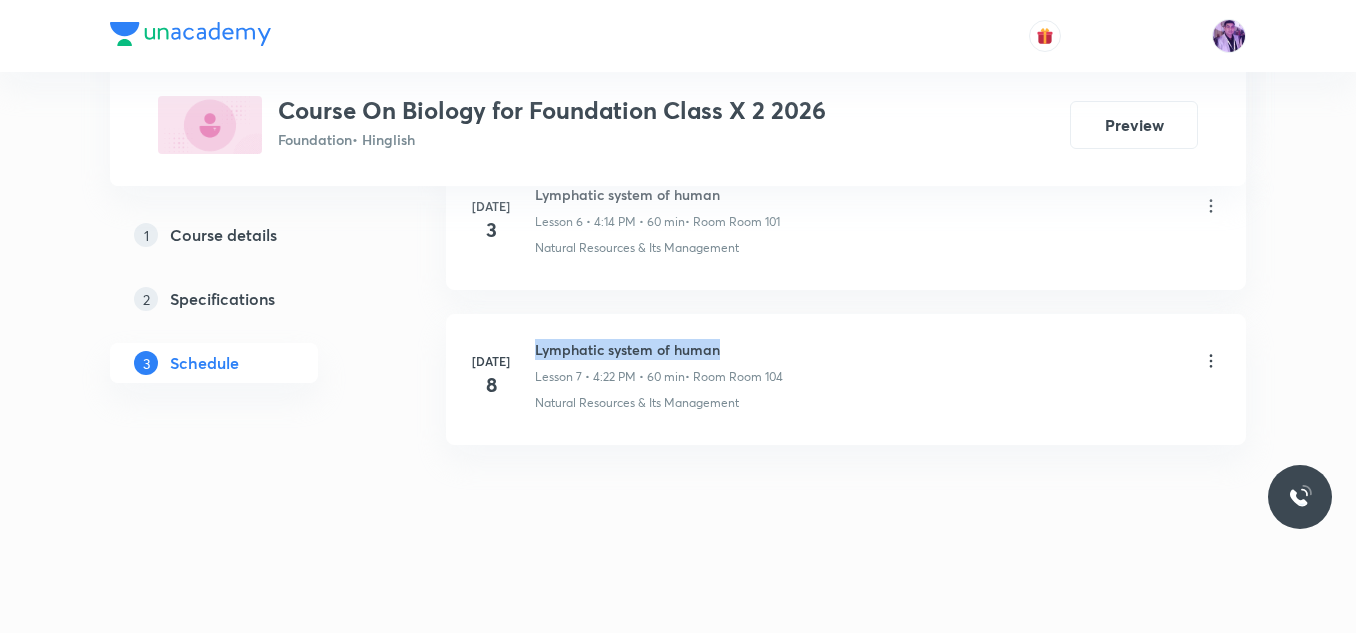 drag, startPoint x: 535, startPoint y: 358, endPoint x: 735, endPoint y: 351, distance: 200.12247 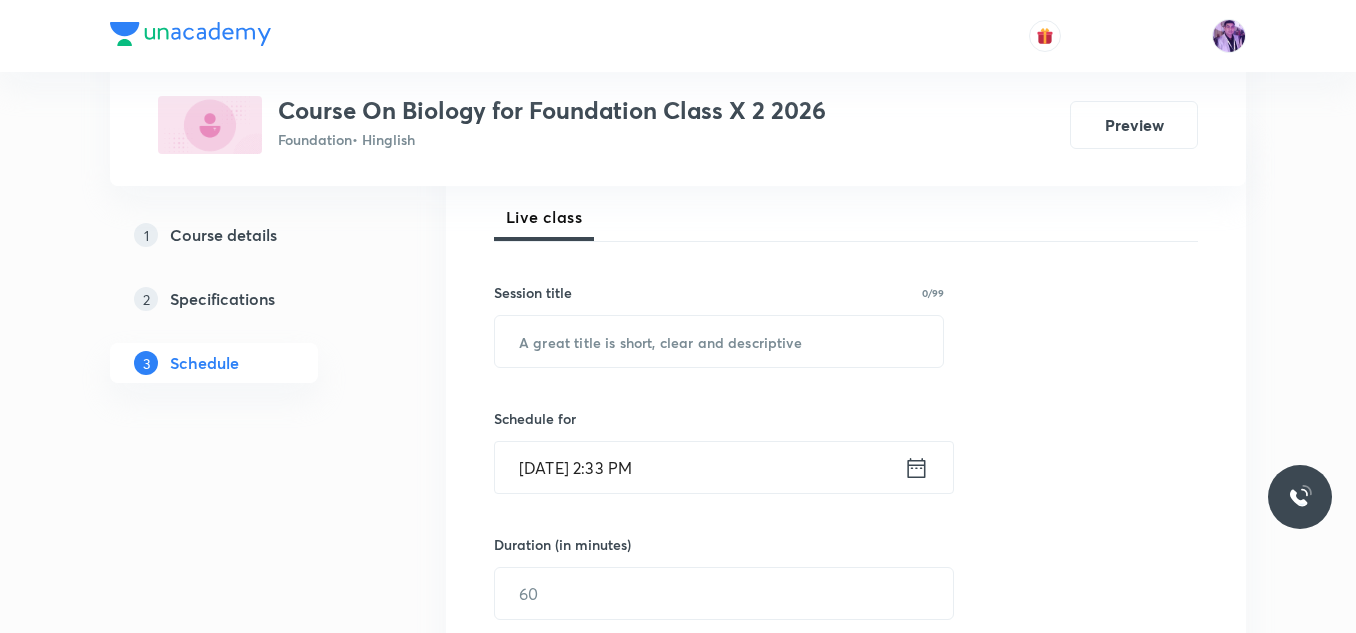 scroll, scrollTop: 334, scrollLeft: 0, axis: vertical 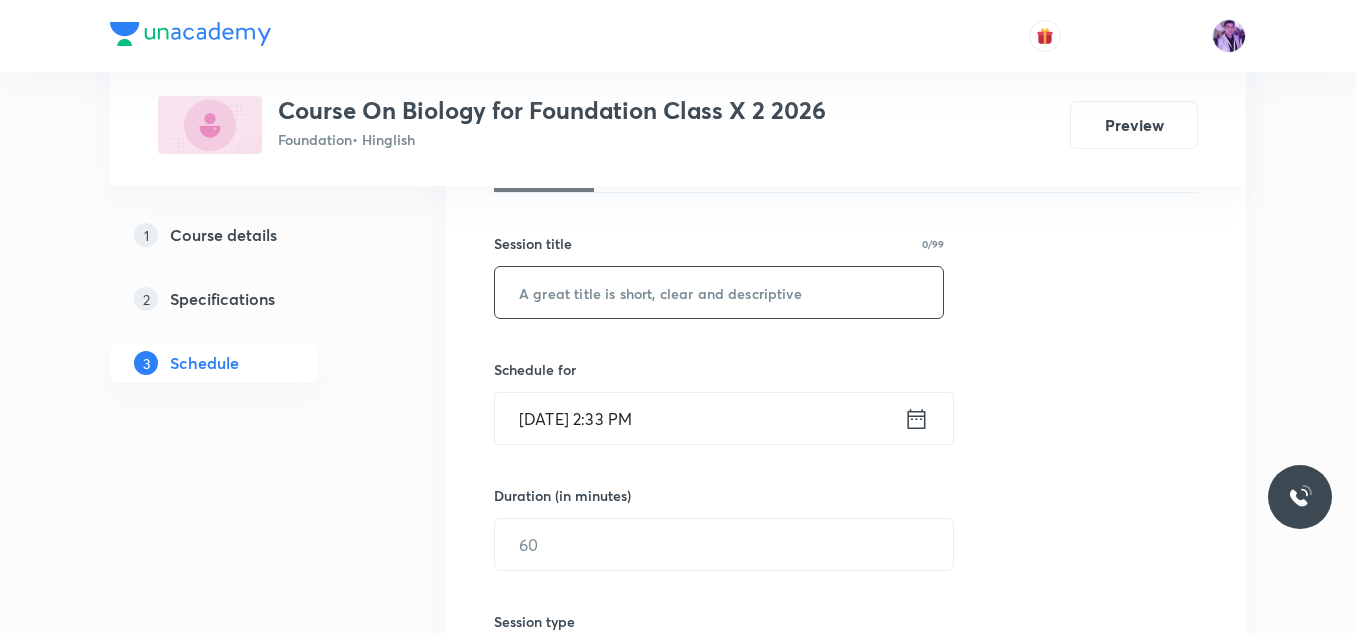 click at bounding box center [719, 292] 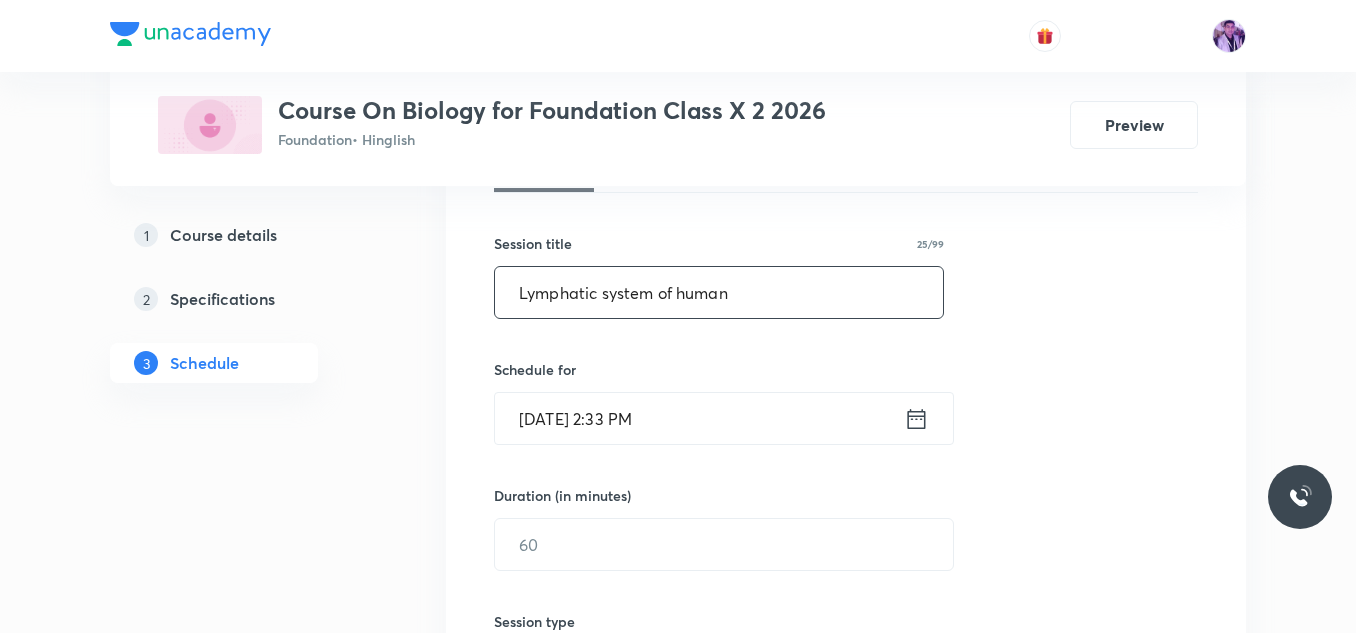 type on "Lymphatic system of human" 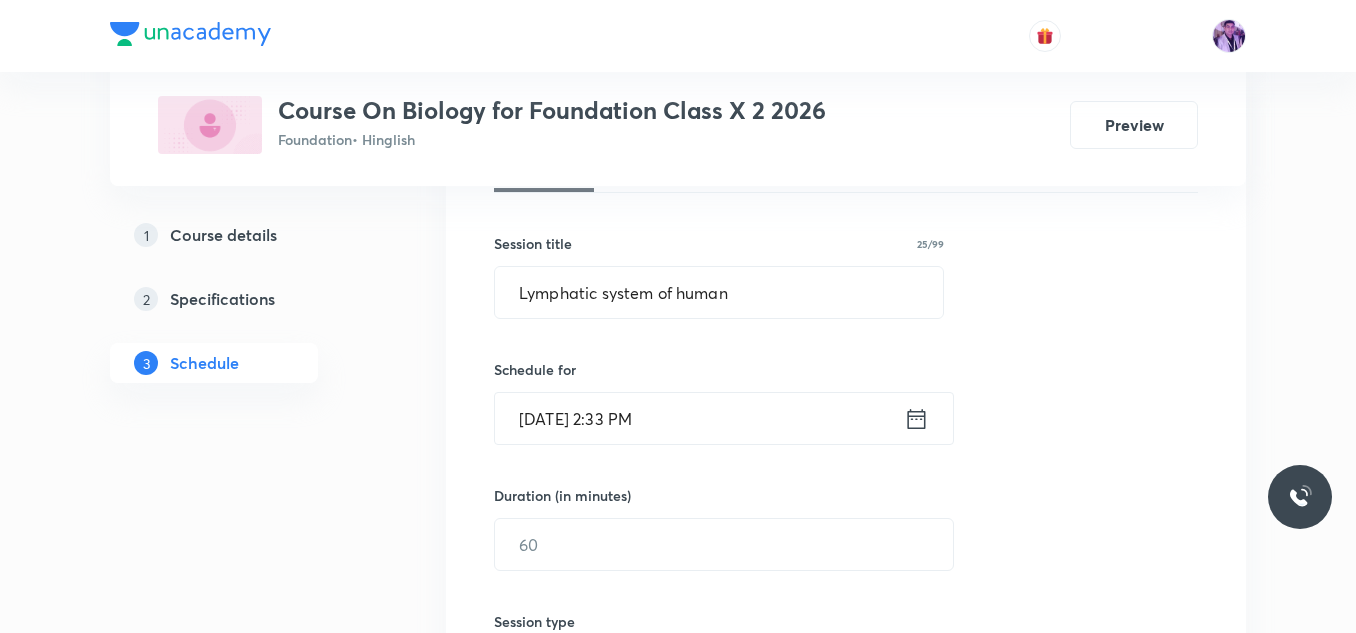 drag, startPoint x: 626, startPoint y: 386, endPoint x: 626, endPoint y: 416, distance: 30 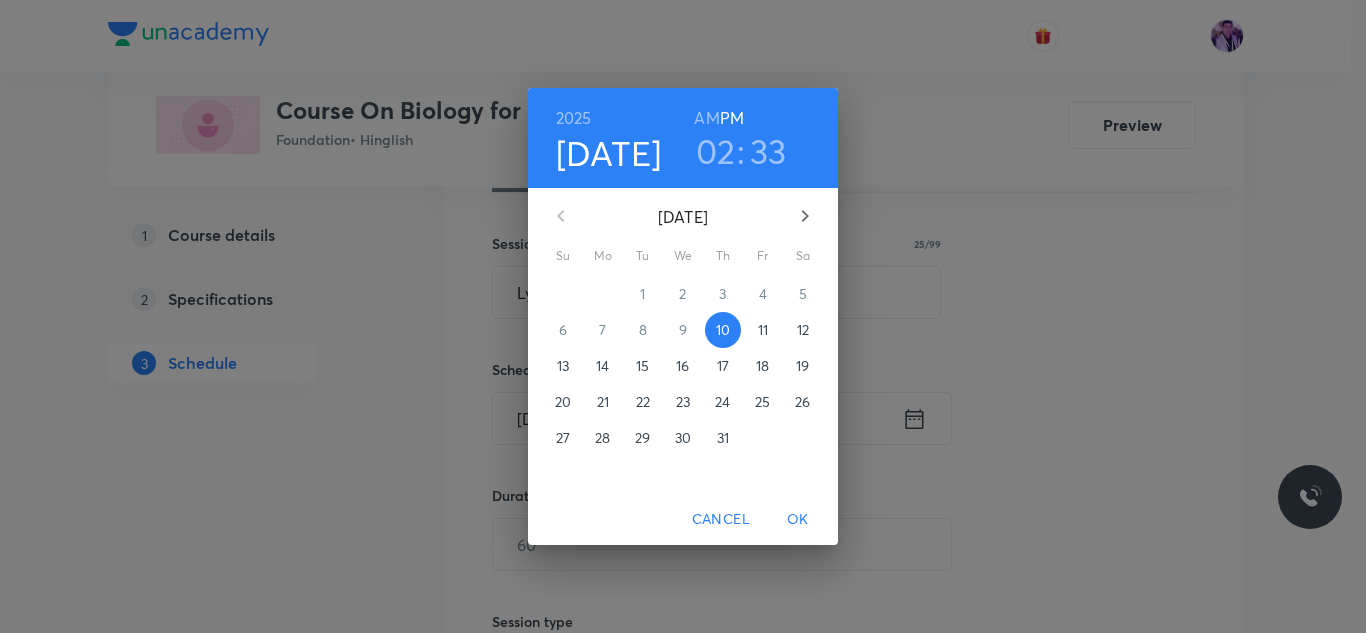 click on "02" at bounding box center [716, 151] 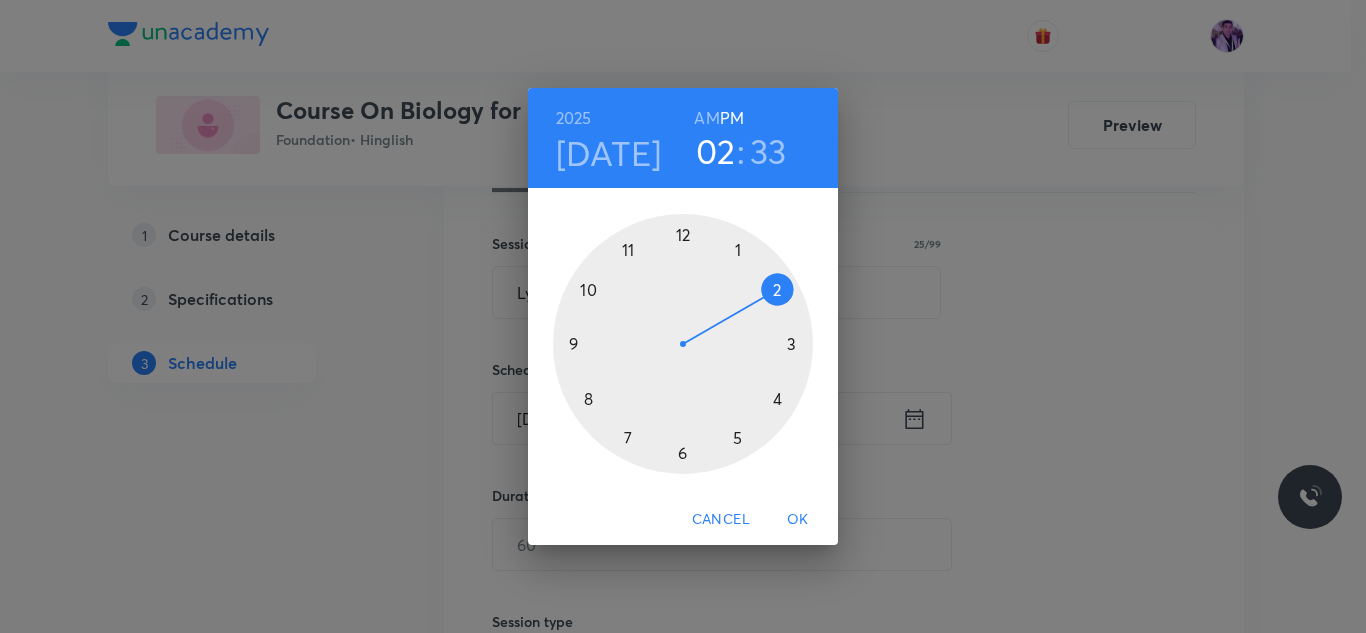 click at bounding box center [683, 344] 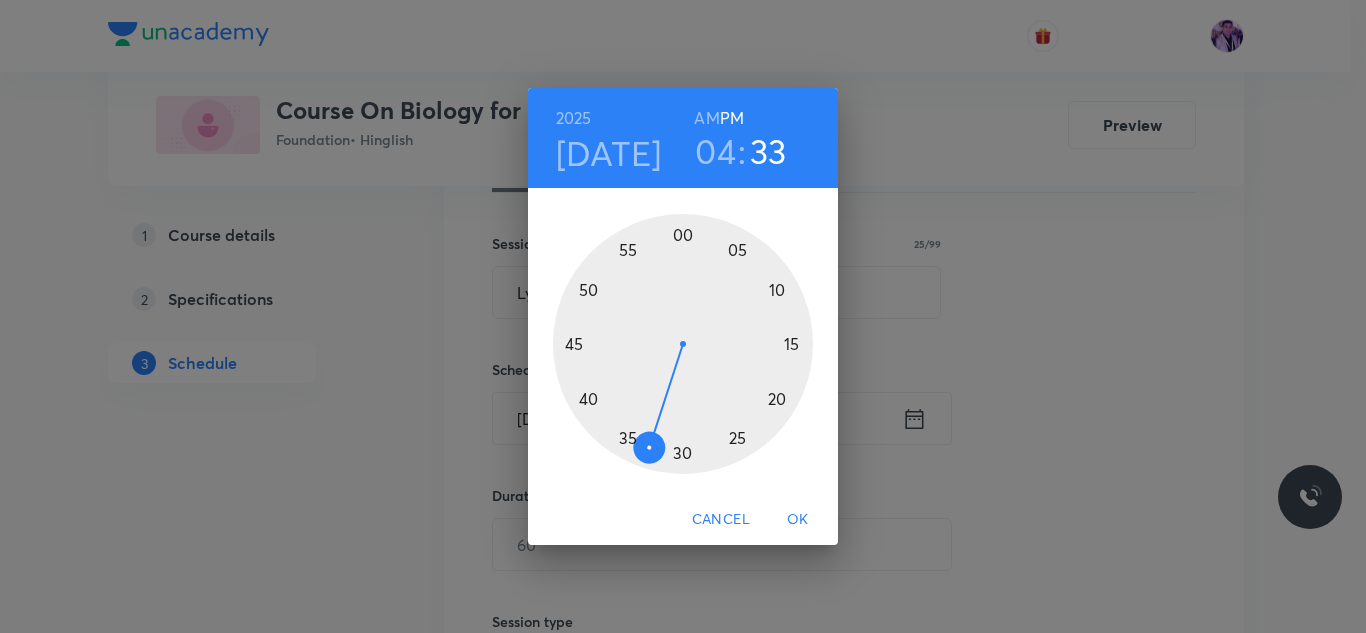 click at bounding box center (683, 344) 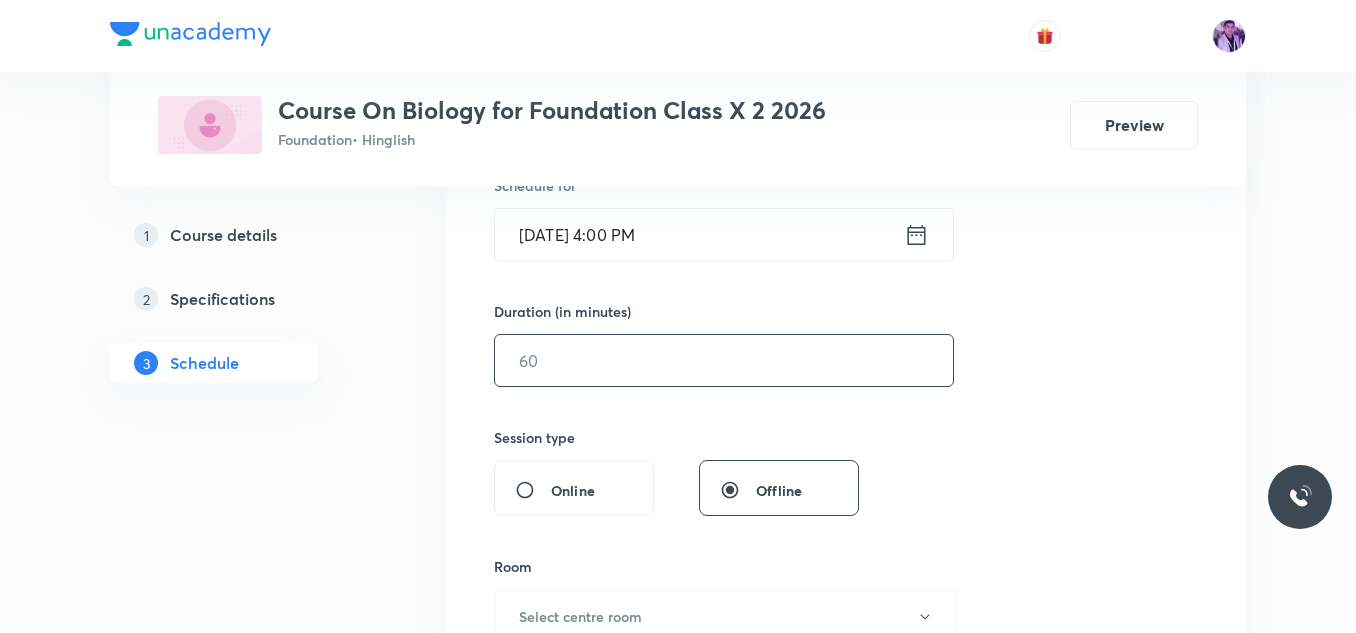 scroll, scrollTop: 534, scrollLeft: 0, axis: vertical 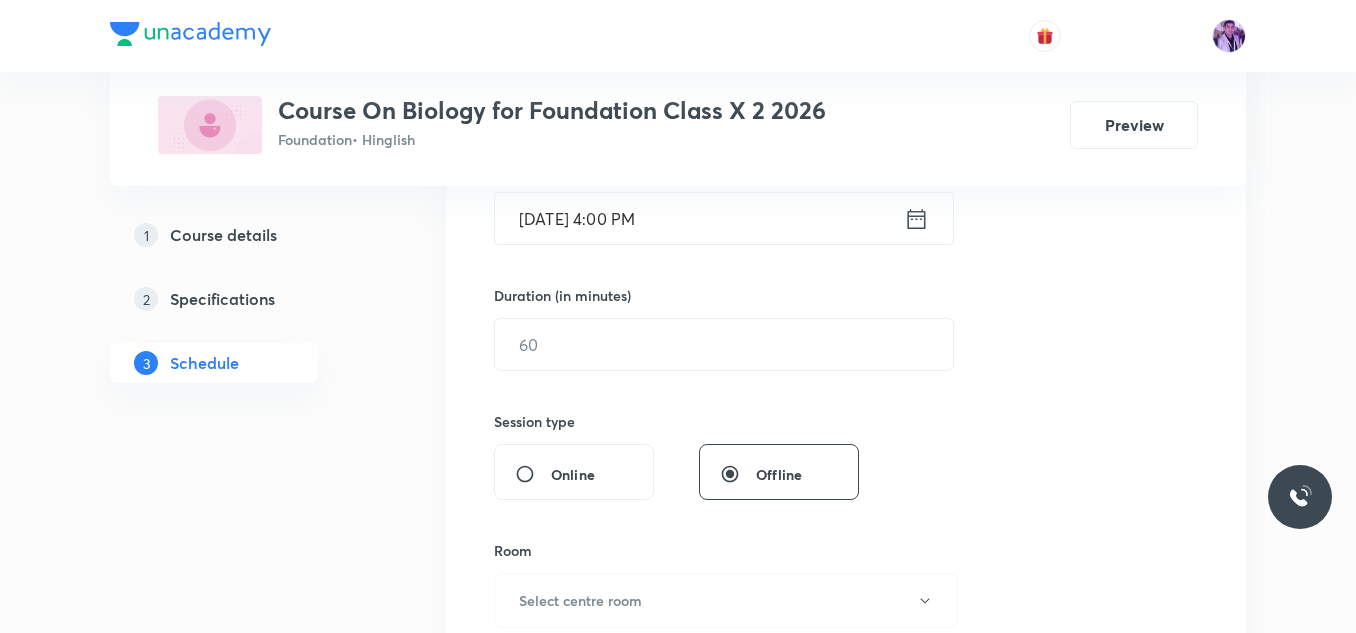 click on "Jul 10, 2025, 4:00 PM ​" at bounding box center [724, 218] 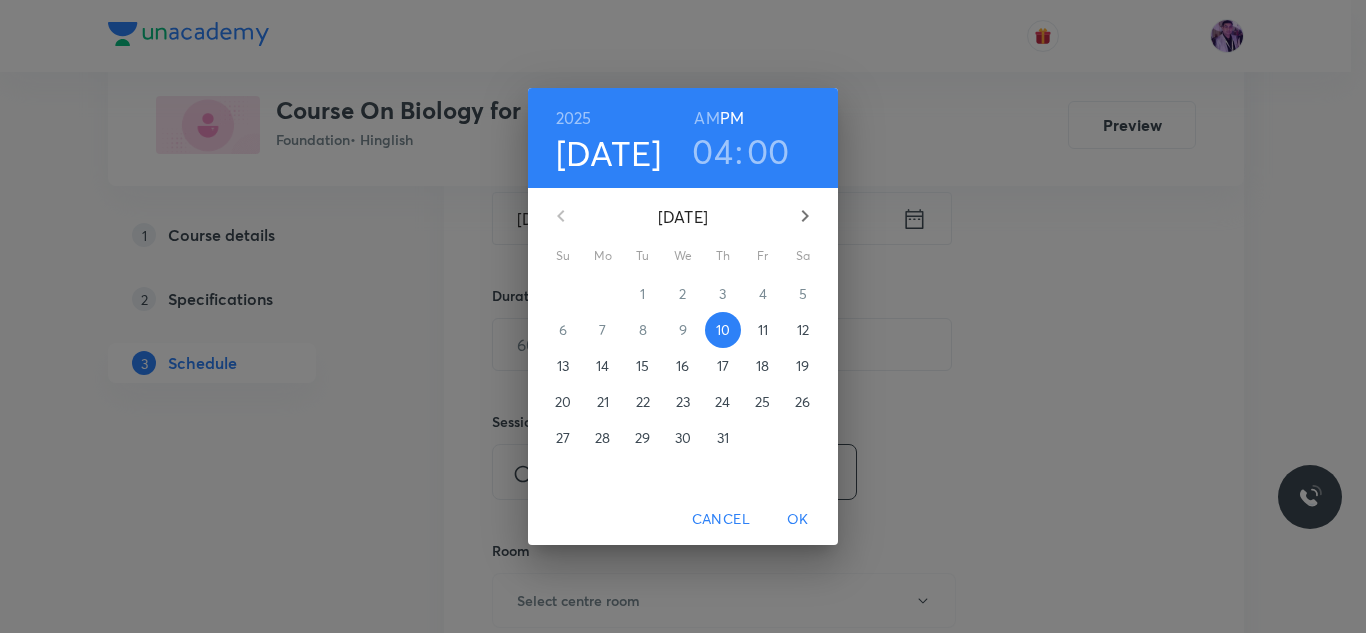 click on "00" at bounding box center [768, 151] 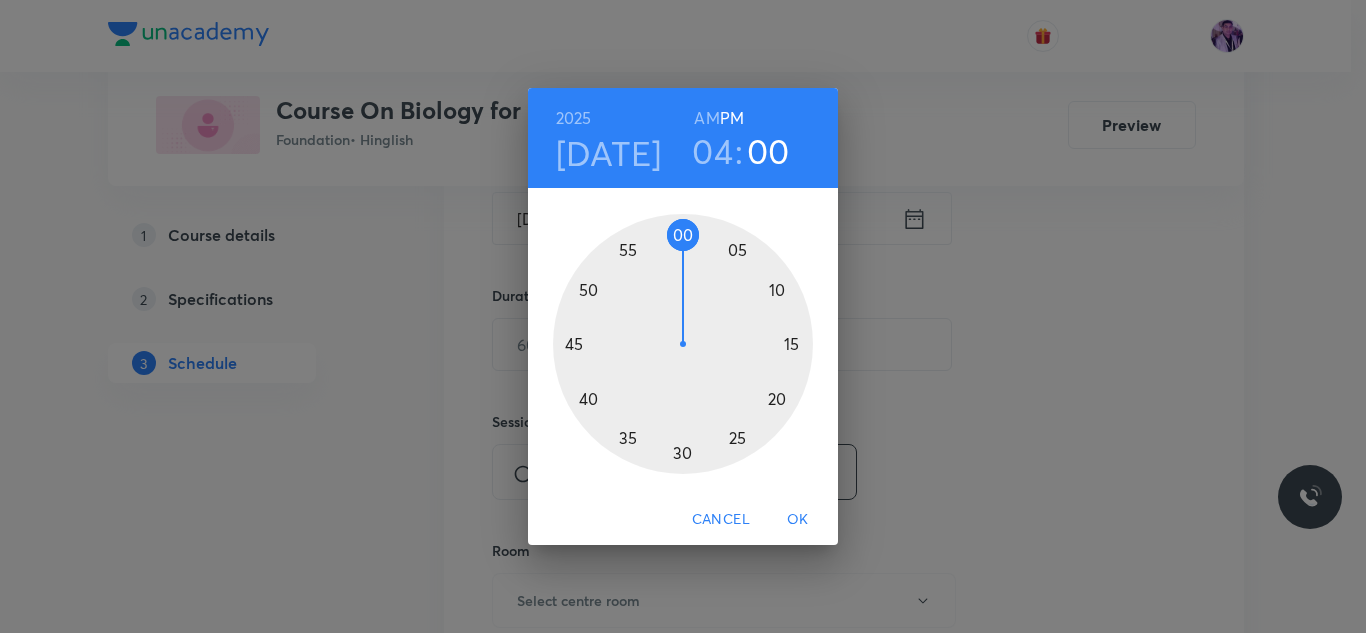 click at bounding box center [683, 344] 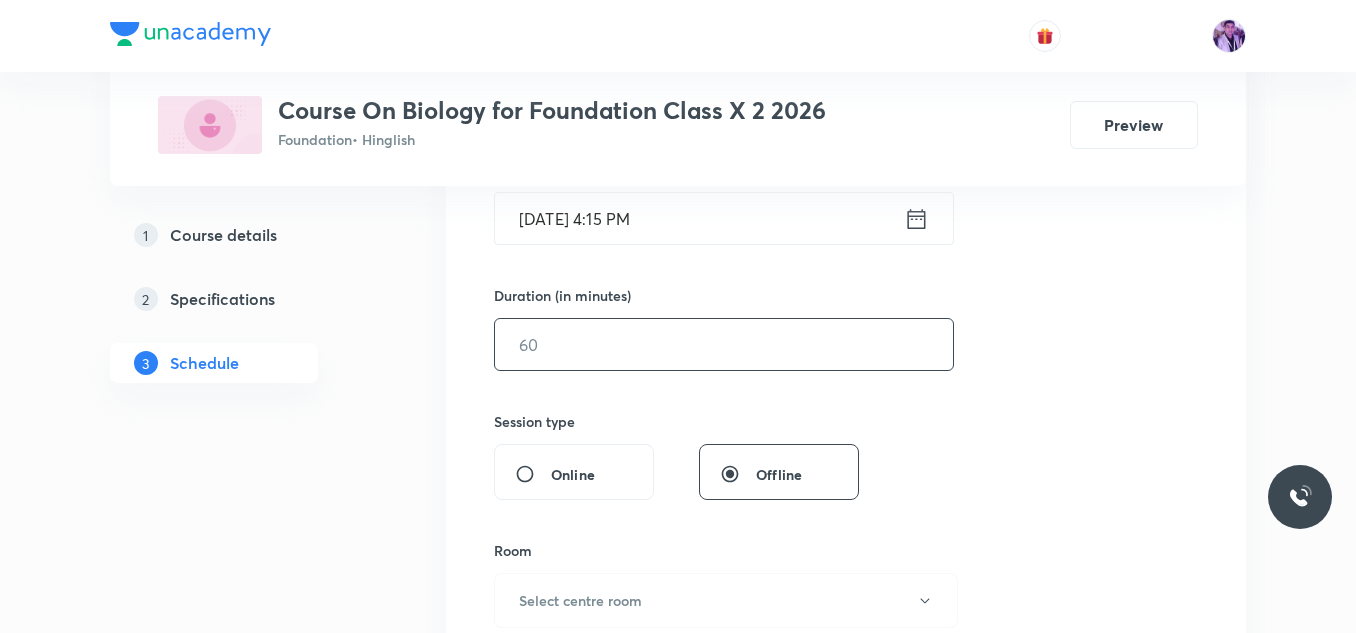 click at bounding box center [724, 344] 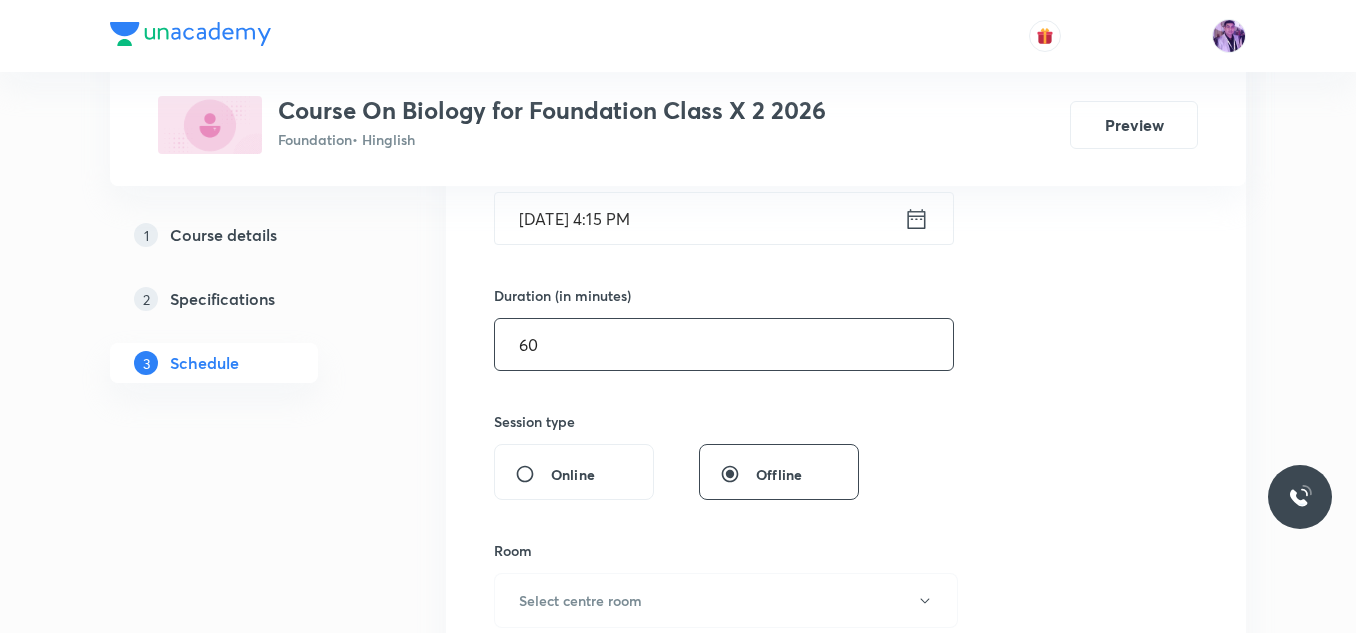 type on "60" 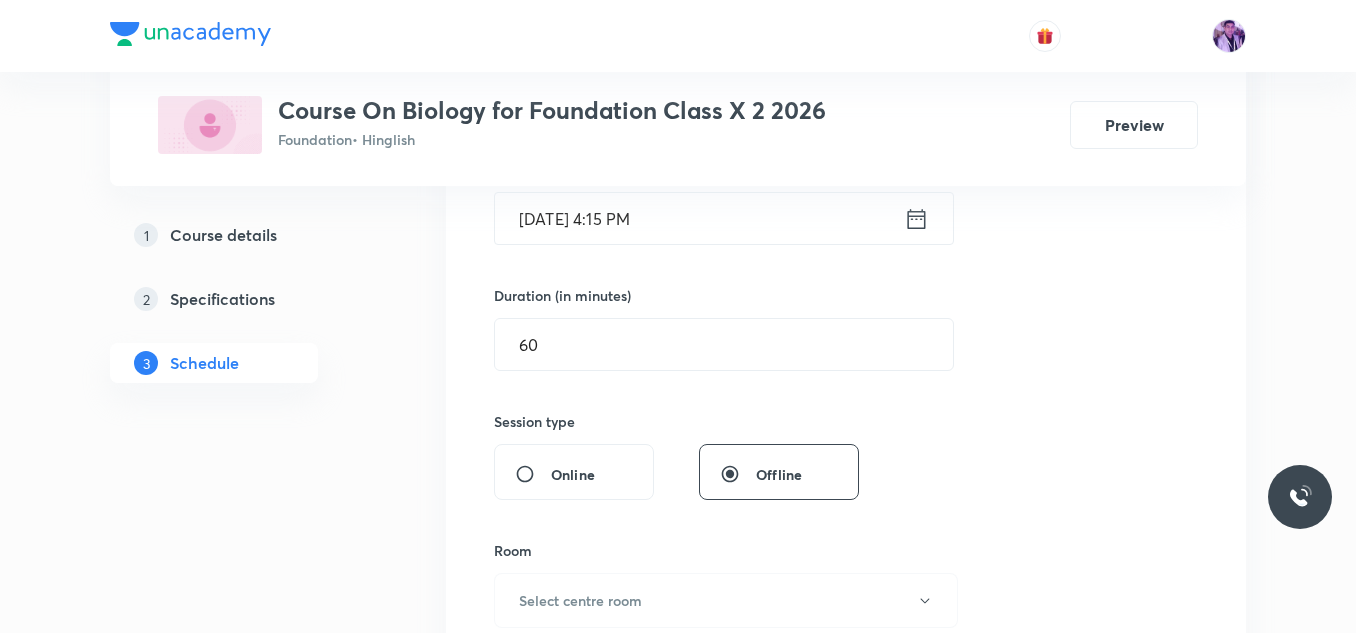 click on "Jul 10, 2025, 4:15 PM" at bounding box center [699, 218] 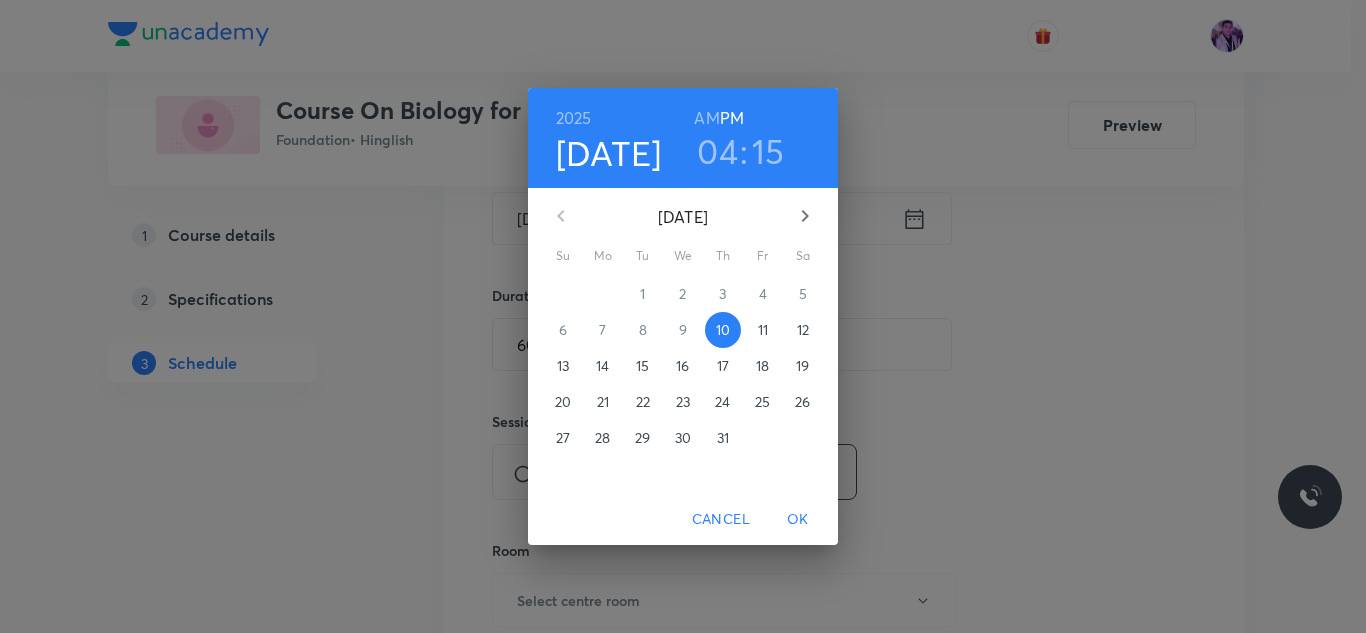 click on "15" at bounding box center (768, 151) 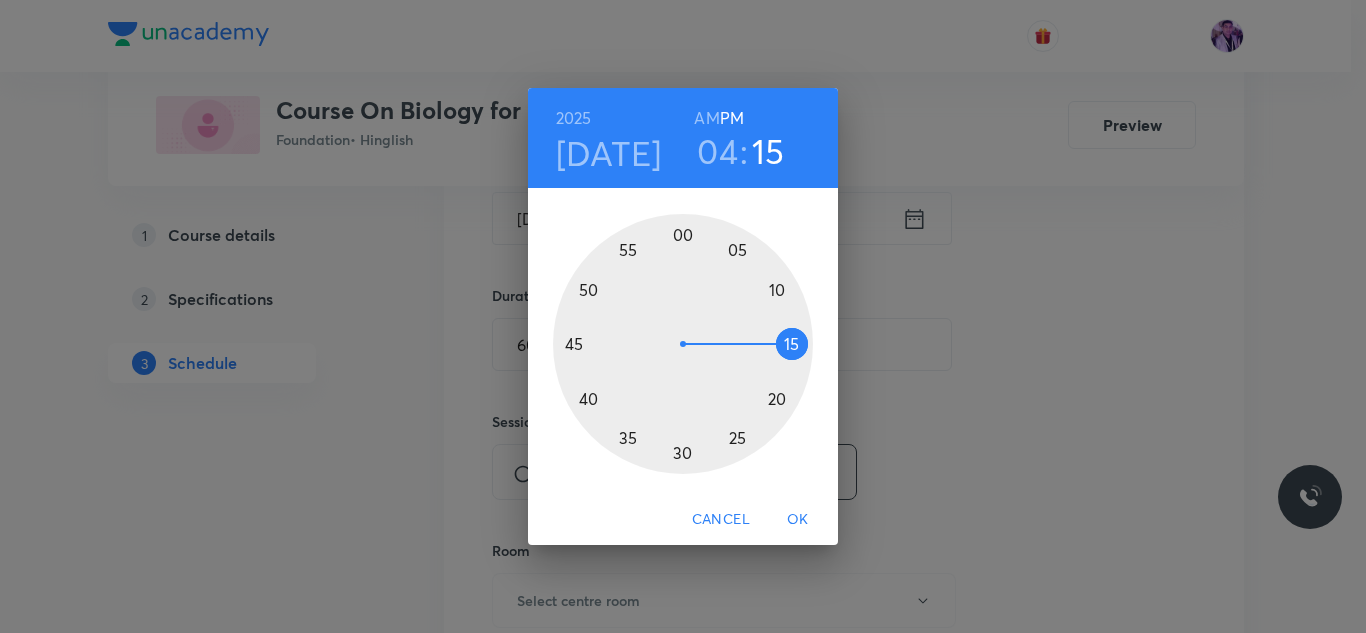 click at bounding box center (683, 344) 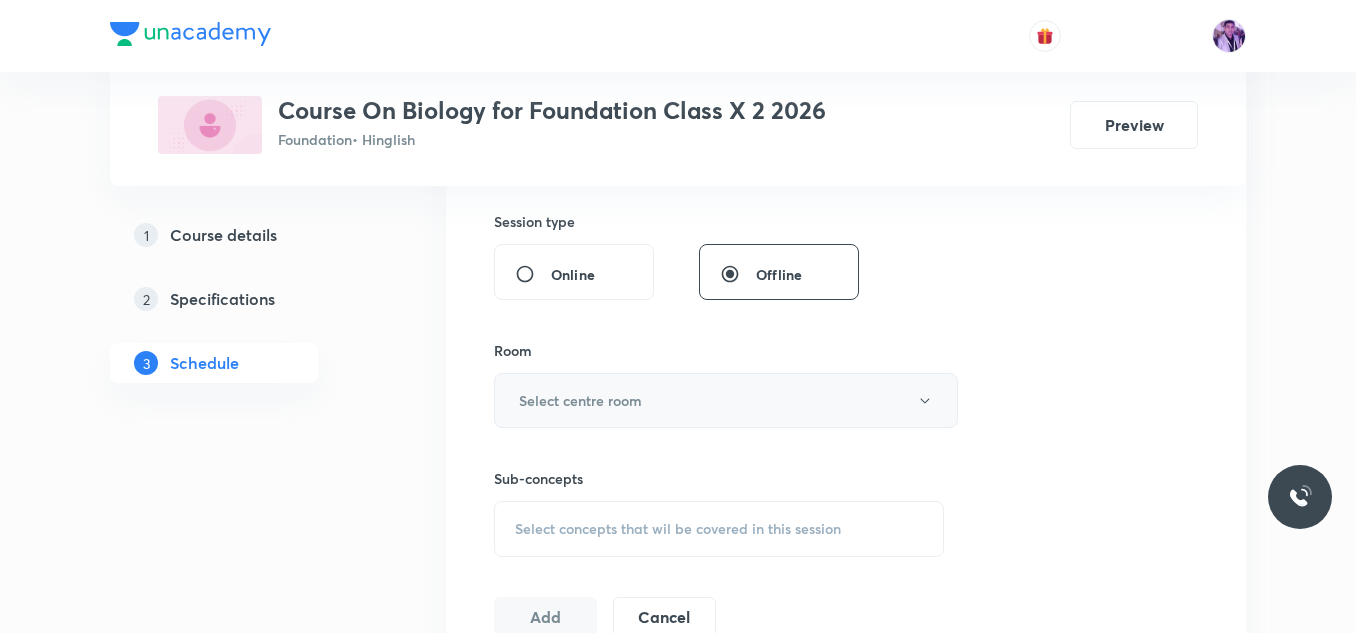 click on "Select centre room" at bounding box center [580, 400] 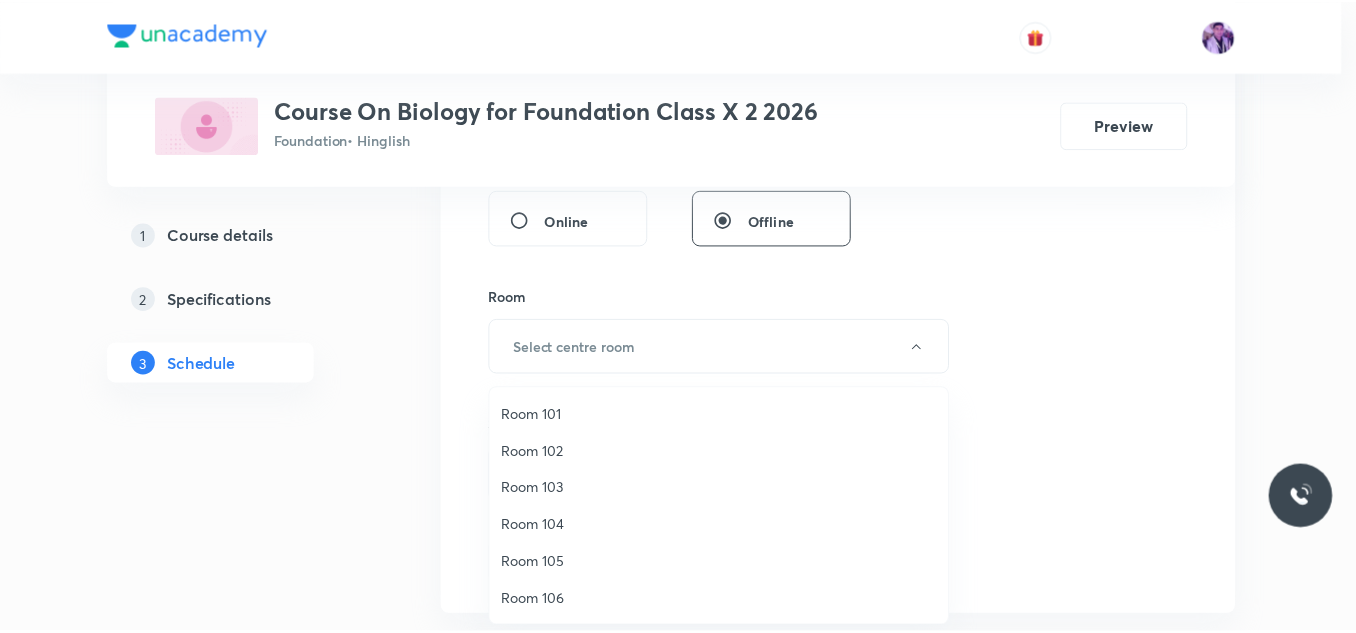 scroll, scrollTop: 834, scrollLeft: 0, axis: vertical 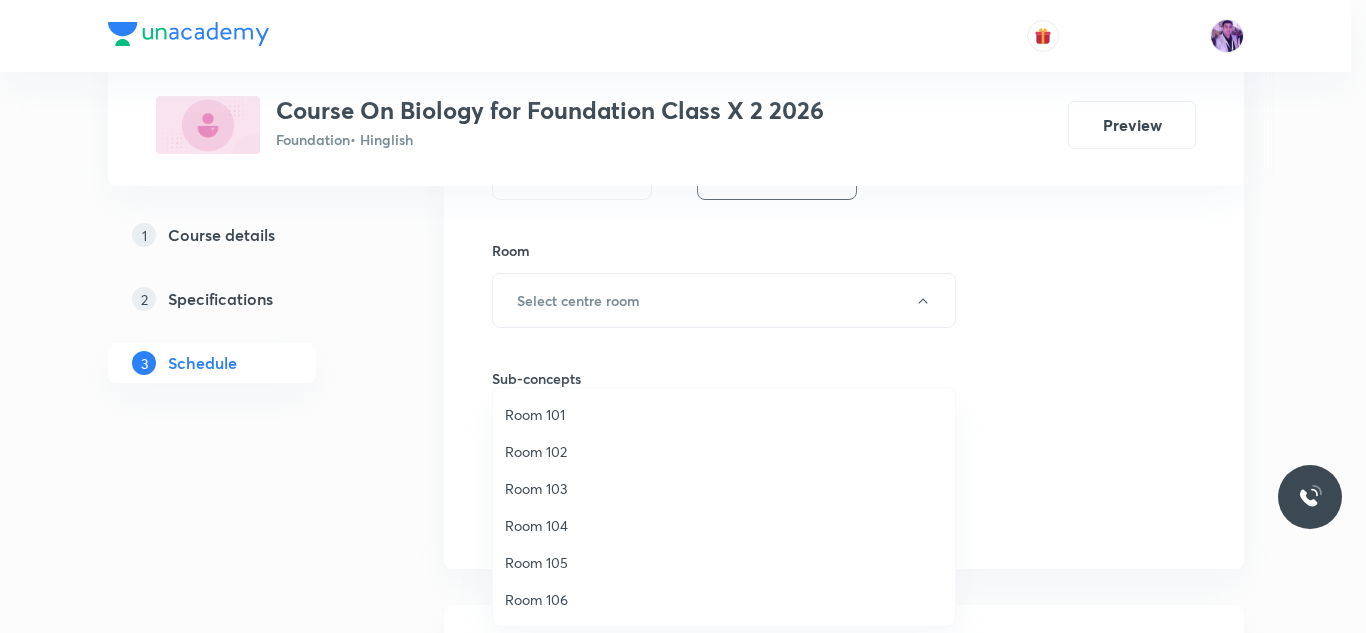 click on "Room 104" at bounding box center [724, 525] 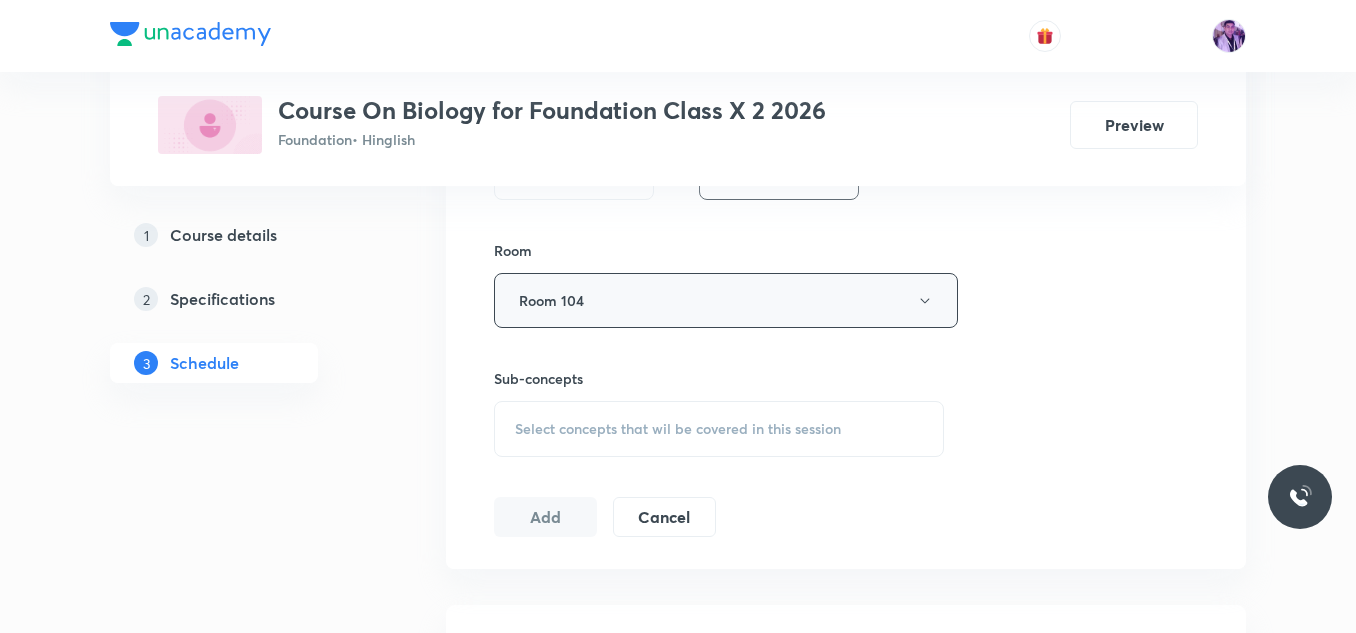 click on "Room 104" at bounding box center (726, 300) 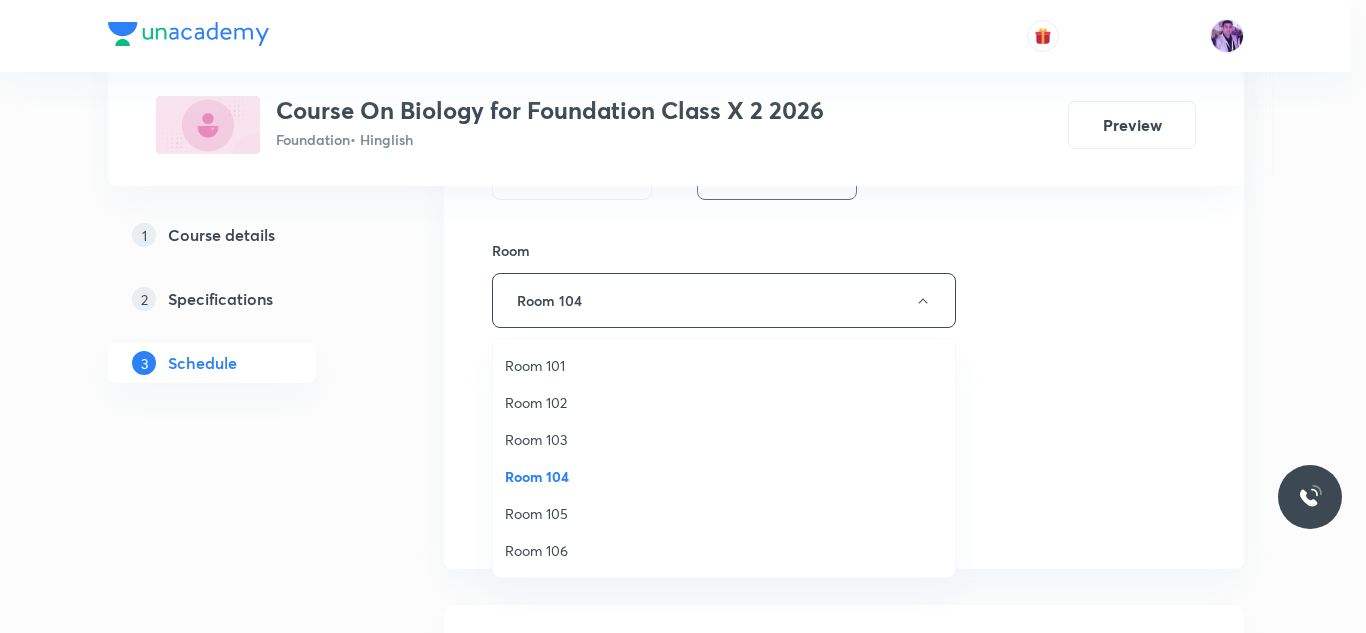 click on "Room 104" at bounding box center (724, 476) 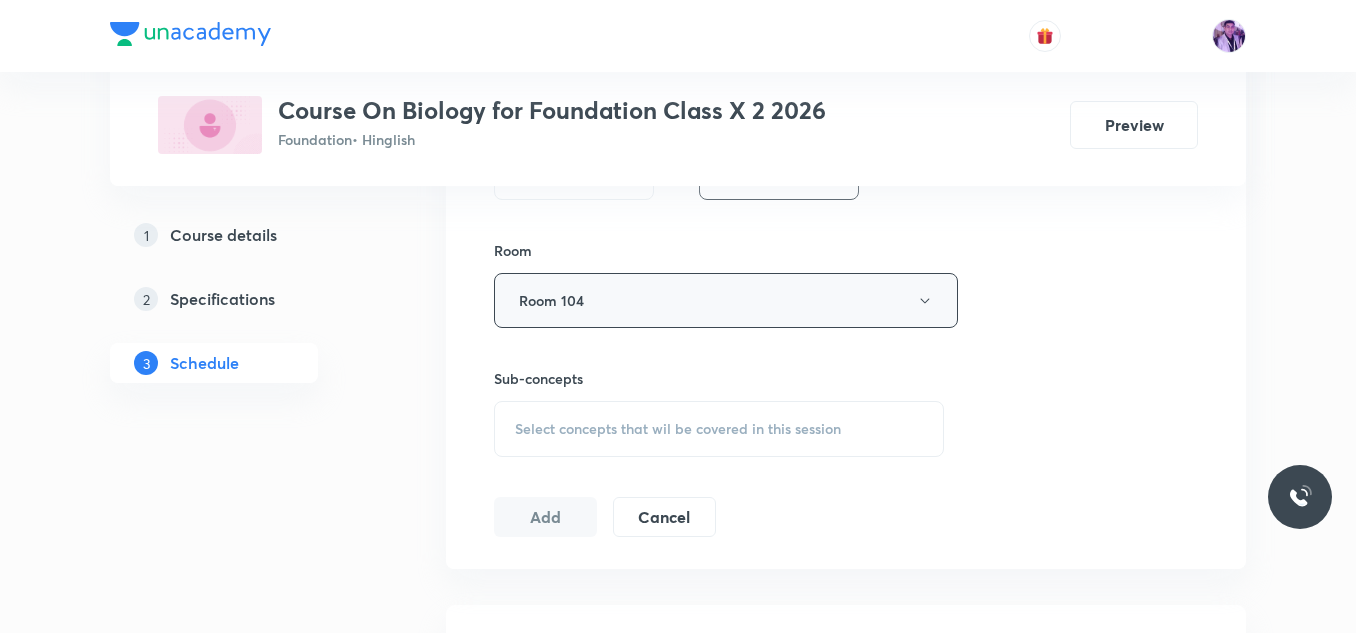 click on "Room 104" at bounding box center [726, 300] 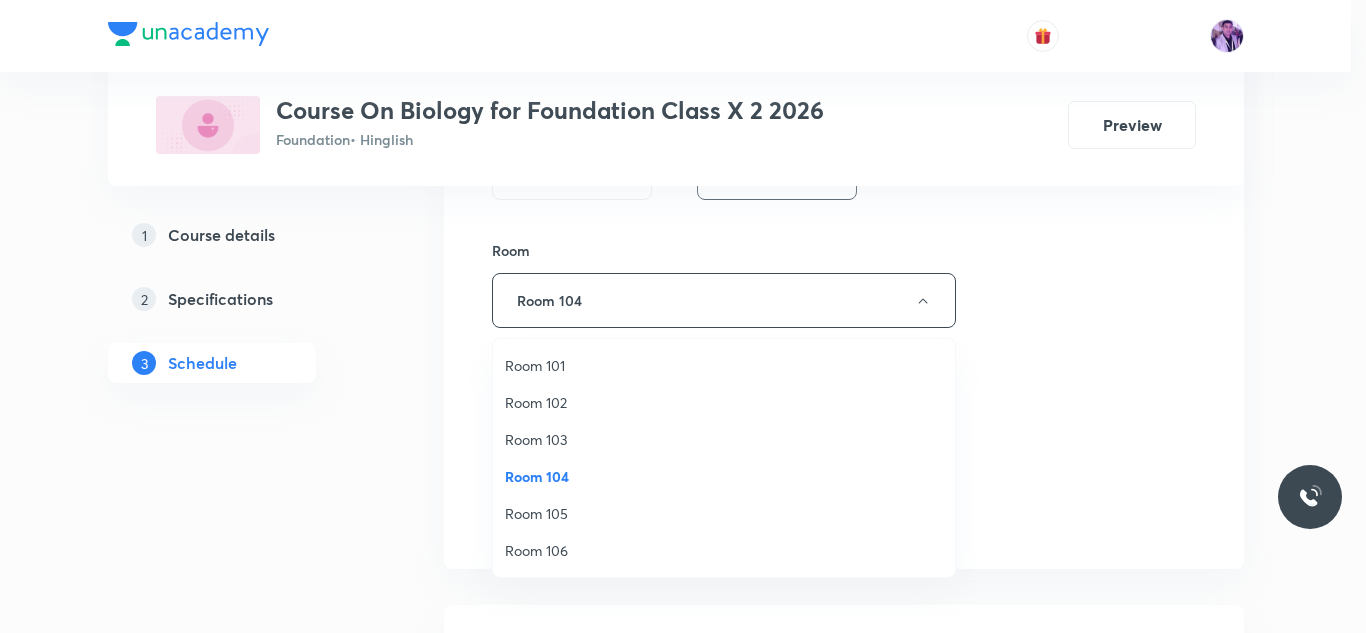 click on "Room 104" at bounding box center [724, 476] 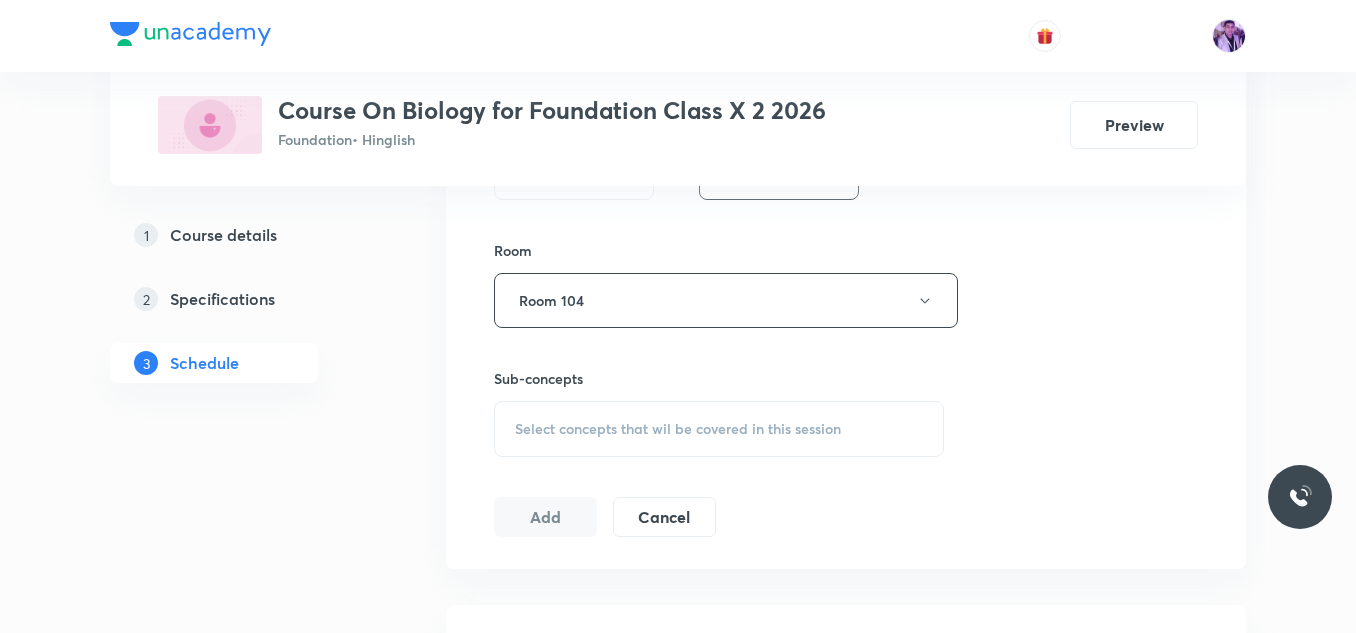 click on "Select concepts that wil be covered in this session" at bounding box center [719, 429] 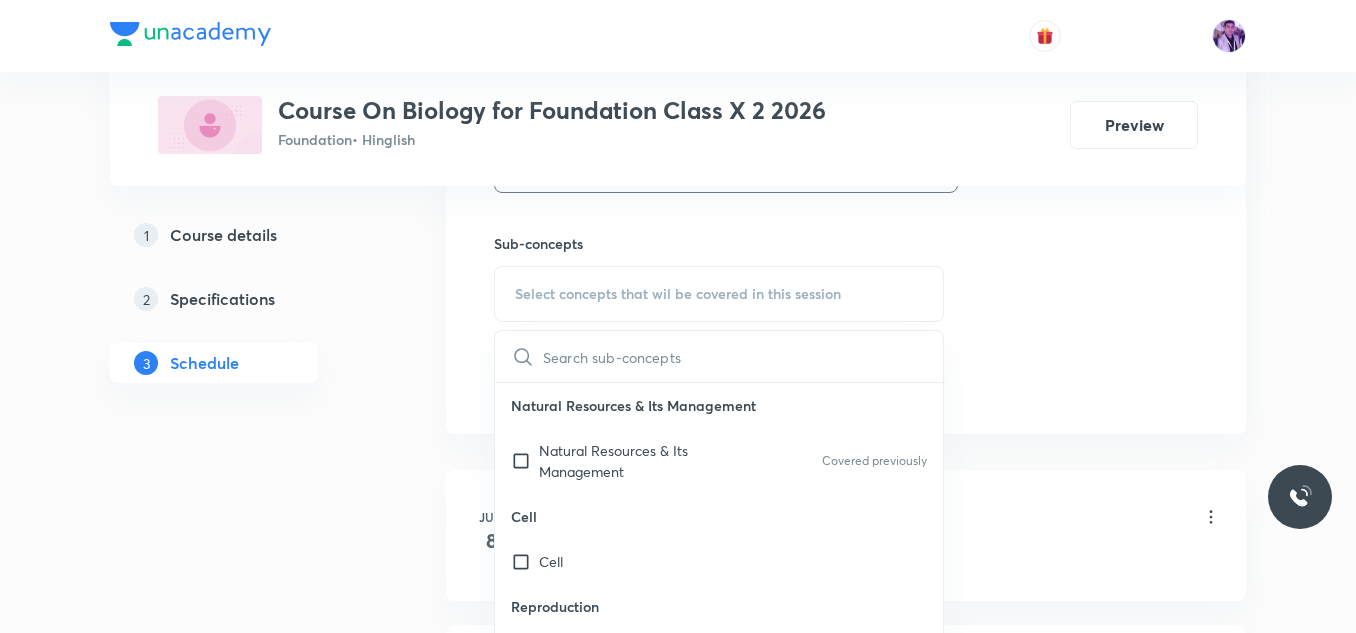 scroll, scrollTop: 934, scrollLeft: 0, axis: vertical 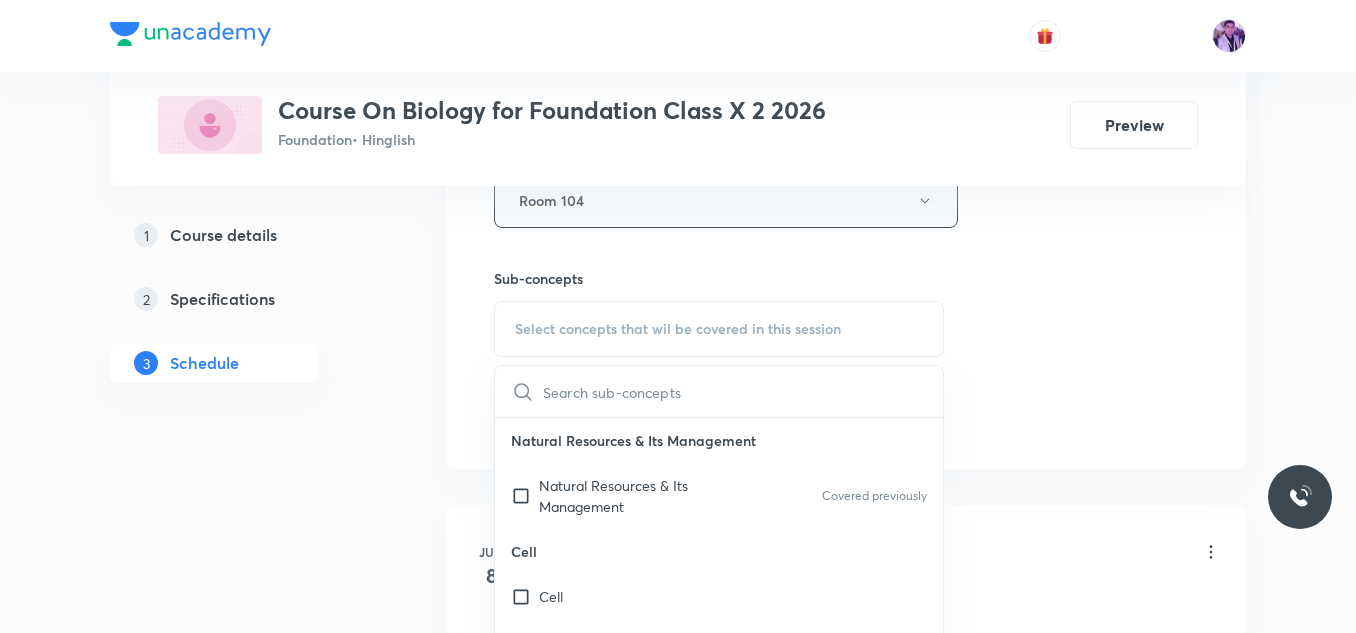click on "Room 104" at bounding box center [726, 200] 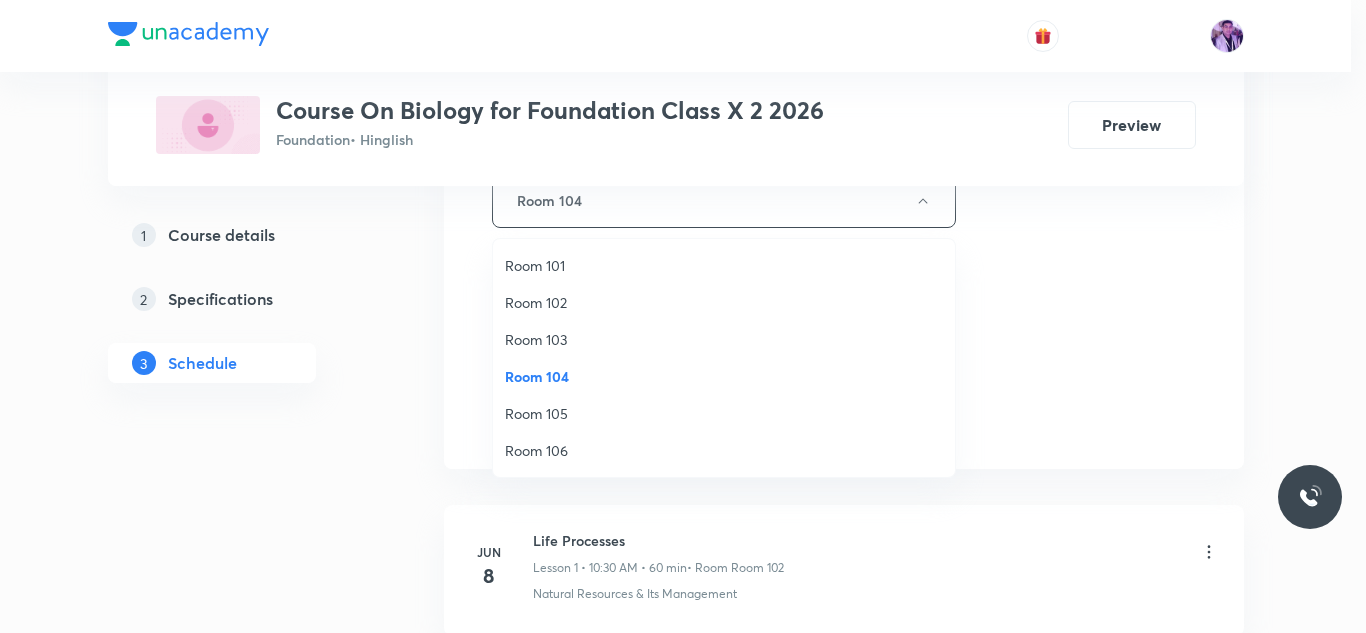 click on "Room 102" at bounding box center (724, 302) 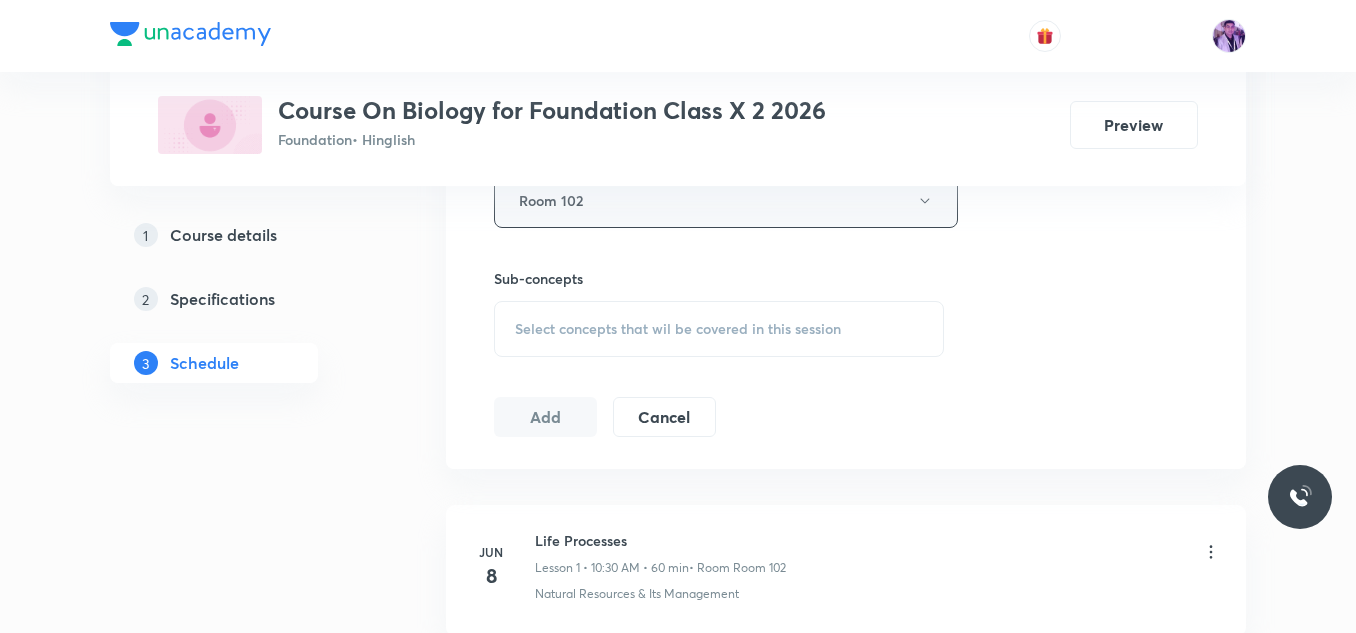 click on "Room 102" at bounding box center (726, 200) 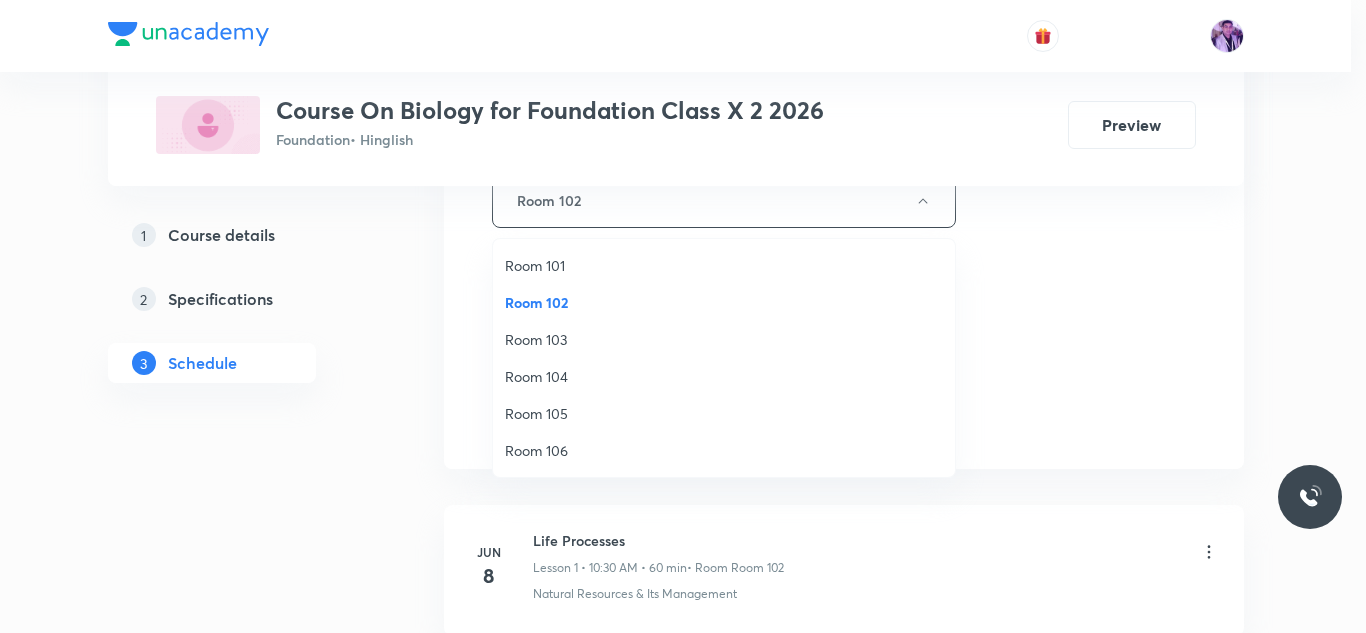 click on "Room 104" at bounding box center [724, 376] 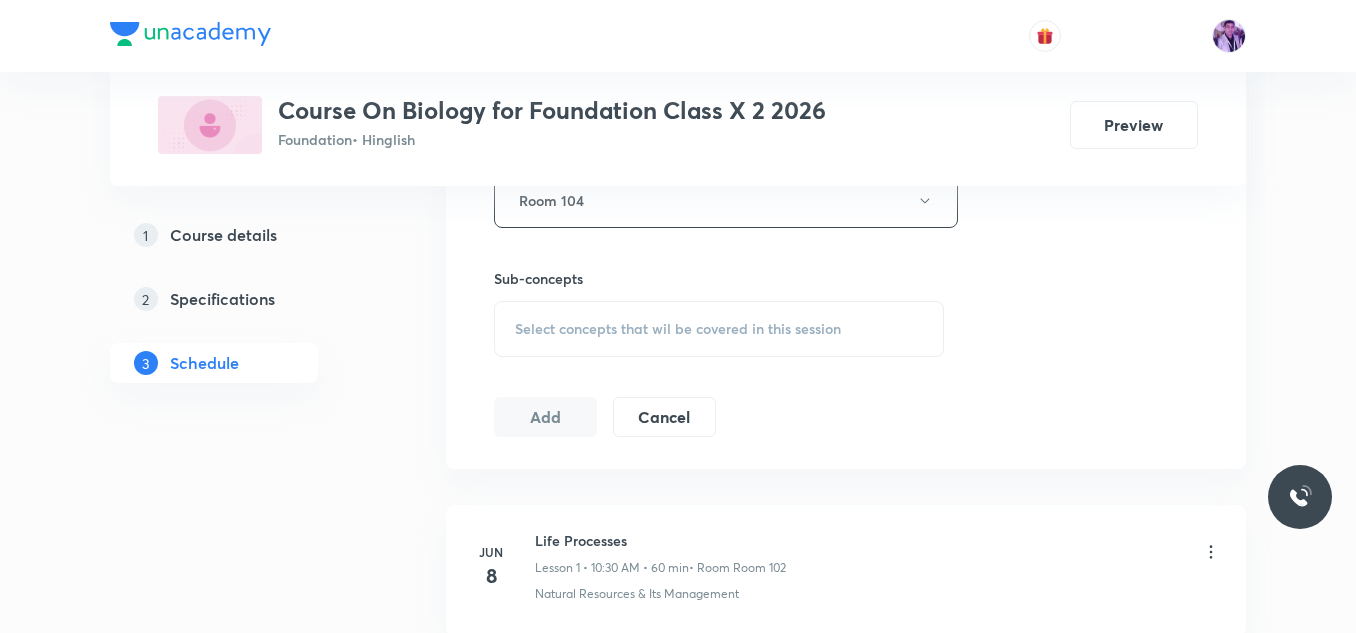 click on "Select concepts that wil be covered in this session" at bounding box center (719, 329) 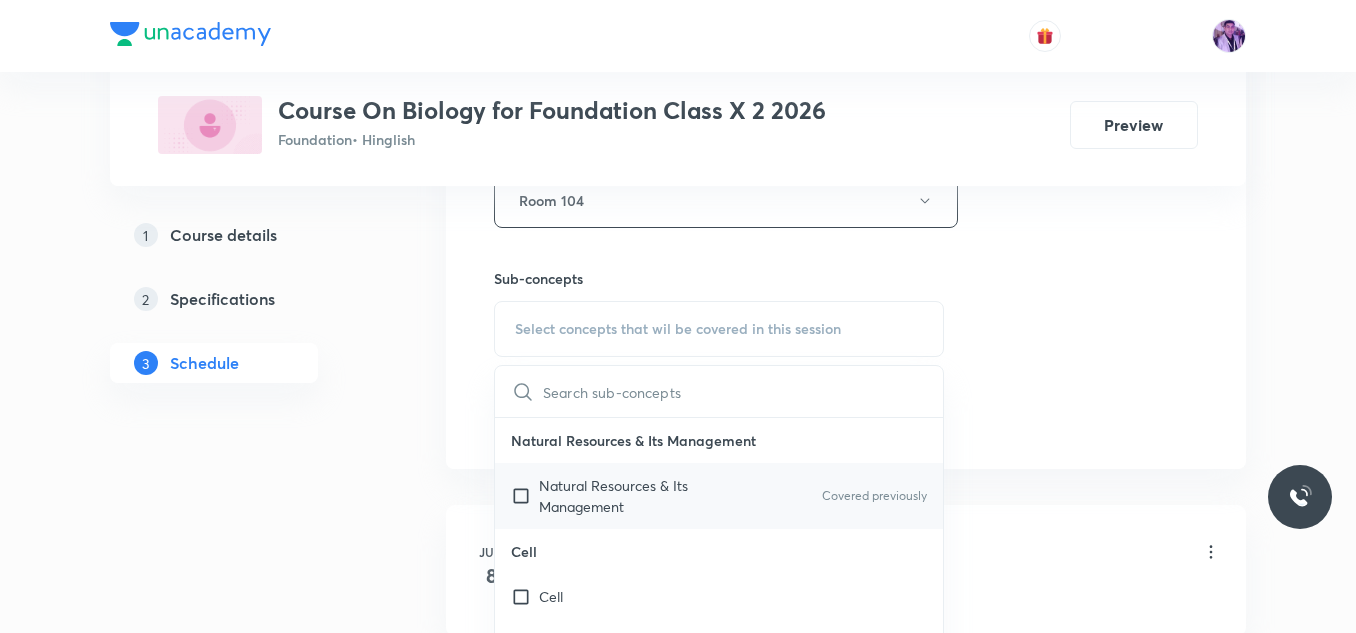 click on "Natural Resources & Its Management" at bounding box center [640, 496] 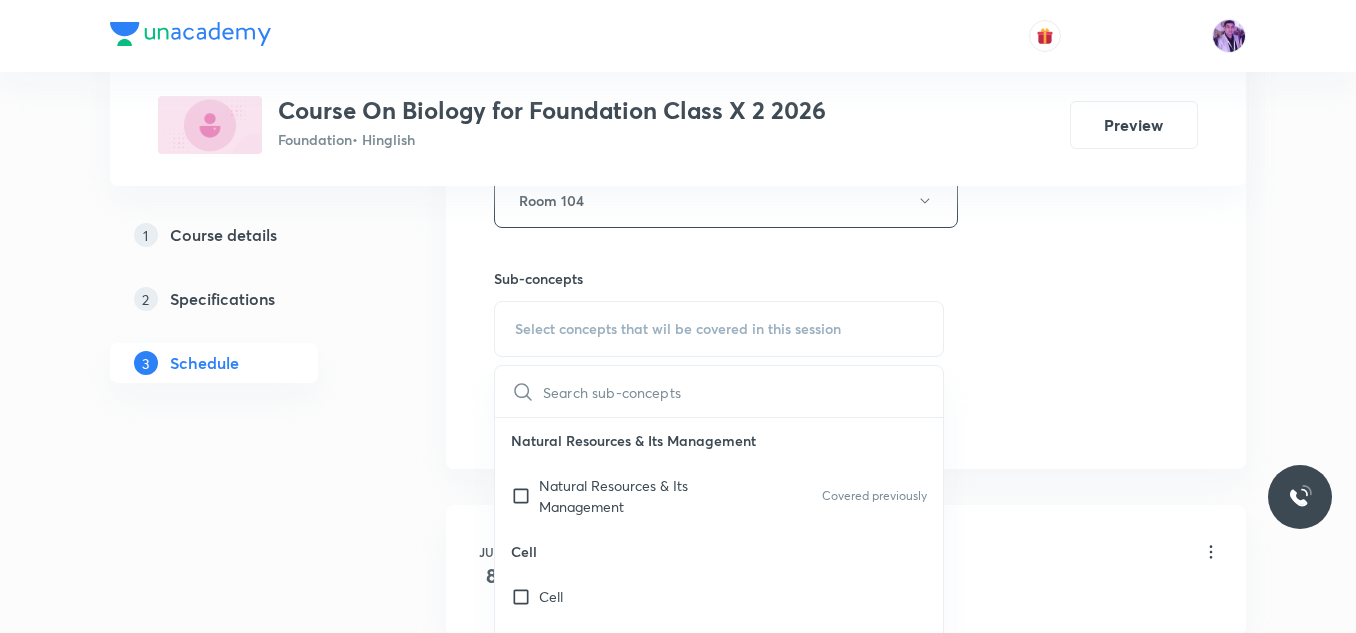 checkbox on "true" 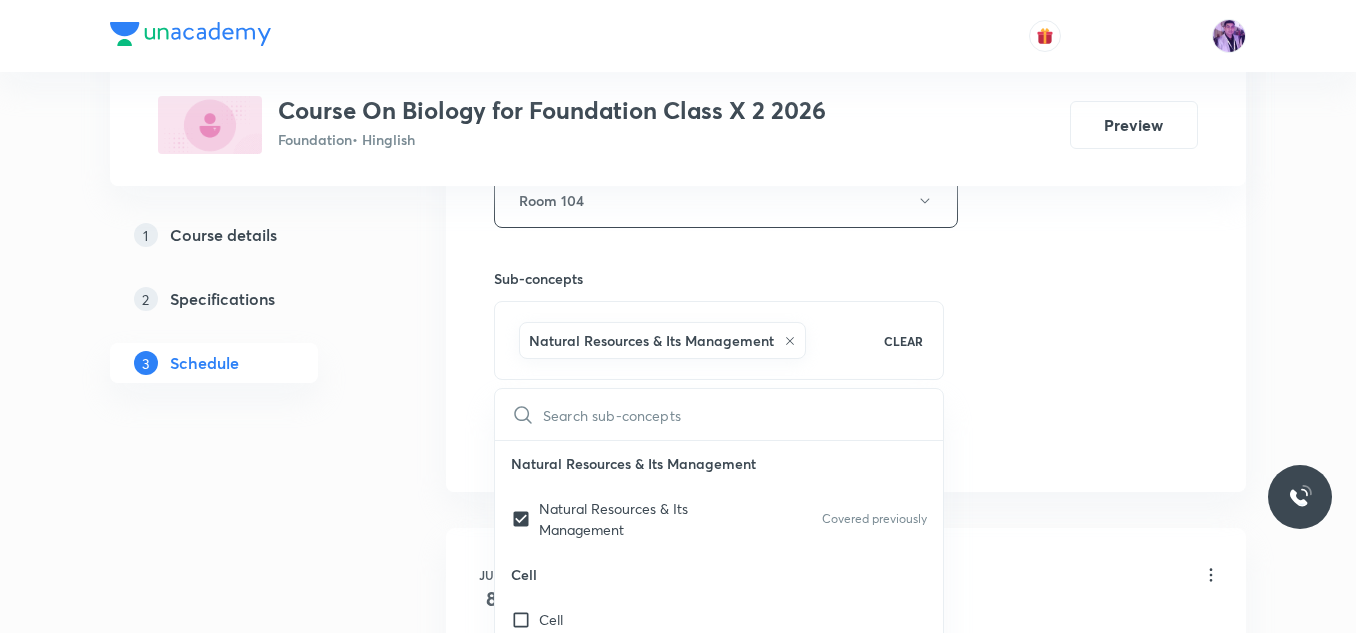click on "Plus Courses Course On Biology for Foundation Class X 2 2026 Foundation  • Hinglish Preview 1 Course details 2 Specifications 3 Schedule Schedule 7  classes Session  8 Live class Session title 25/99 Lymphatic system of human ​ Schedule for Jul 10, 2025, 4:10 PM ​ Duration (in minutes) 60 ​   Session type Online Offline Room Room 104 Sub-concepts Natural Resources & Its Management CLEAR ​ Natural Resources & Its Management Natural Resources & Its Management Covered previously Cell Cell Reproduction Reproduction Origin & Evolution Origin & Evolution Covered previously Heredity and Variation Heredity and Variation Covered previously Improvement in Food Resources Improvement in Food Resources Diversity in Living Organisms Diversity in Living Organisms Plant and Animal Nutrition Plant and Animal Nutrition Tissue Tissue Human Disease Human Disease Our Environment Our Environment Respiration Respiration Transportation Transportation Excretion Excretion Control and Coordination Control and Coordination ECG" at bounding box center [678, 459] 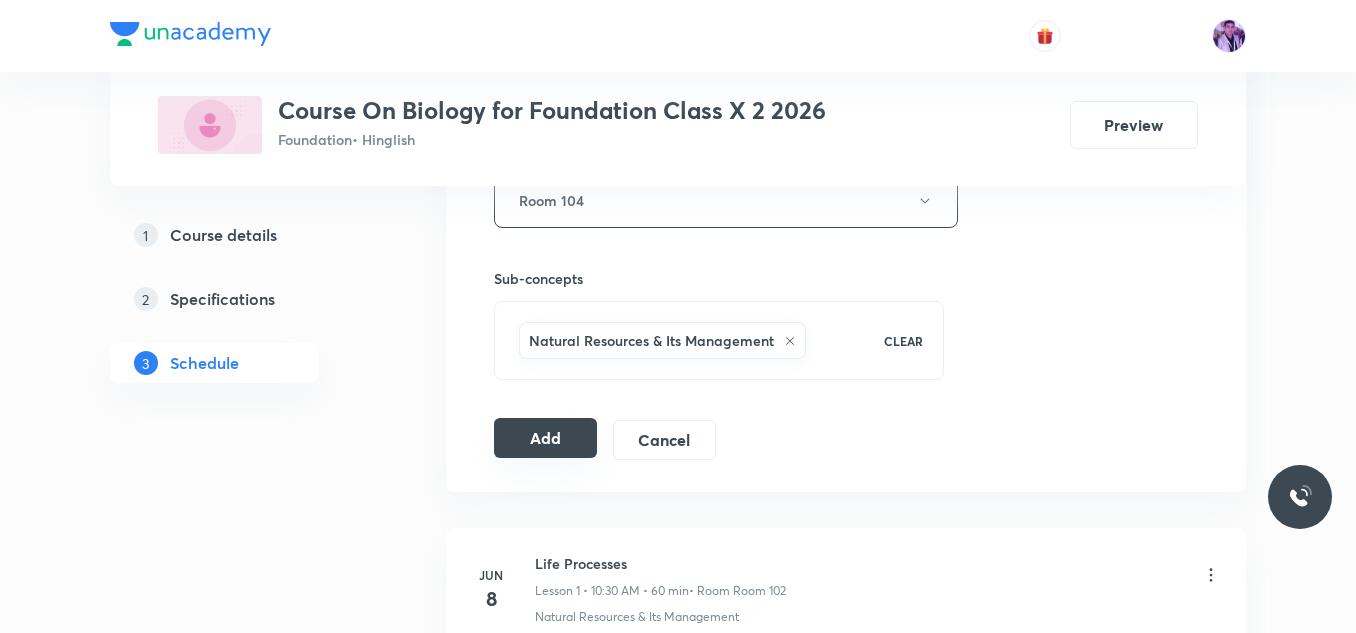 click on "Add" at bounding box center (545, 438) 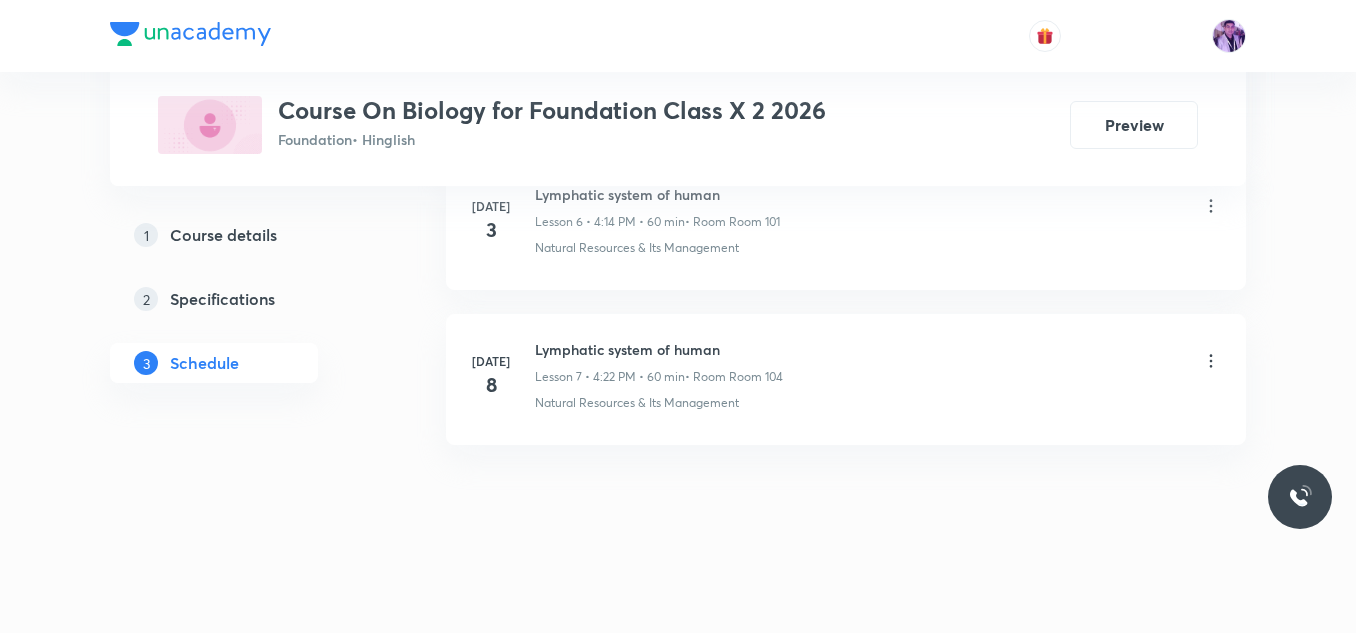 scroll, scrollTop: 934, scrollLeft: 0, axis: vertical 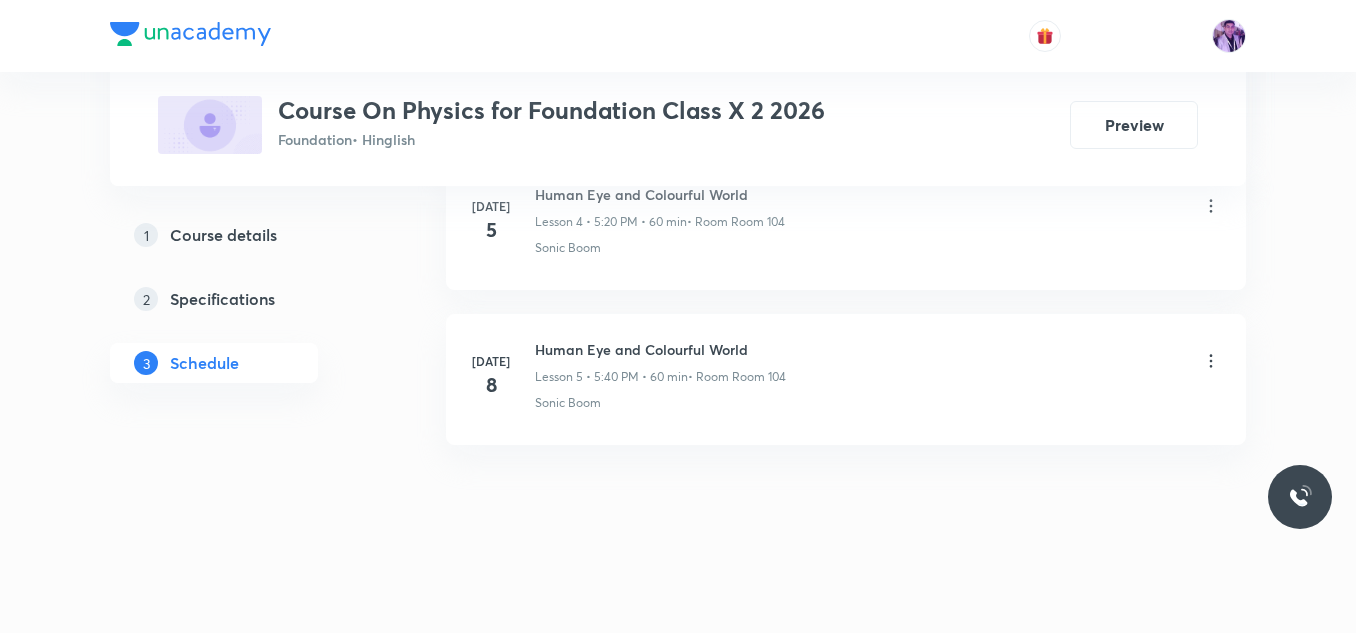 drag, startPoint x: 534, startPoint y: 345, endPoint x: 812, endPoint y: 361, distance: 278.46005 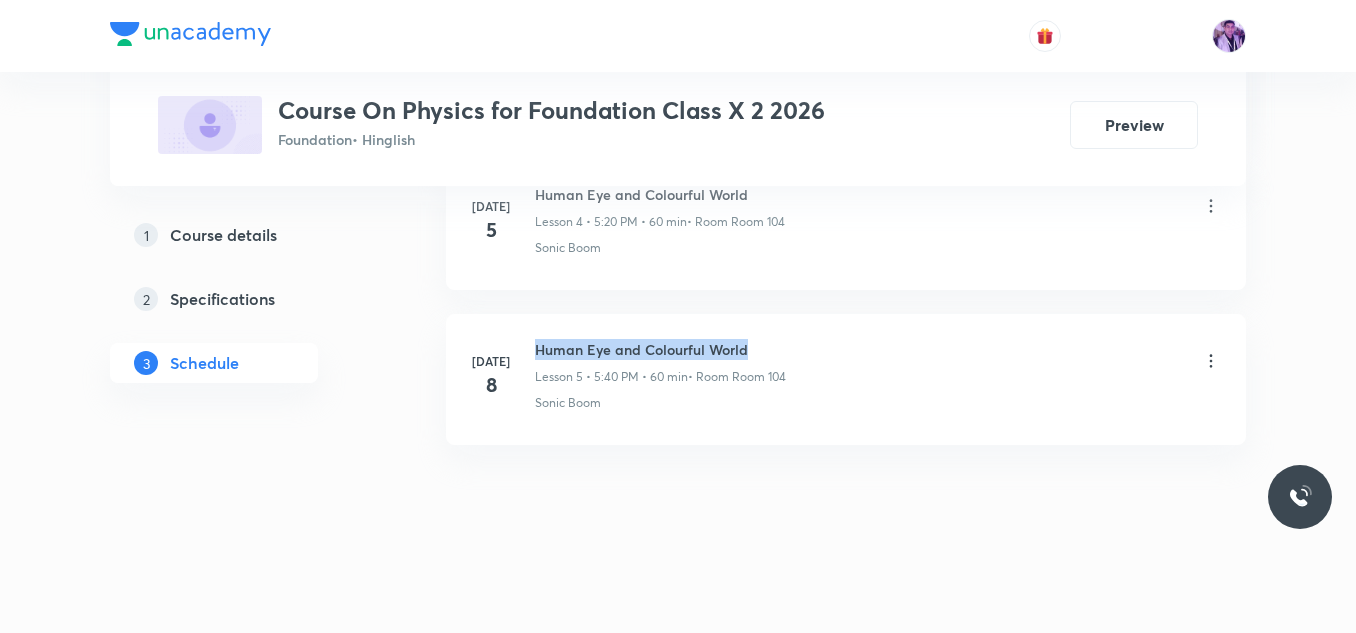 drag, startPoint x: 537, startPoint y: 352, endPoint x: 764, endPoint y: 341, distance: 227.26636 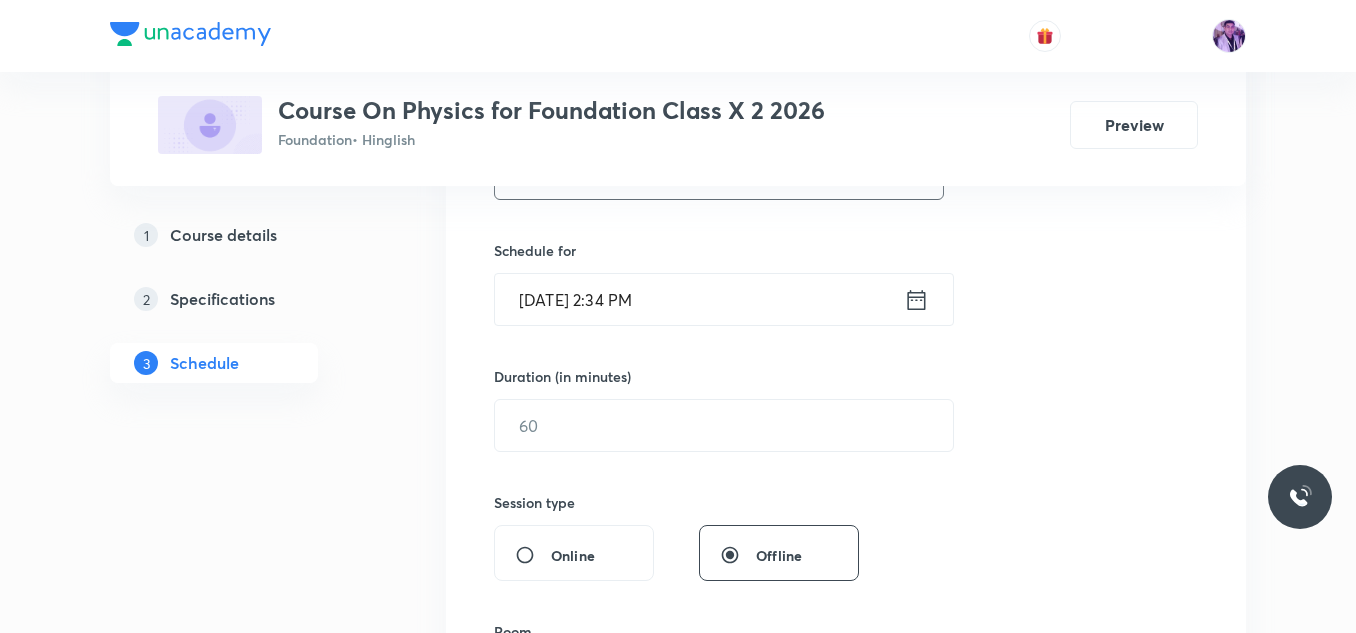 scroll, scrollTop: 379, scrollLeft: 0, axis: vertical 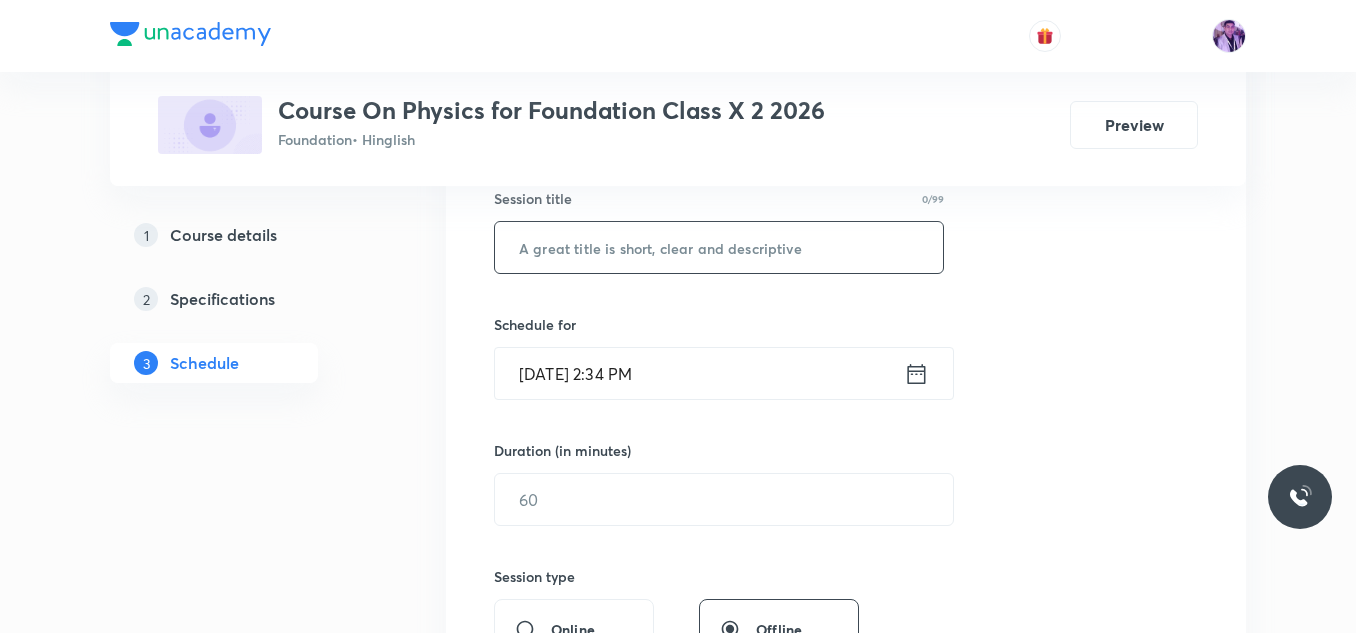 click at bounding box center (719, 247) 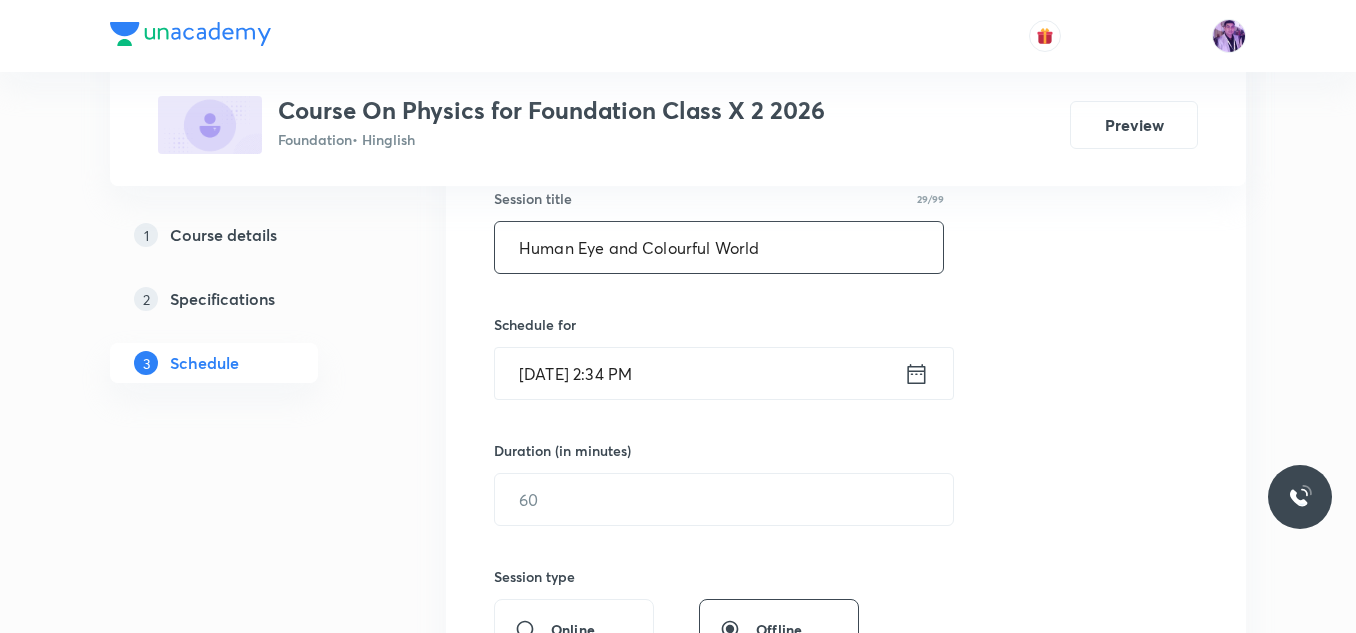 type on "Human Eye and Colourful World" 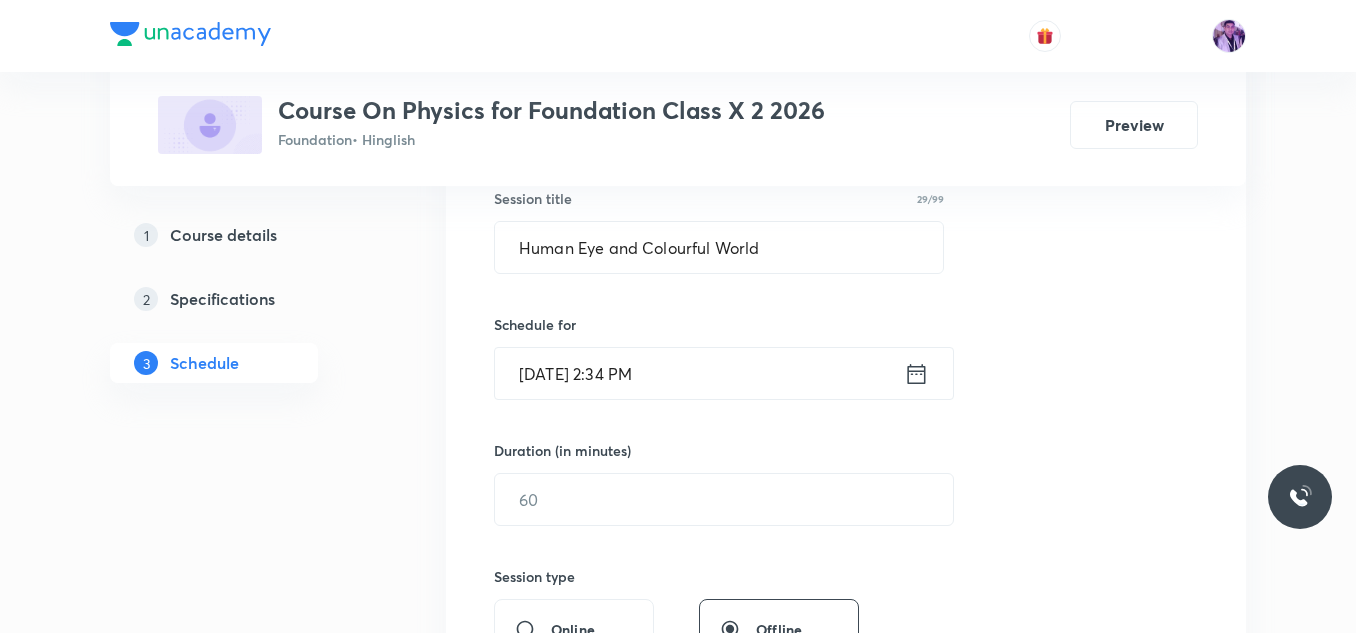 click on "Jul 10, 2025, 2:34 PM" at bounding box center (699, 373) 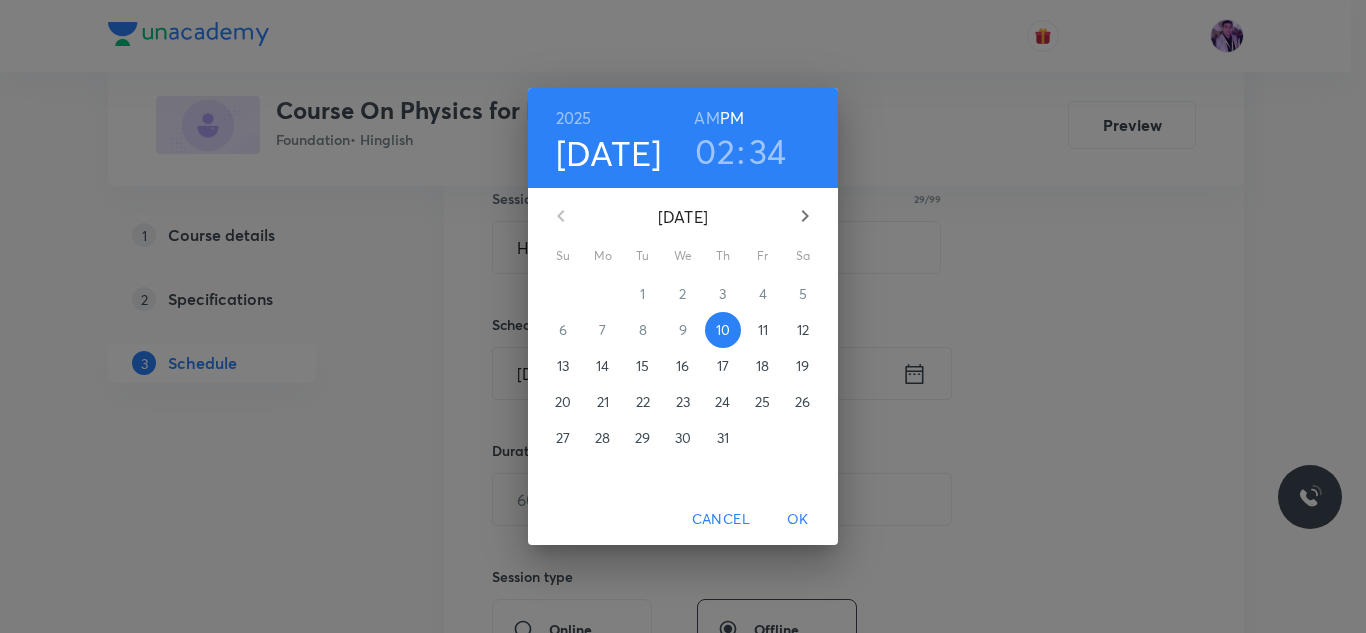 click on "02" at bounding box center [715, 151] 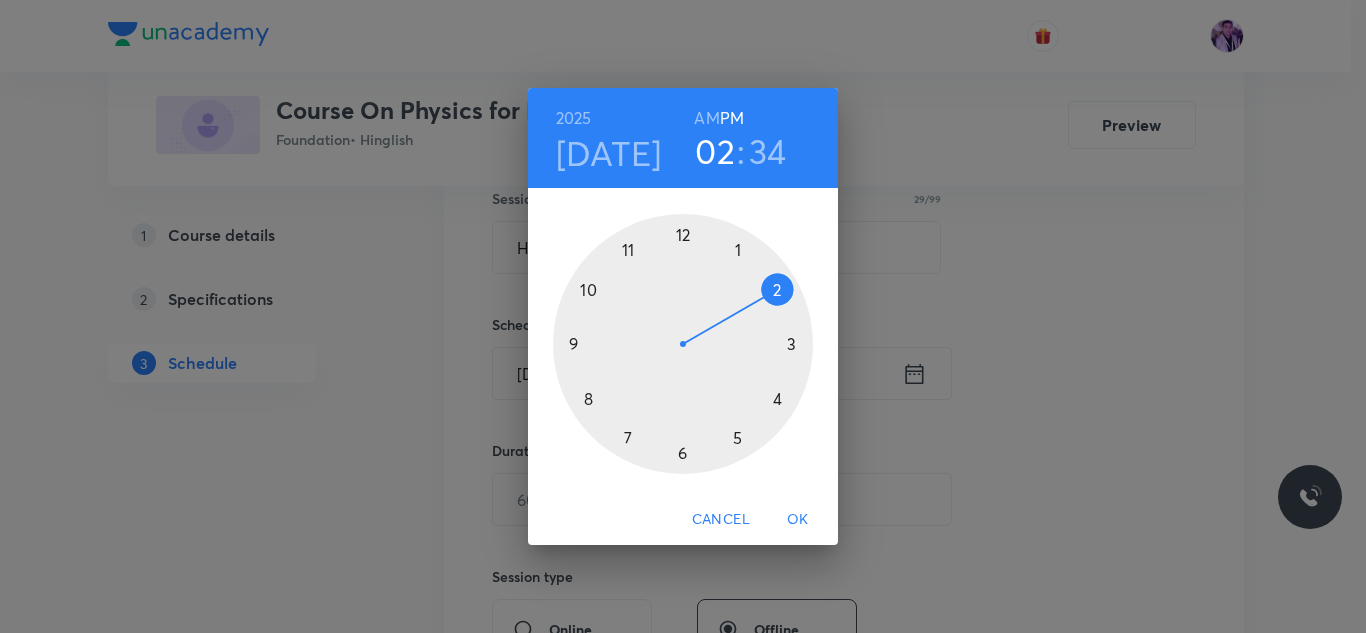 click at bounding box center [683, 344] 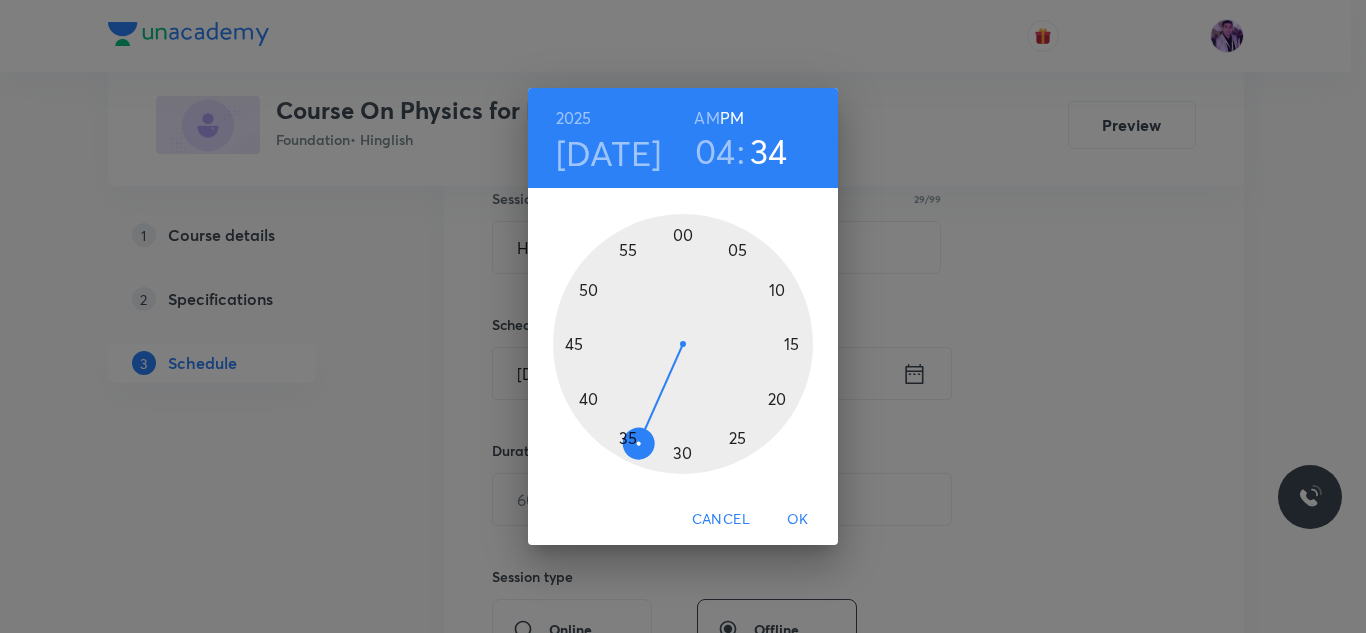 click at bounding box center [683, 344] 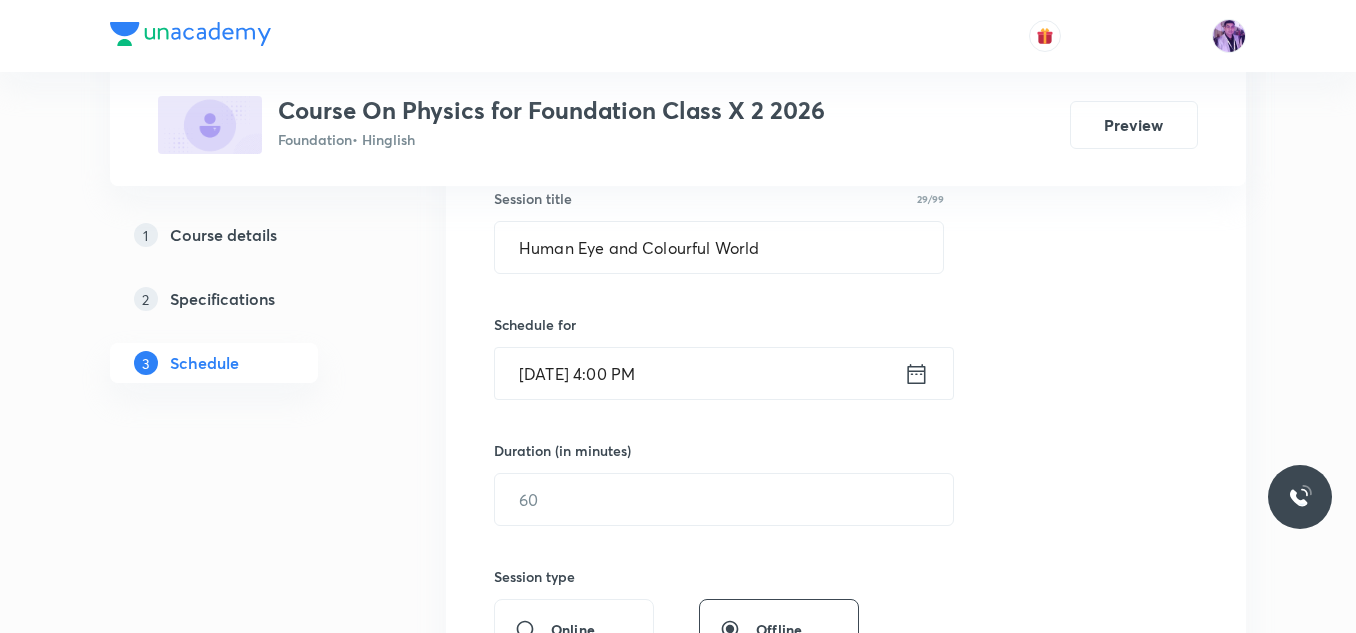 scroll, scrollTop: 479, scrollLeft: 0, axis: vertical 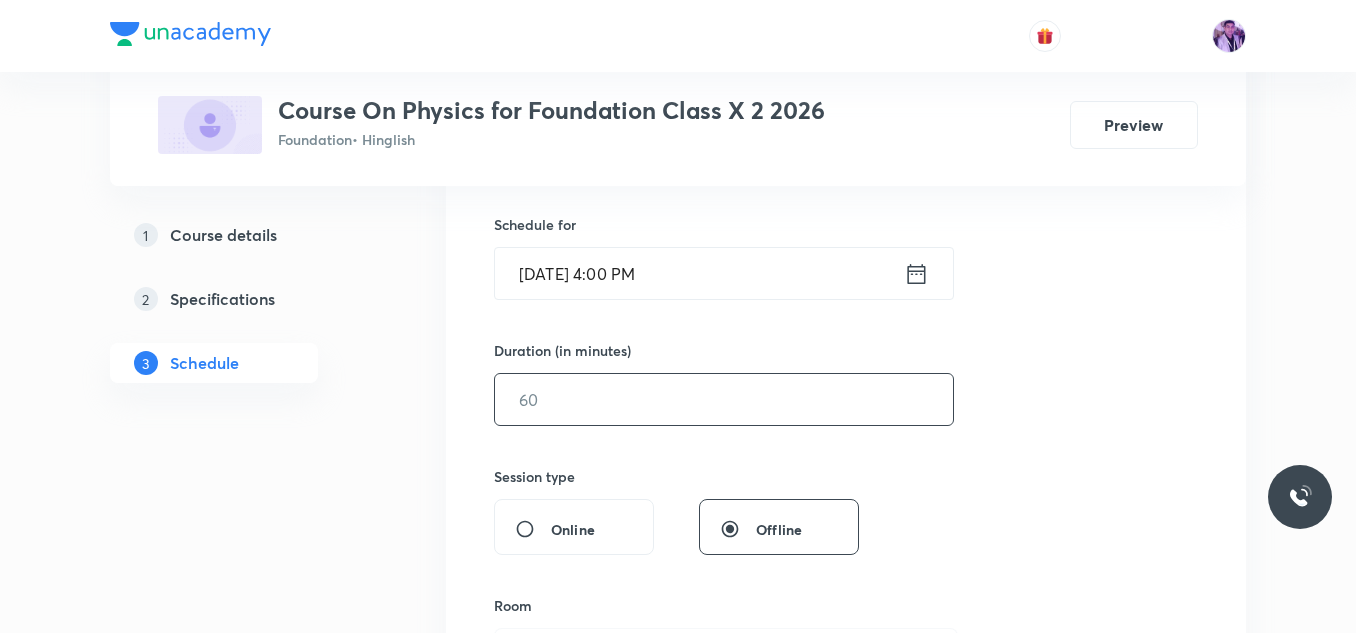 click at bounding box center (724, 399) 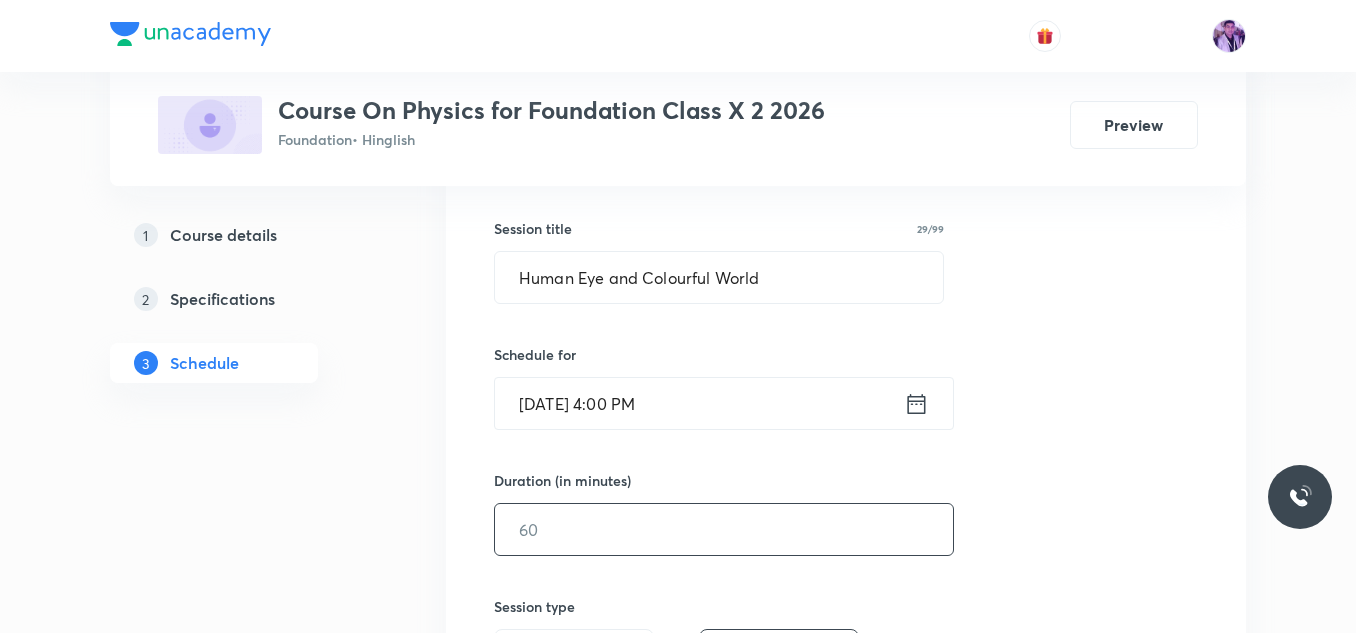 scroll, scrollTop: 379, scrollLeft: 0, axis: vertical 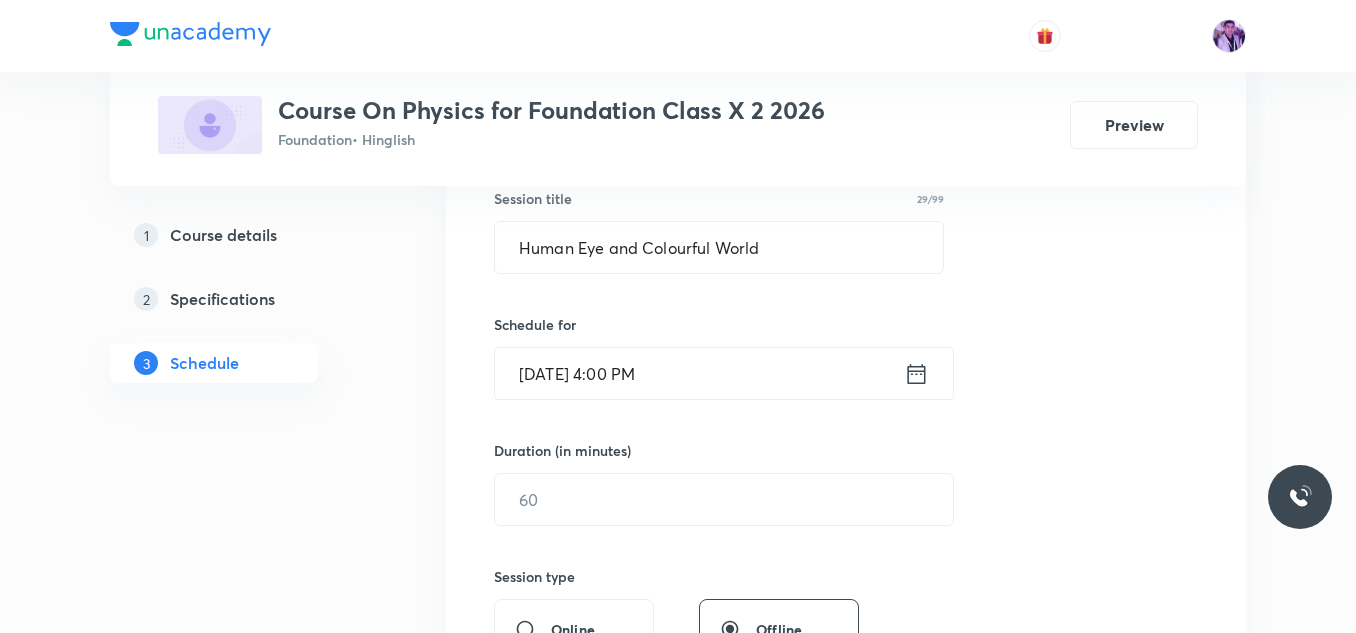 click on "Jul 10, 2025, 4:00 PM" at bounding box center [699, 373] 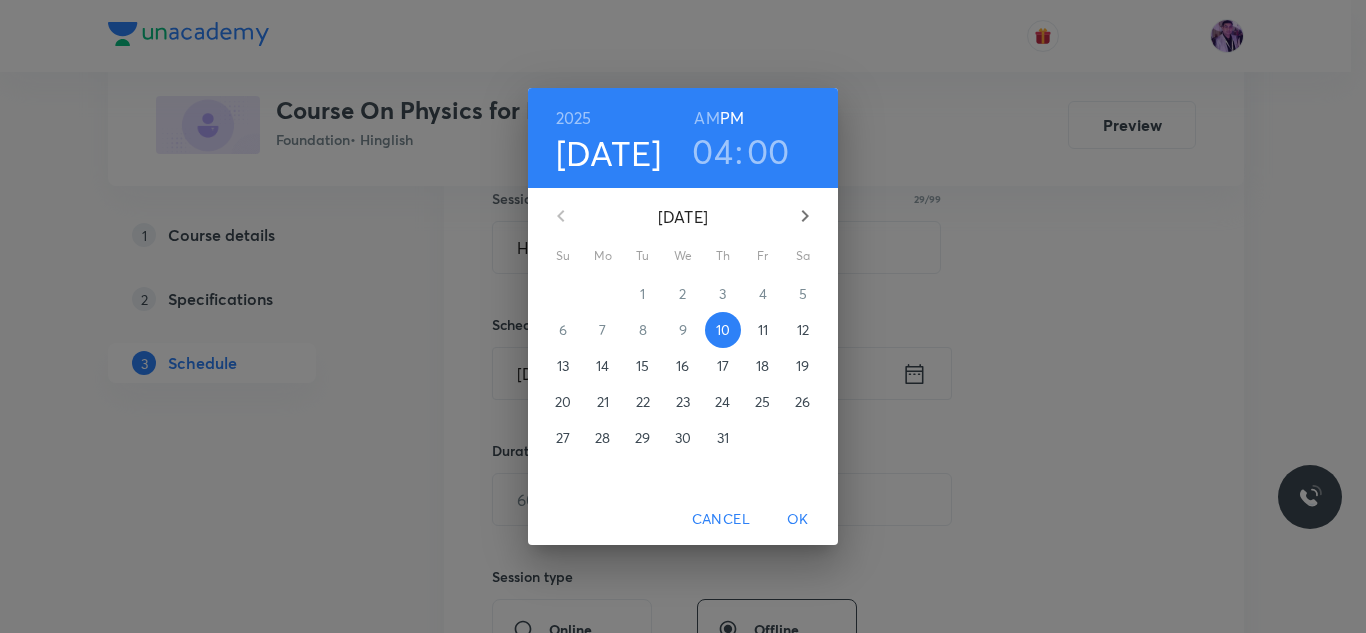 click on "04" at bounding box center (712, 151) 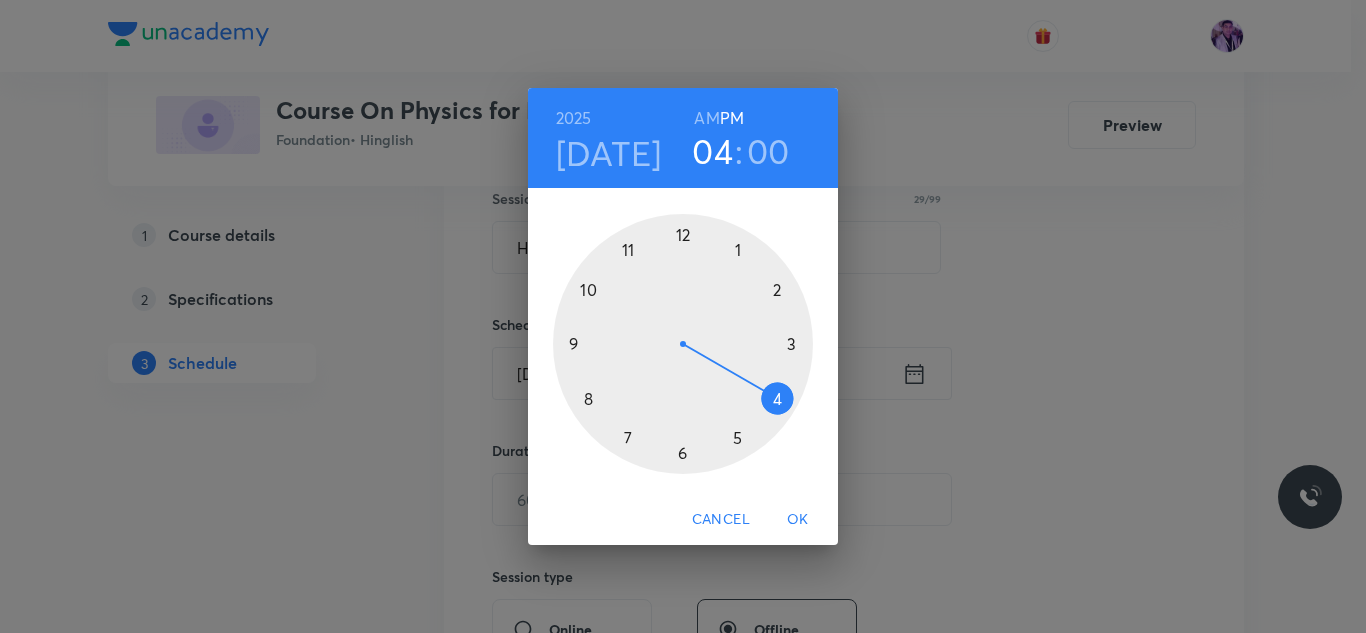 click at bounding box center [683, 344] 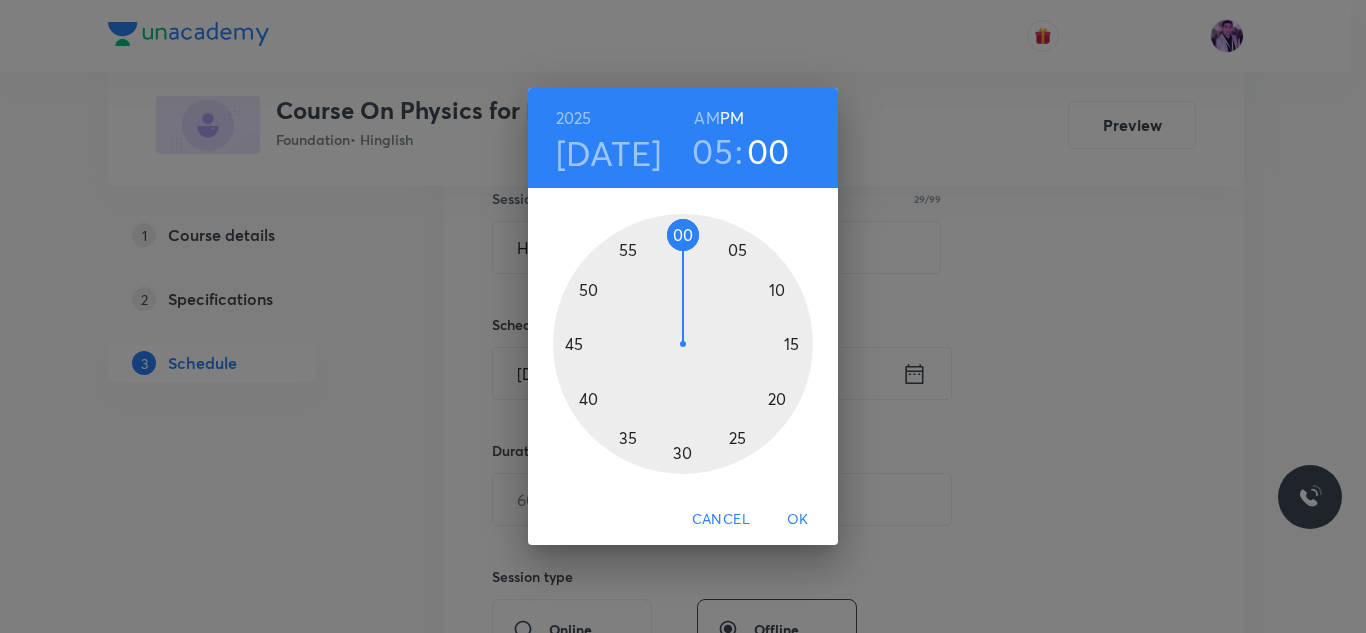 click at bounding box center [683, 344] 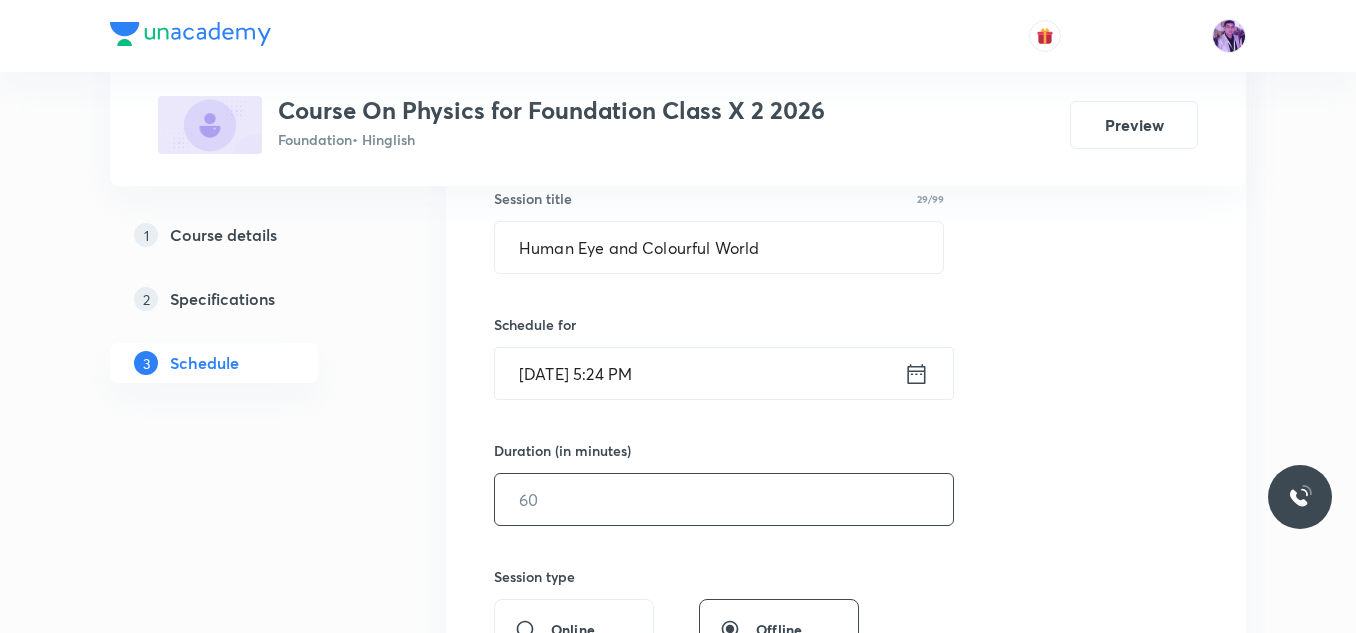 click at bounding box center [724, 499] 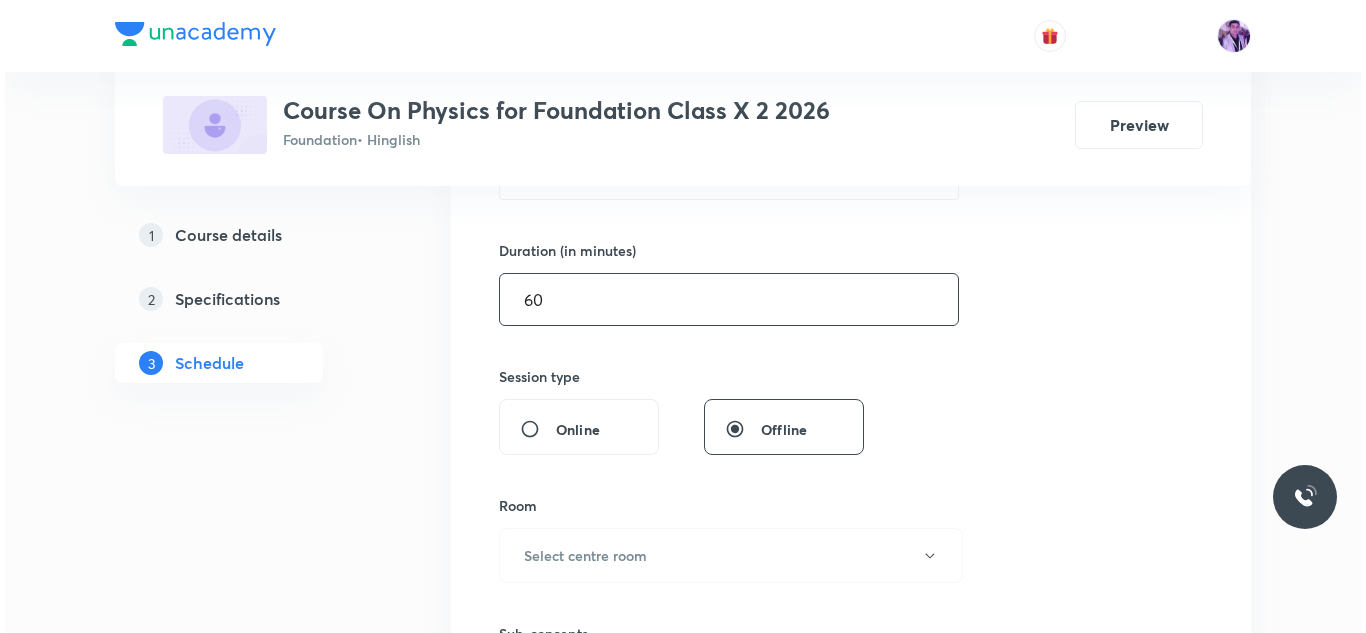 scroll, scrollTop: 379, scrollLeft: 0, axis: vertical 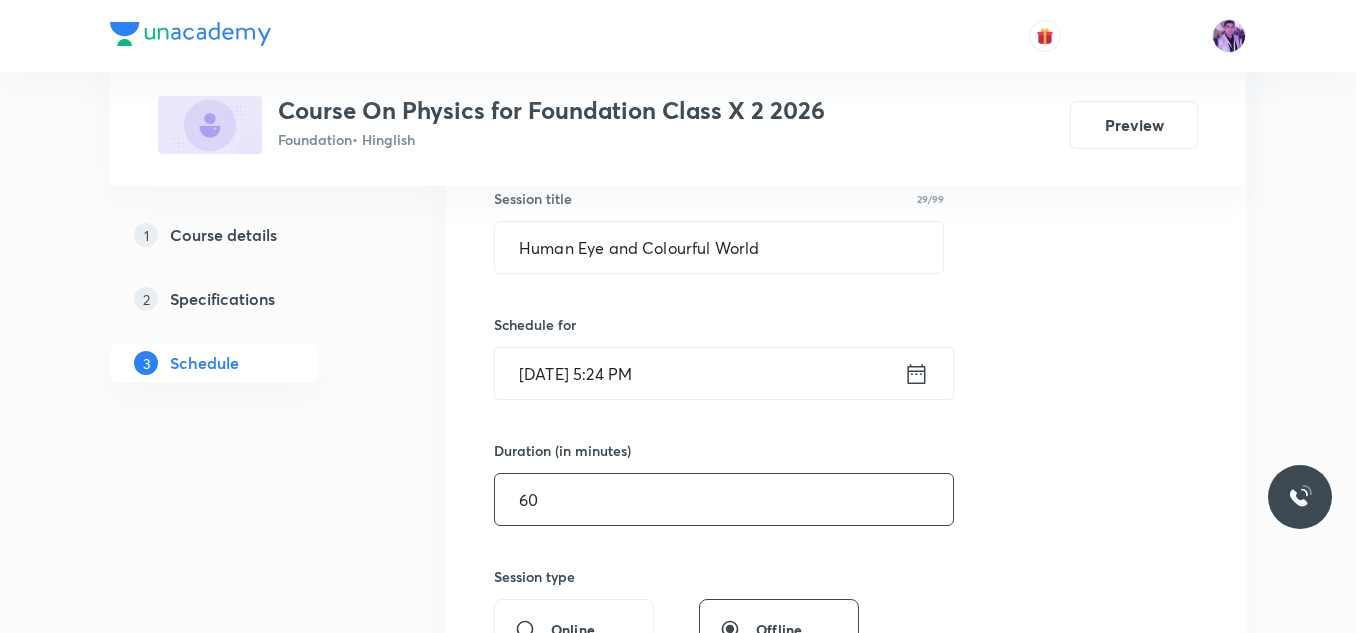 type on "60" 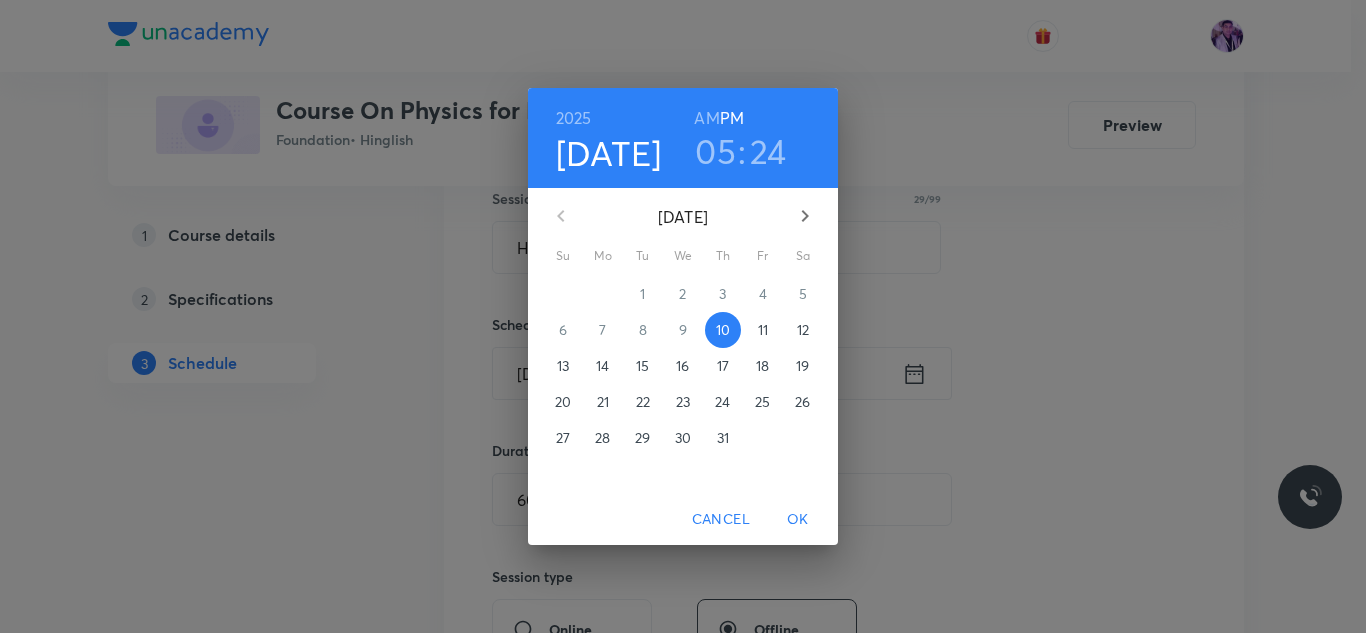 click on "24" at bounding box center (768, 151) 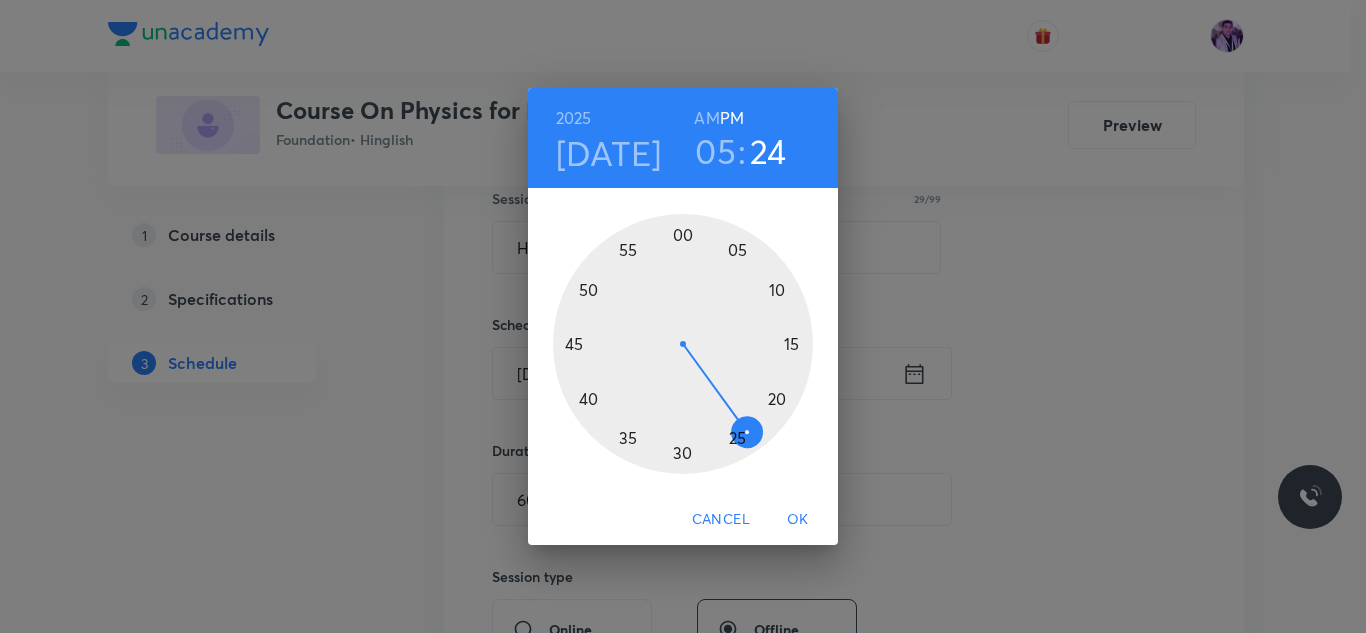 click at bounding box center (683, 344) 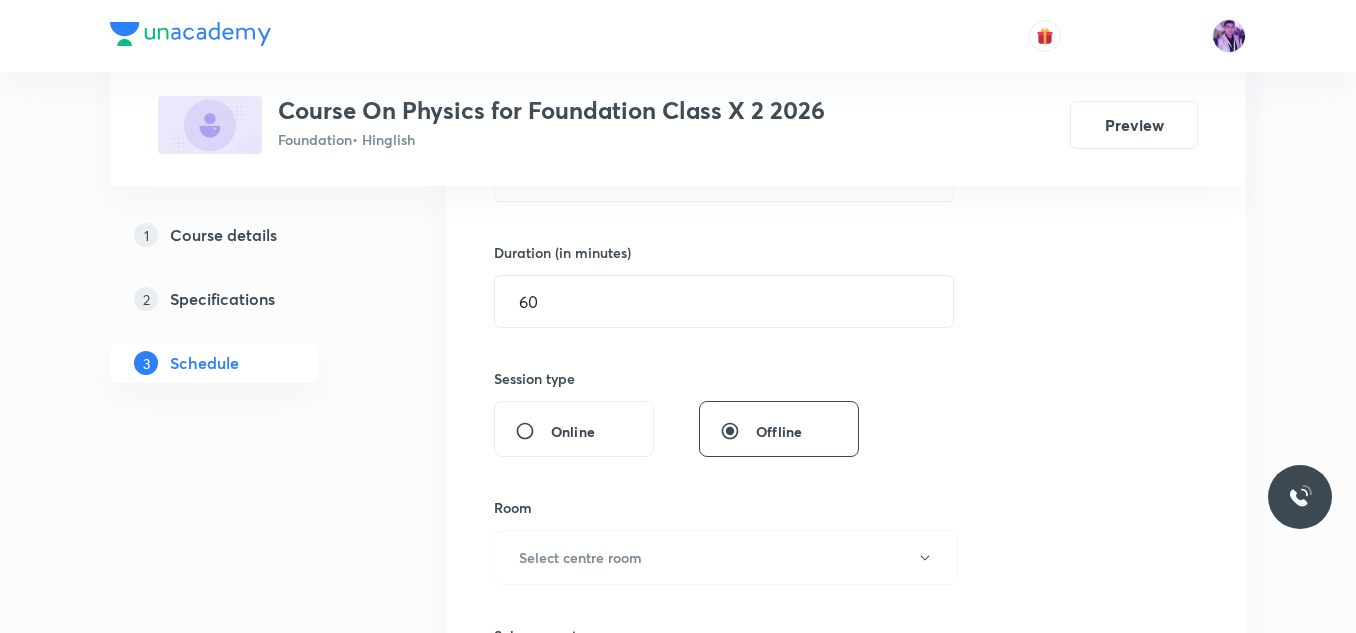 scroll, scrollTop: 579, scrollLeft: 0, axis: vertical 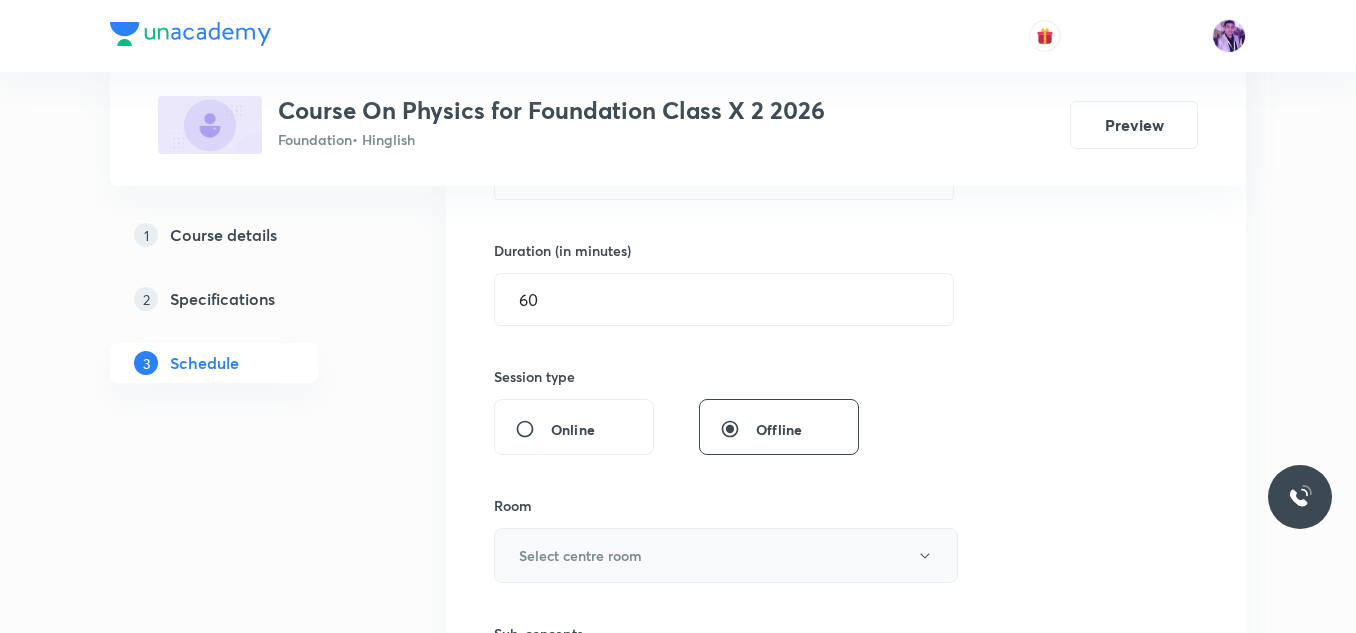 click on "Select centre room" at bounding box center [580, 555] 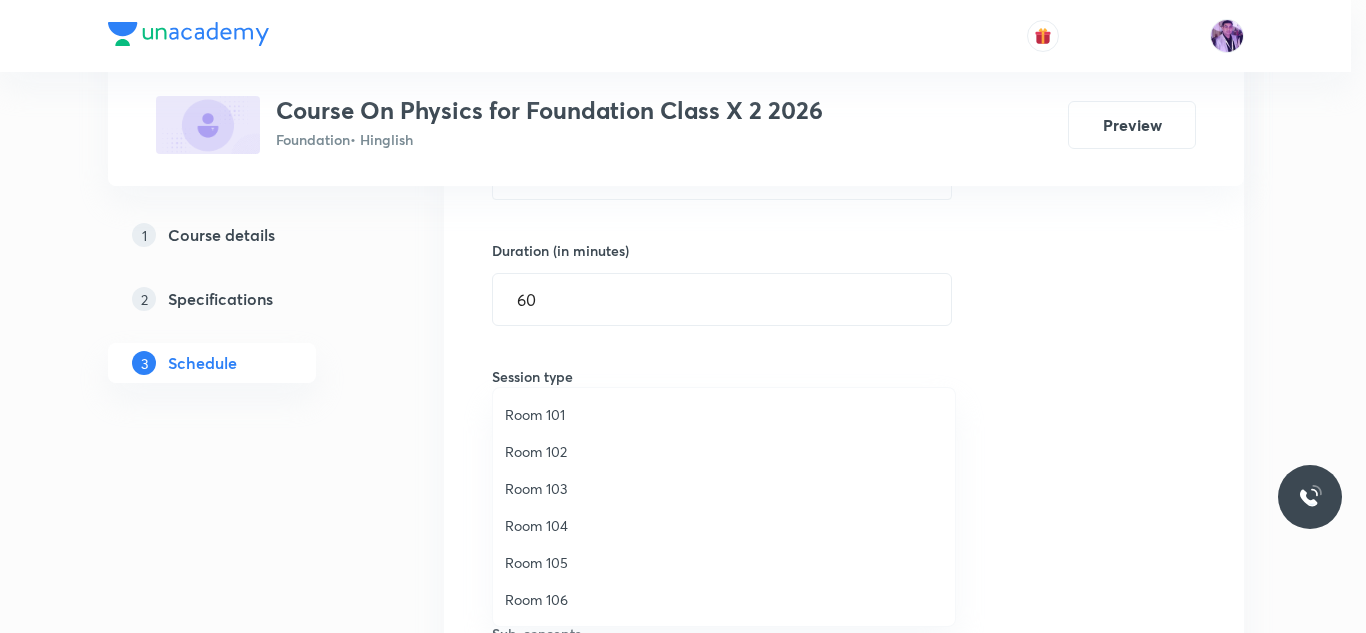 click on "Room 102" at bounding box center [724, 451] 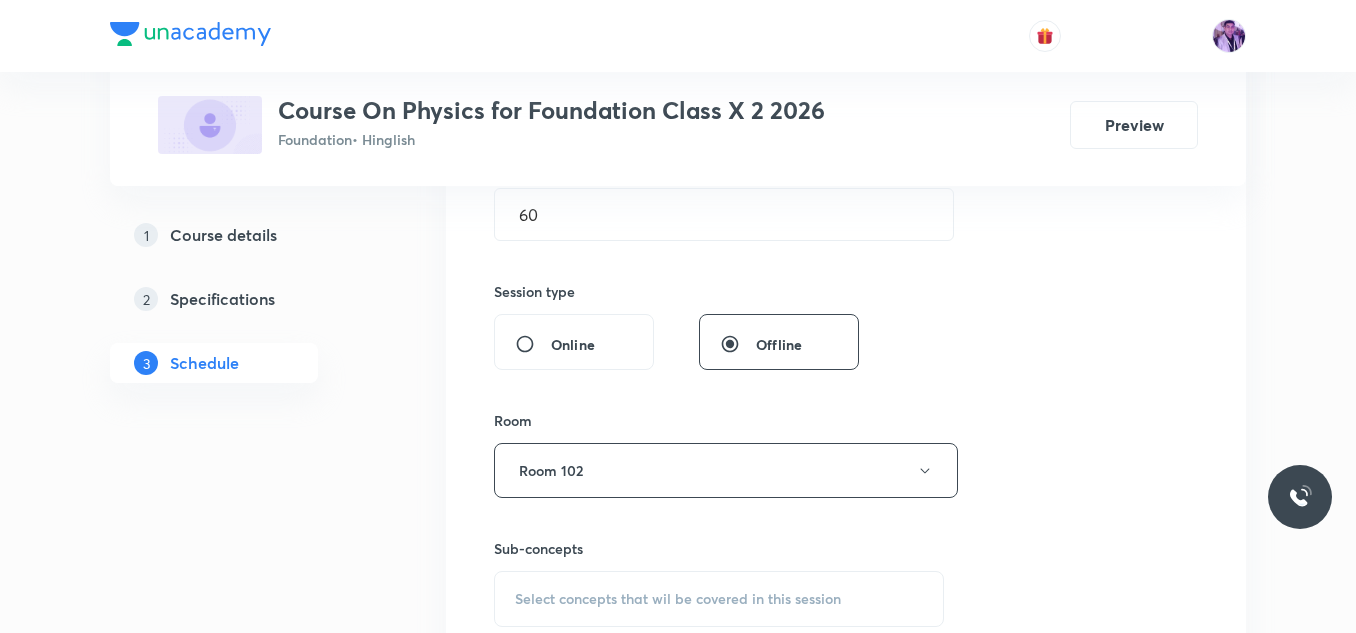 scroll, scrollTop: 779, scrollLeft: 0, axis: vertical 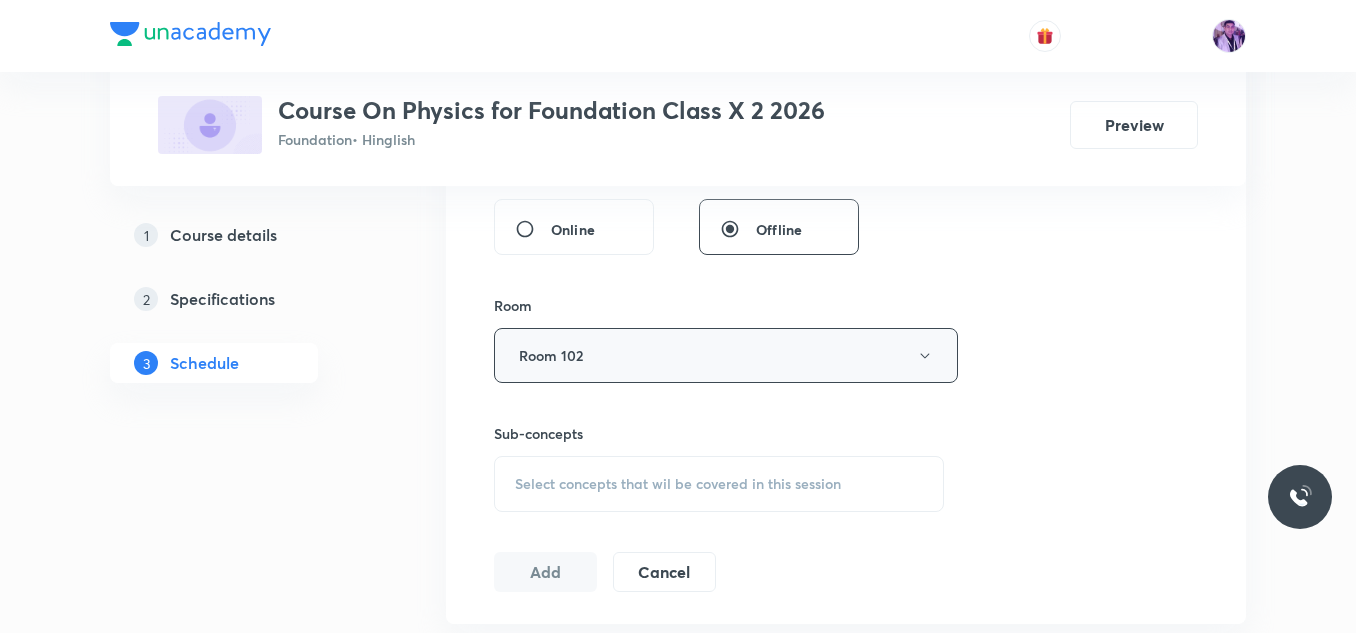 click on "Room 102" at bounding box center (726, 355) 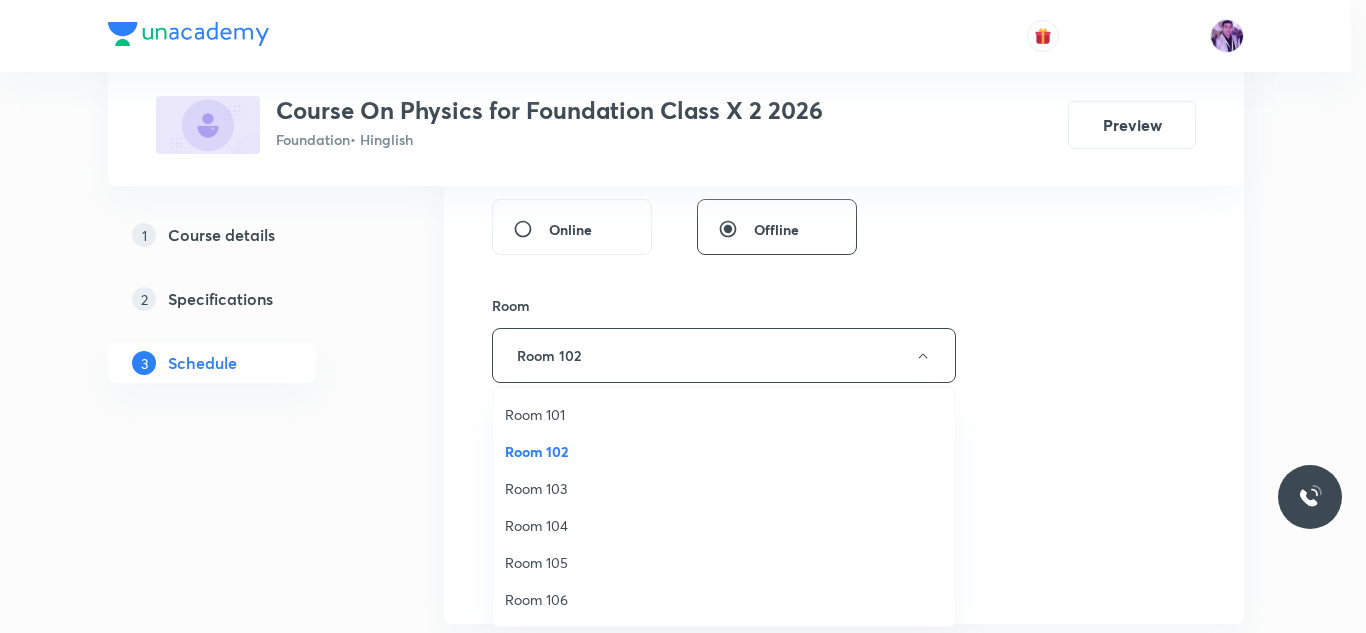 click on "Room 104" at bounding box center (724, 525) 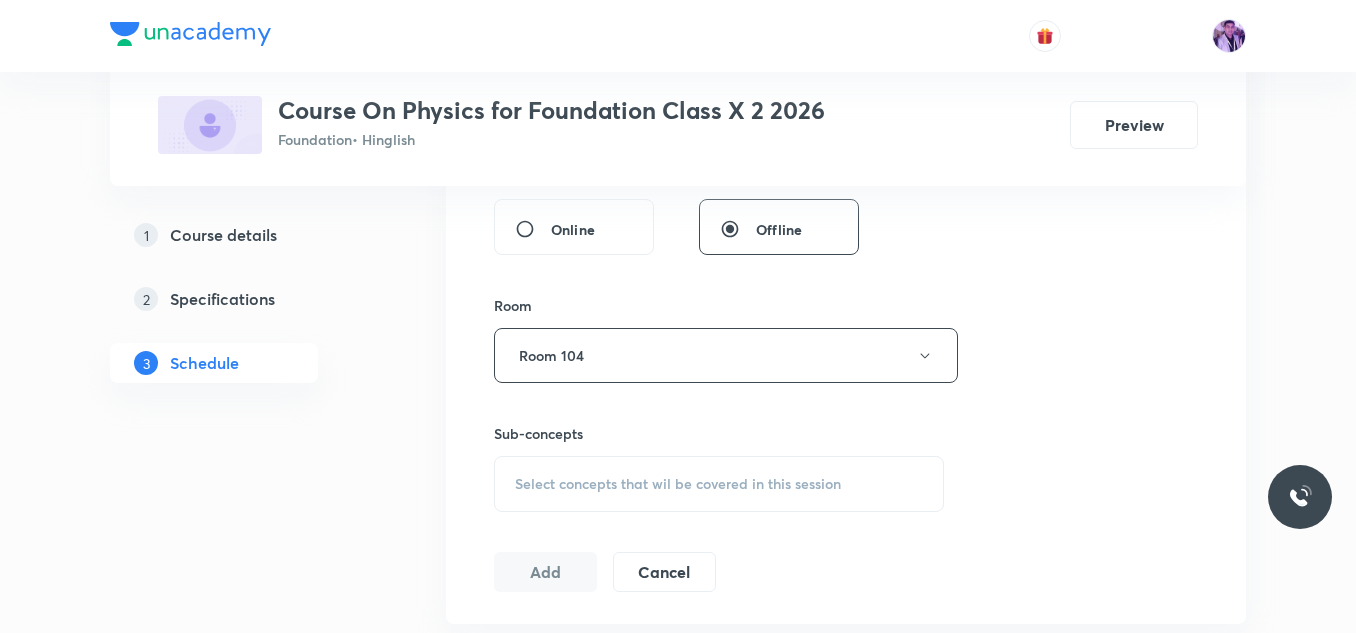 click on "Select concepts that wil be covered in this session" at bounding box center [719, 484] 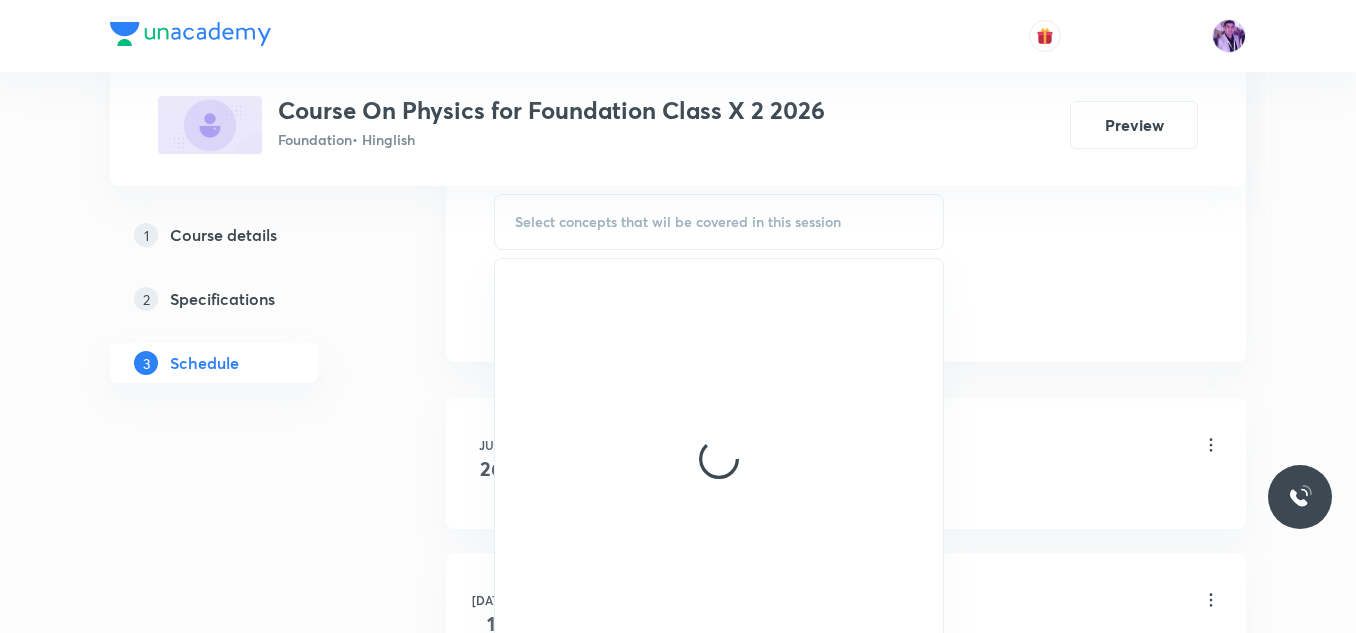 scroll, scrollTop: 1079, scrollLeft: 0, axis: vertical 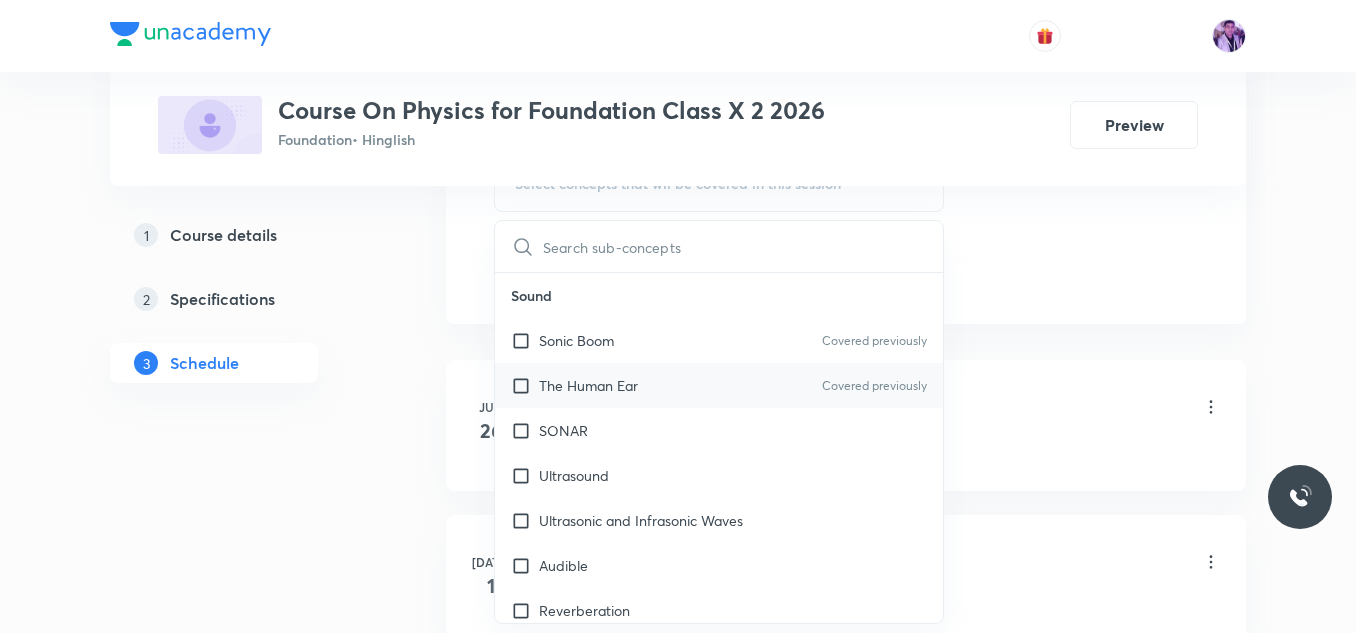 click on "The Human Ear" at bounding box center [588, 385] 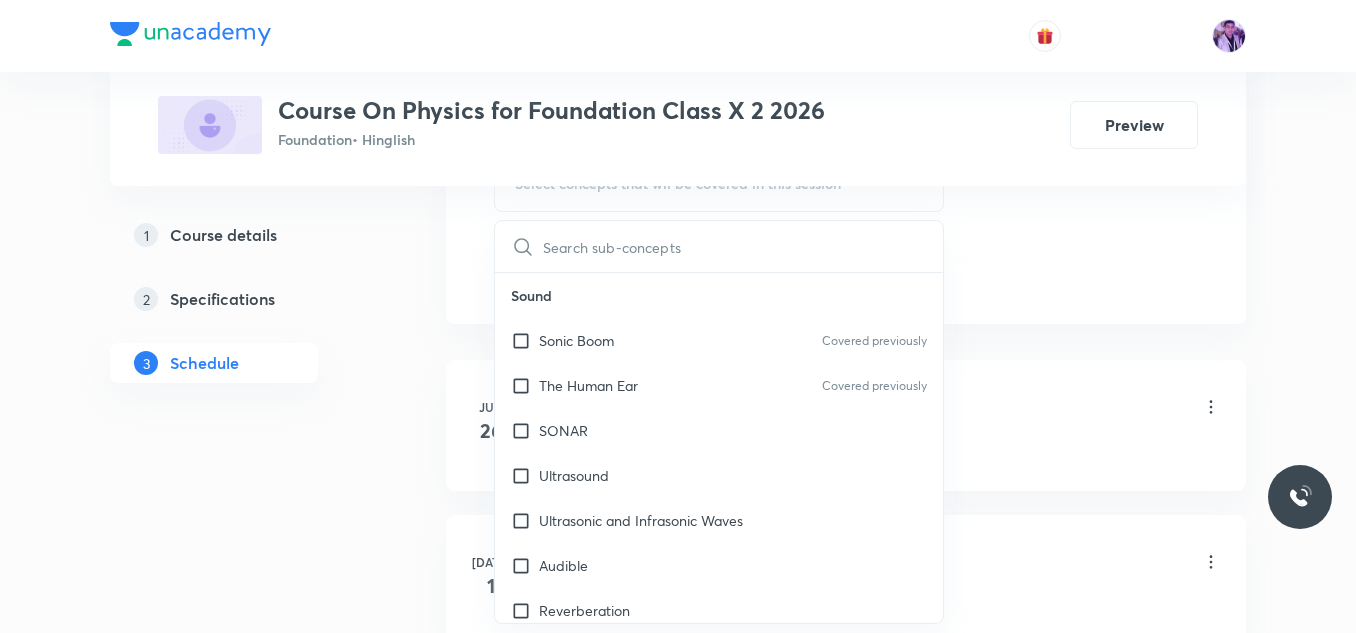 checkbox on "true" 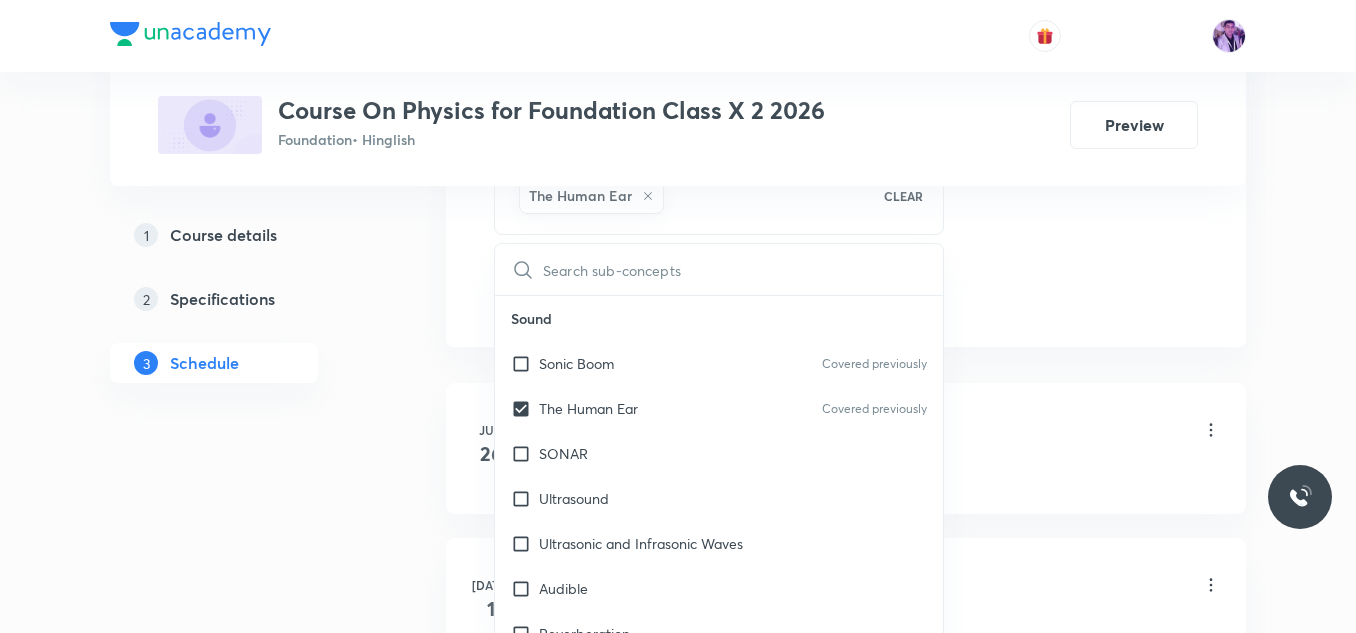 click on "2 Specifications" at bounding box center (246, 299) 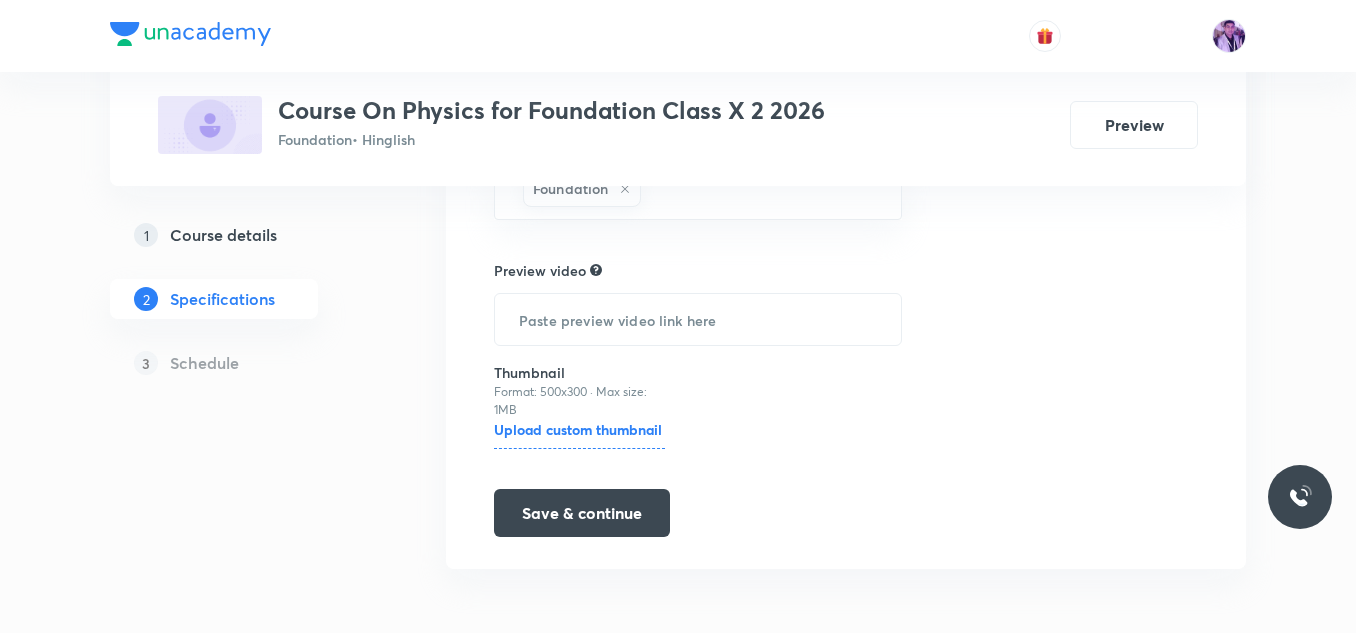 scroll, scrollTop: 0, scrollLeft: 0, axis: both 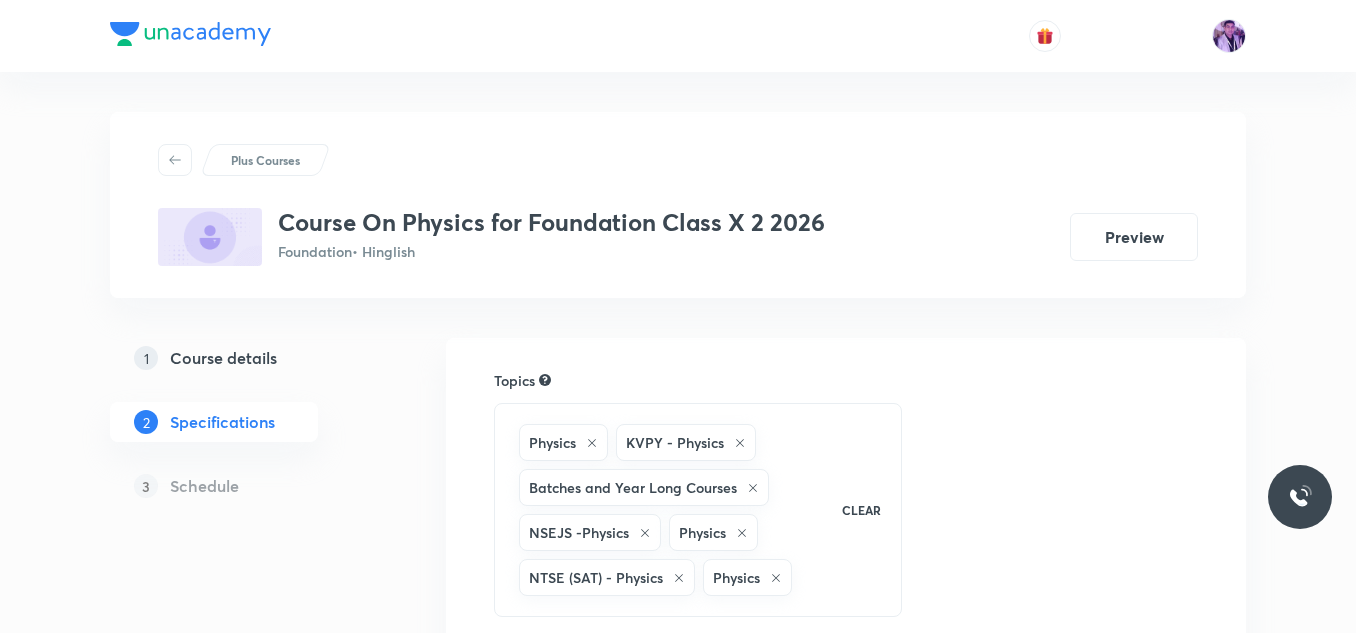 drag, startPoint x: 377, startPoint y: 306, endPoint x: 365, endPoint y: 340, distance: 36.05551 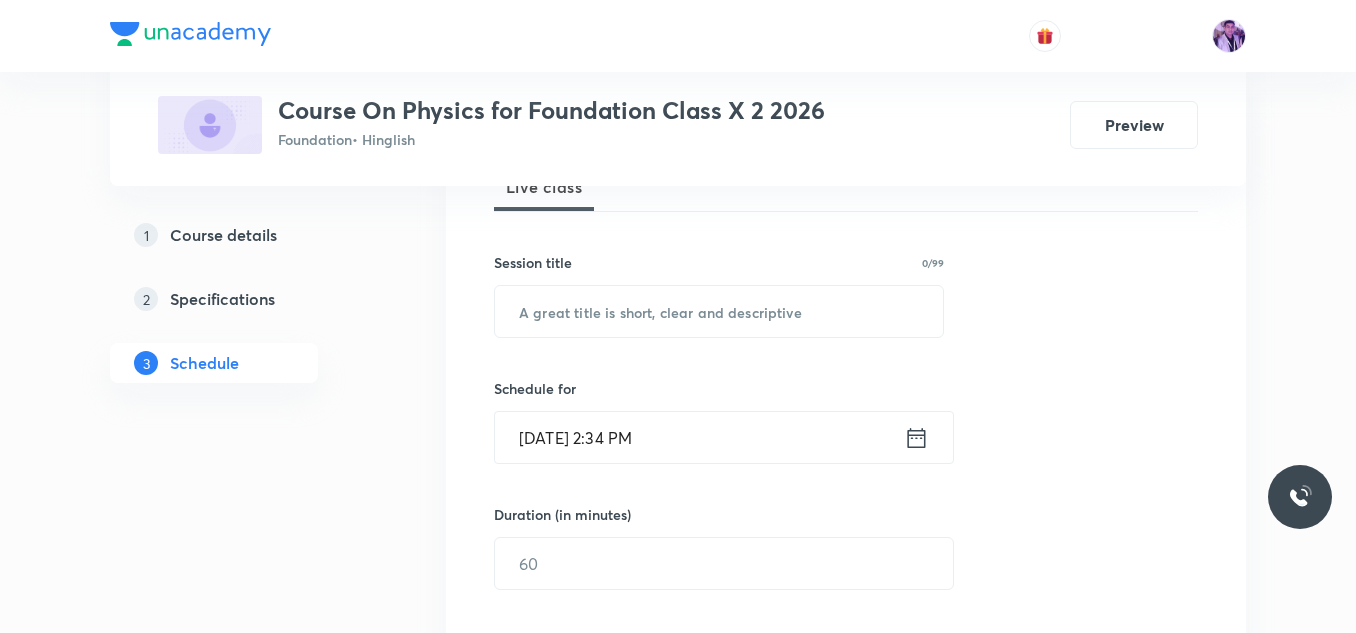 scroll, scrollTop: 1768, scrollLeft: 0, axis: vertical 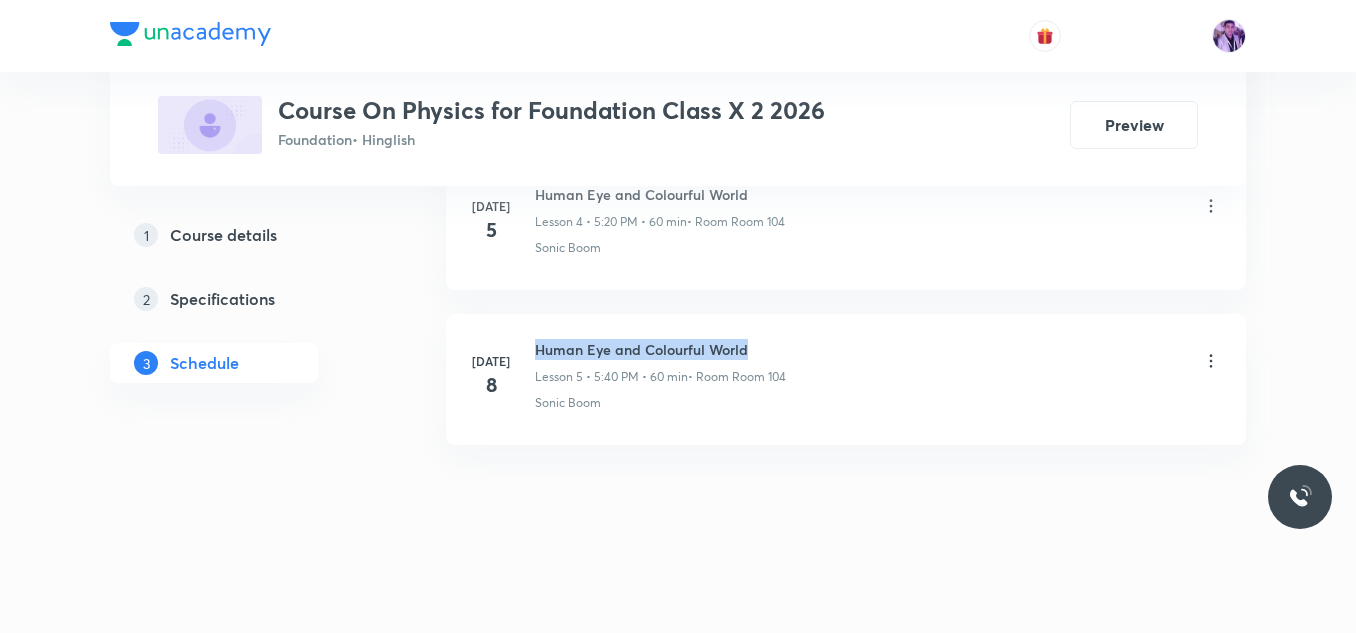drag, startPoint x: 538, startPoint y: 353, endPoint x: 770, endPoint y: 354, distance: 232.00215 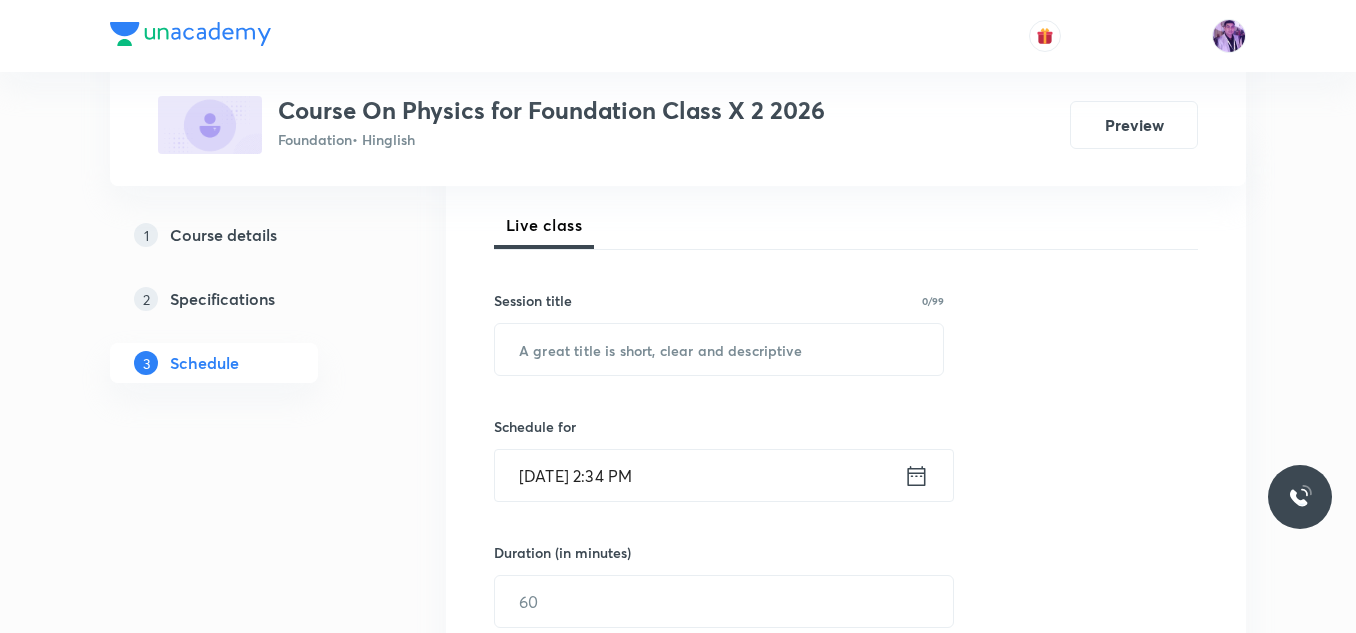 scroll, scrollTop: 252, scrollLeft: 0, axis: vertical 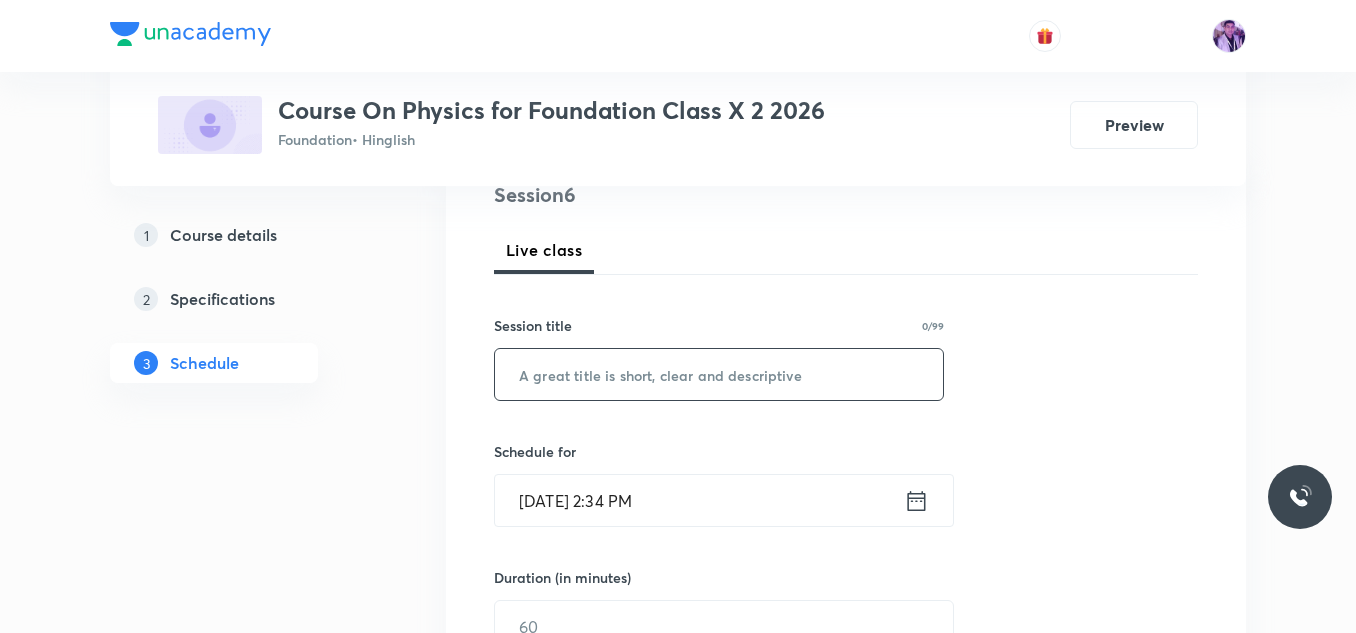 click at bounding box center (719, 374) 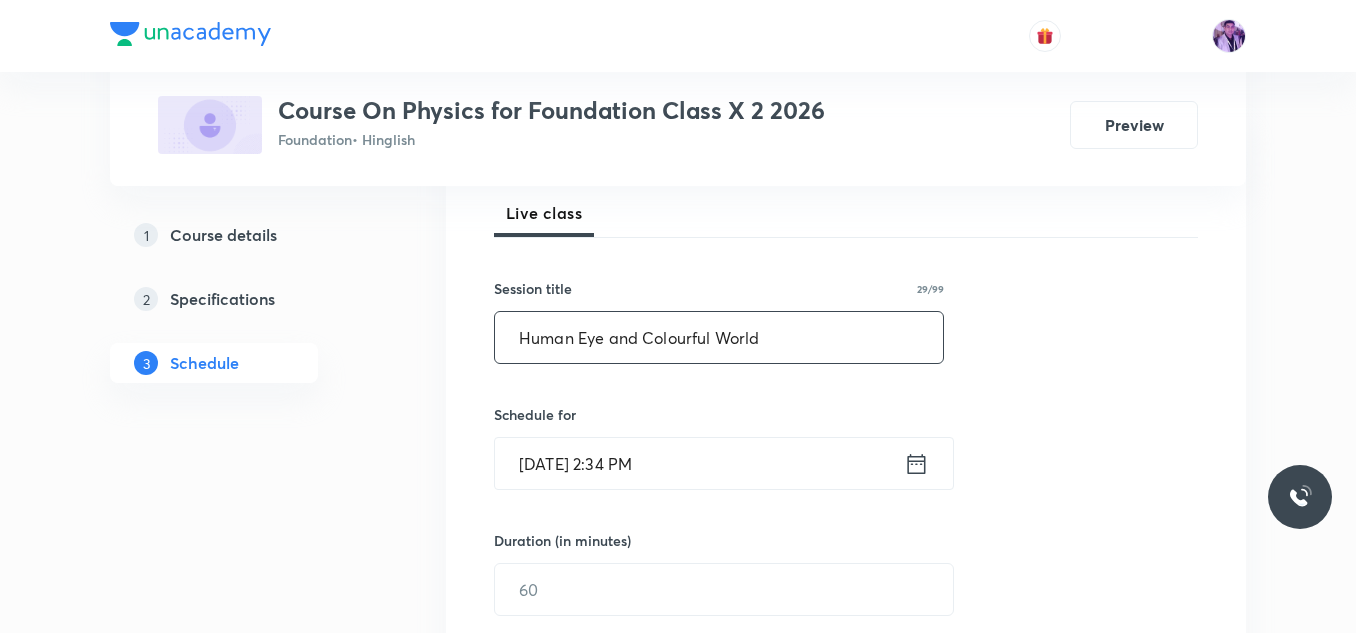 click on "Session  6 Live class Session title 29/99 Human Eye and Colourful World ​ Schedule for Jul 10, 2025, 2:34 PM ​ Duration (in minutes) ​   Session type Online Offline Room Room 104 Sub-concepts The Human Ear CLEAR Add Cancel" at bounding box center [846, 624] 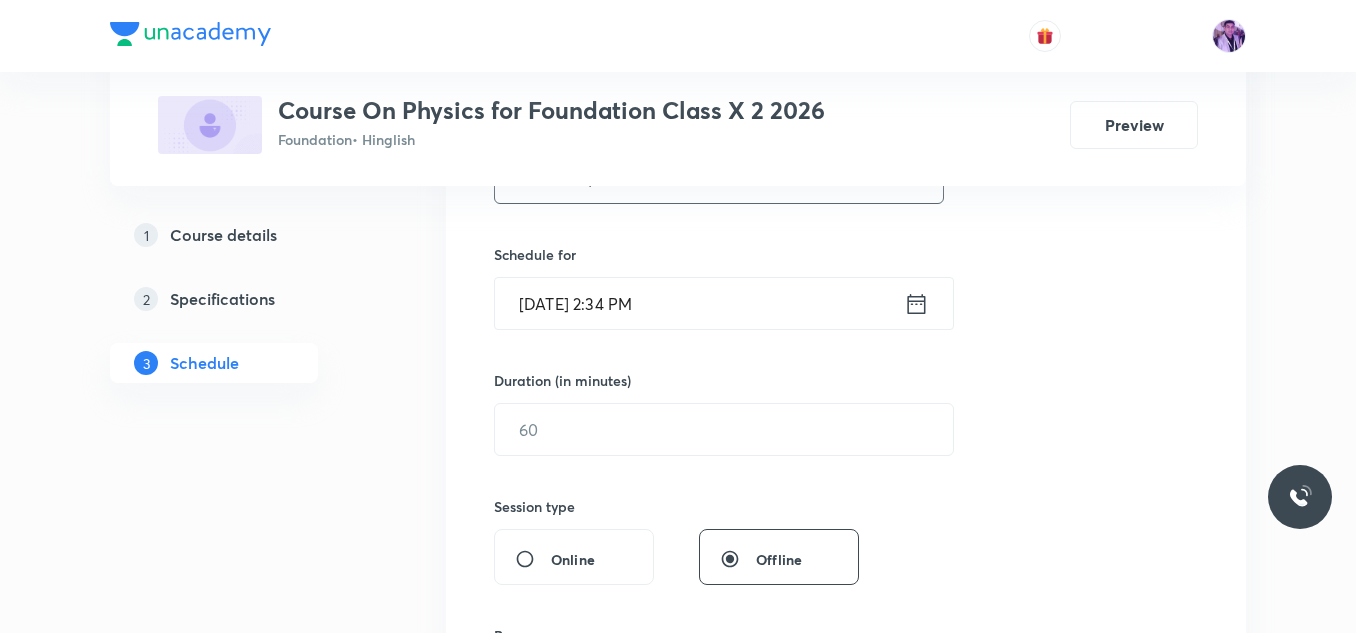 scroll, scrollTop: 452, scrollLeft: 0, axis: vertical 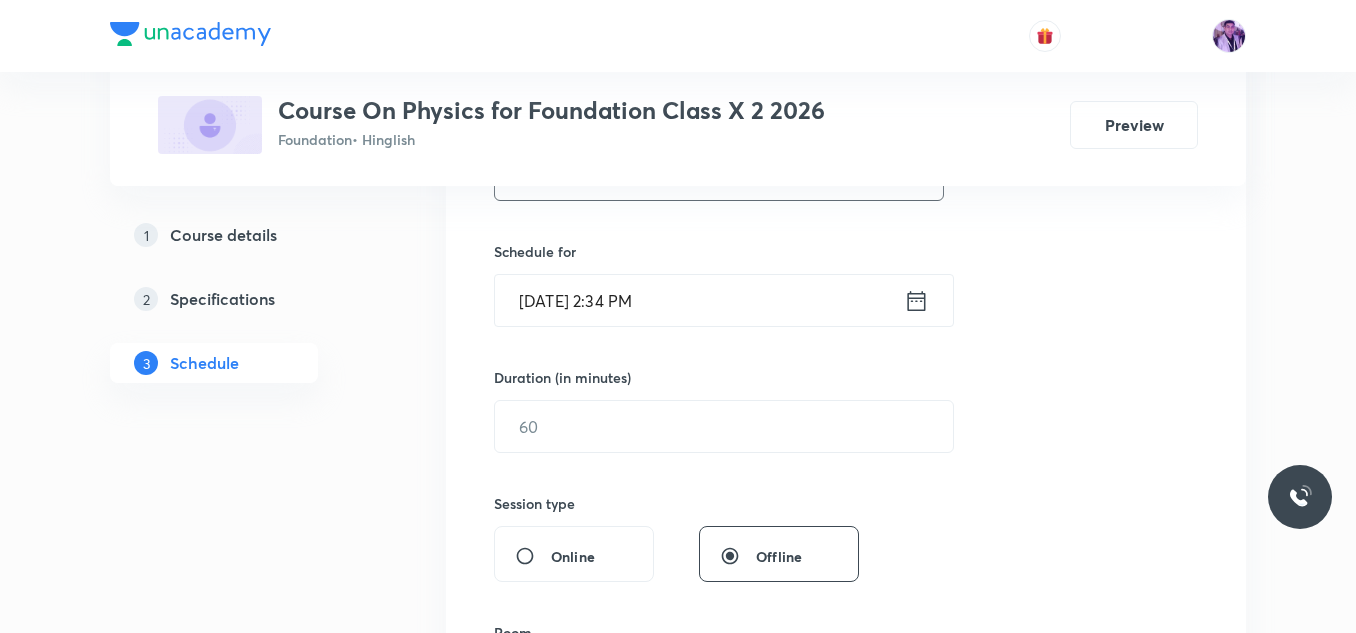 type on "Human Eye and Colourful World" 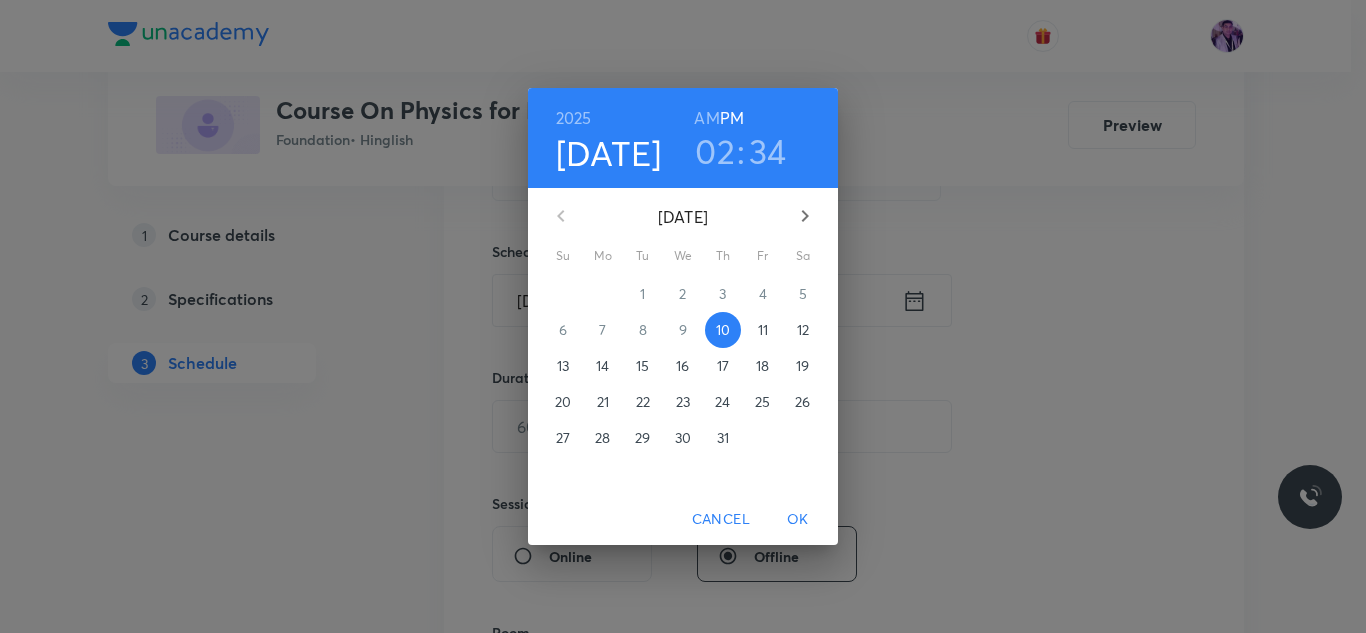 click on "02" at bounding box center [715, 151] 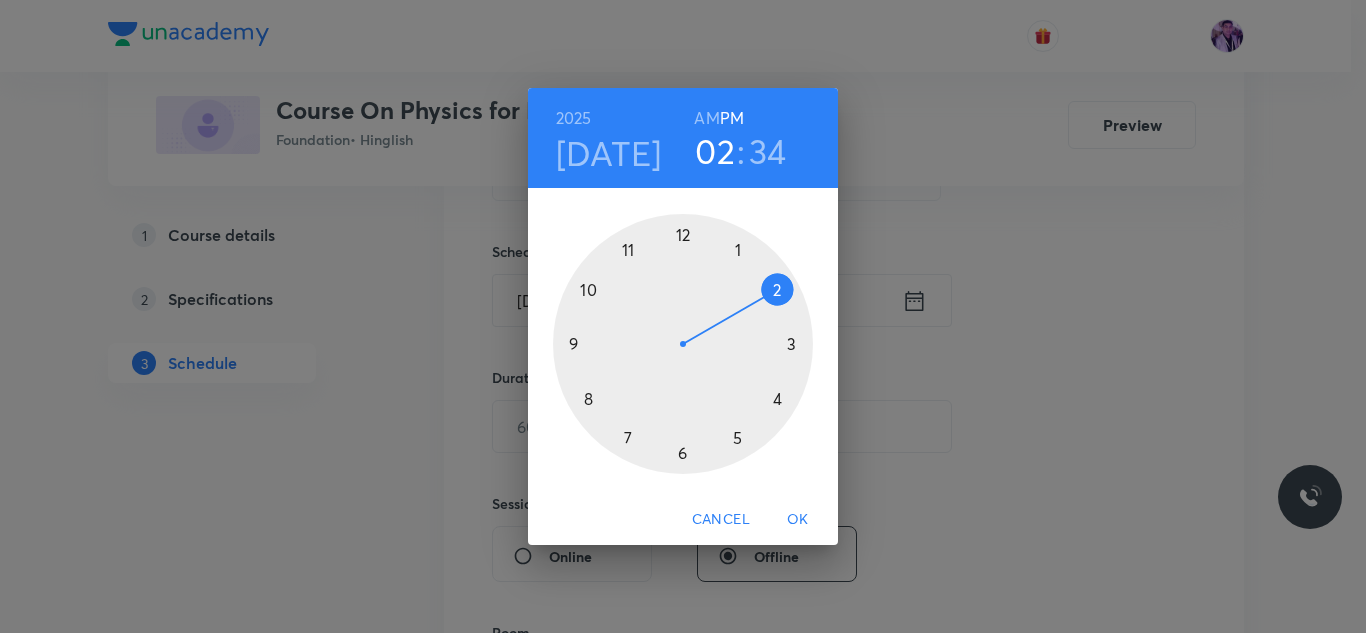 click at bounding box center [683, 344] 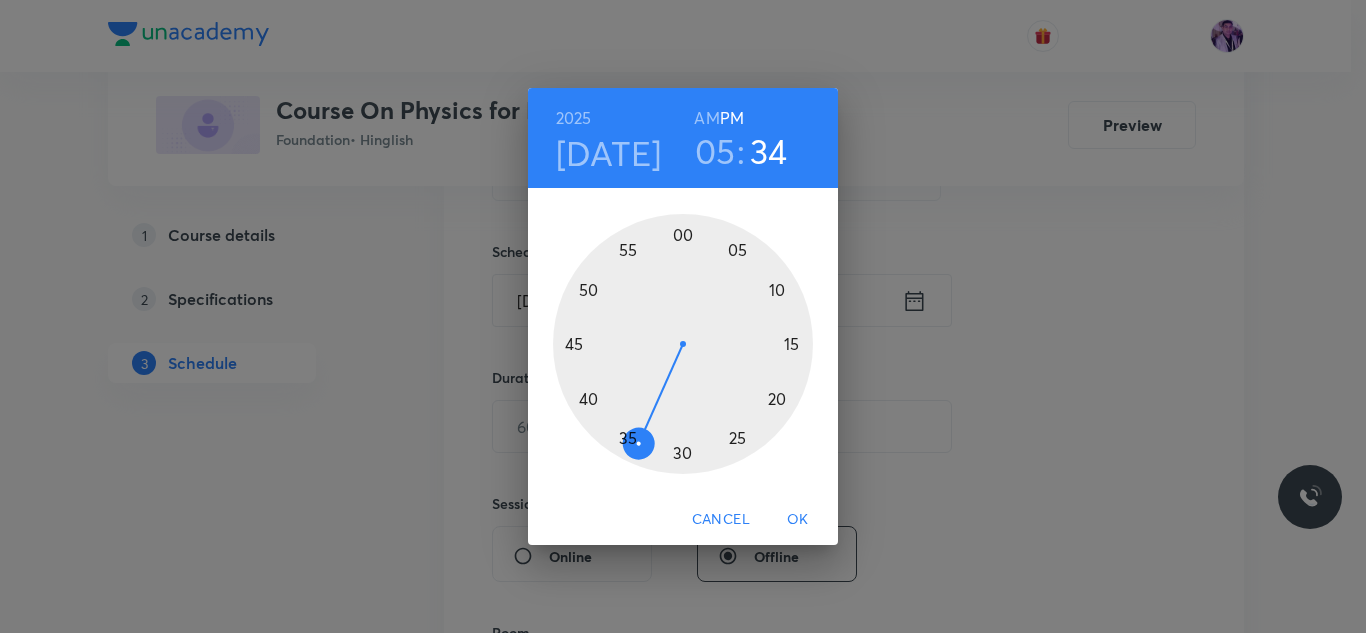 click at bounding box center (683, 344) 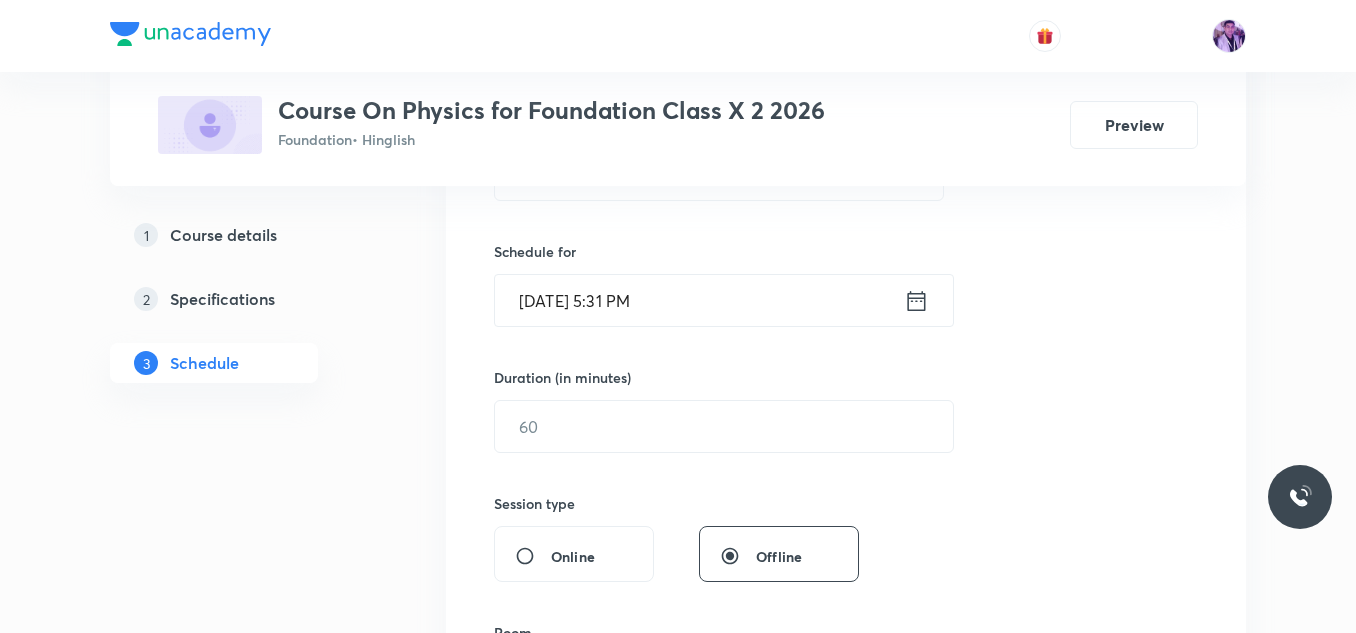 scroll, scrollTop: 552, scrollLeft: 0, axis: vertical 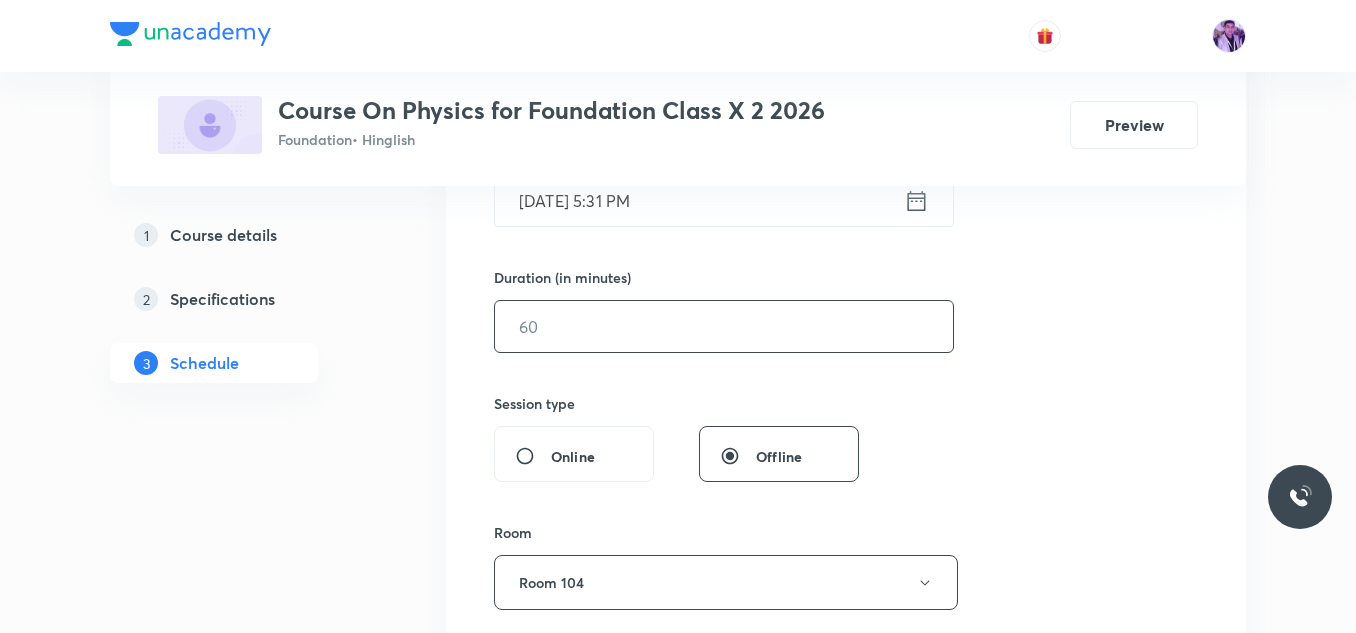 click at bounding box center [724, 326] 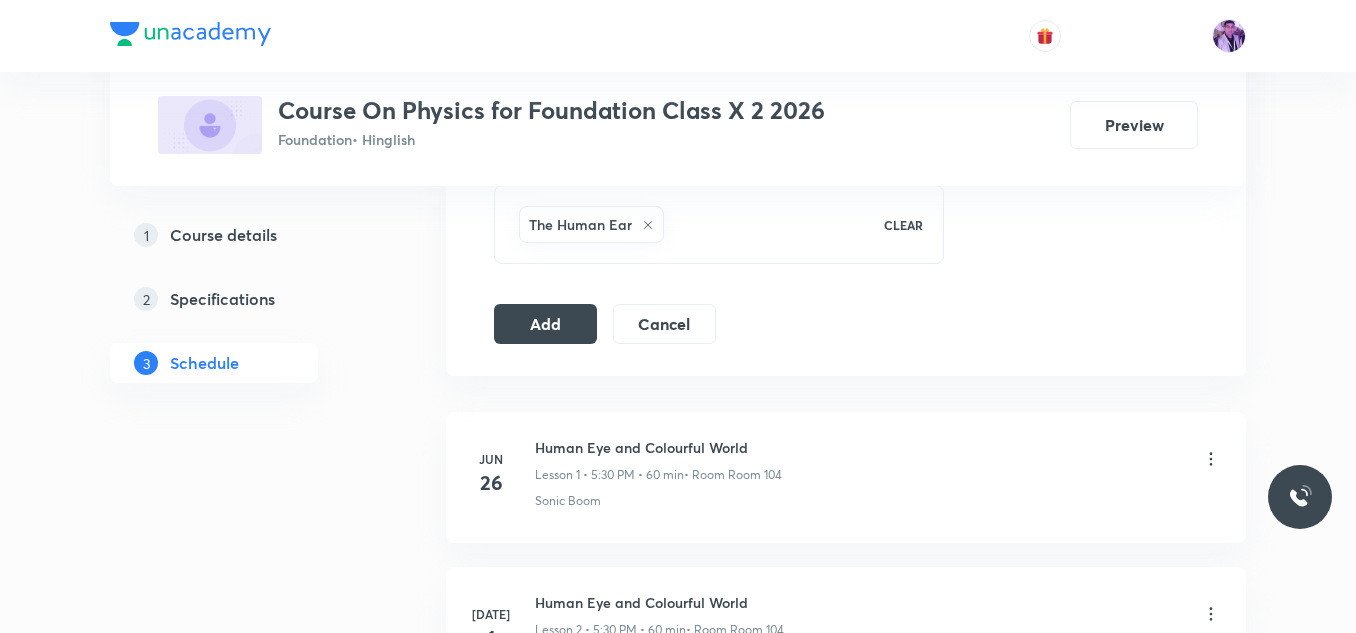 scroll, scrollTop: 1052, scrollLeft: 0, axis: vertical 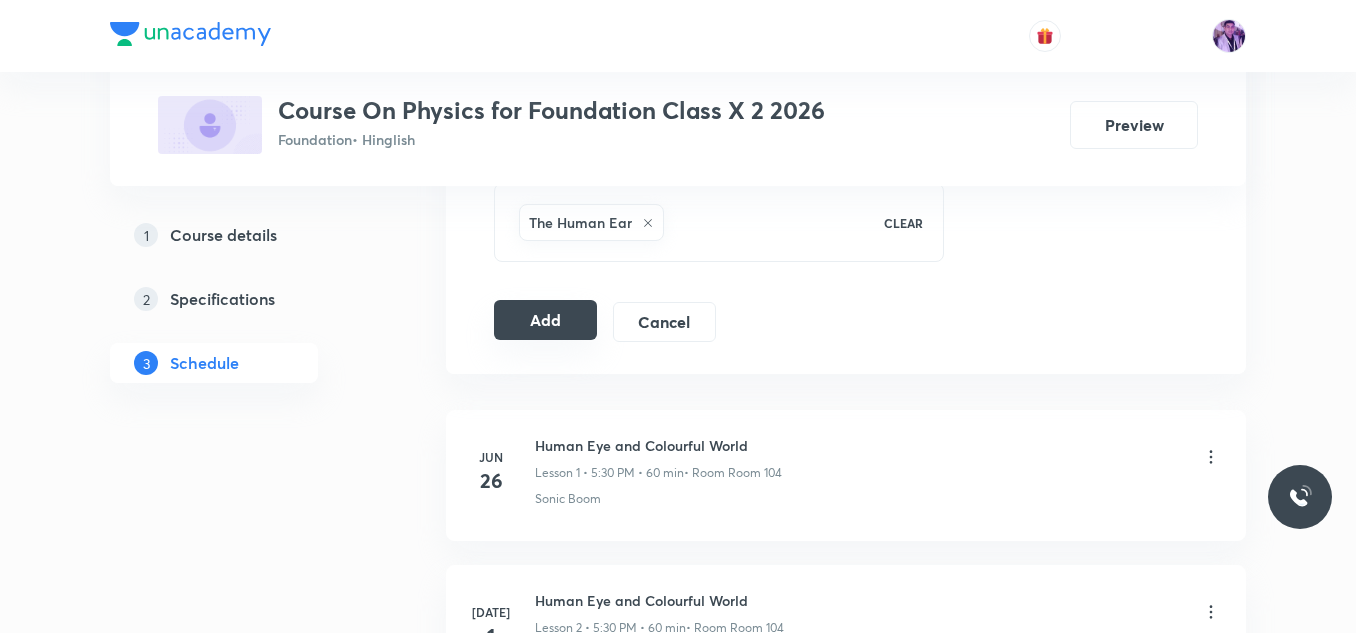 type on "60" 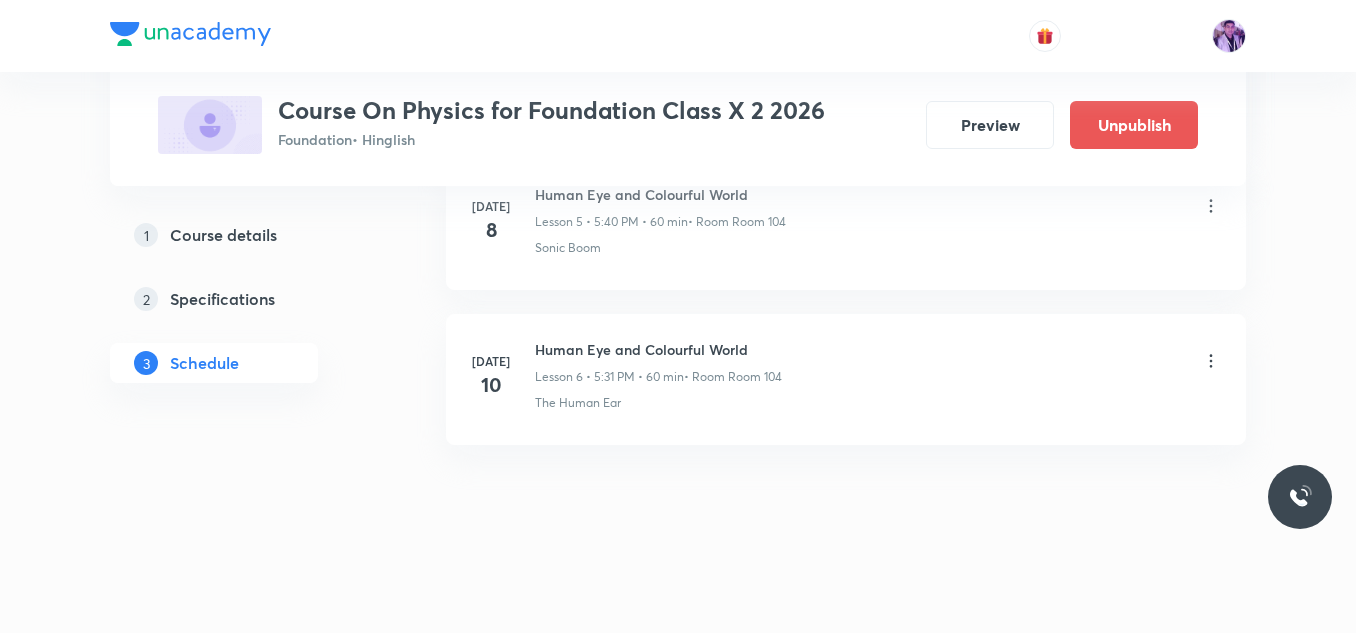 scroll, scrollTop: 776, scrollLeft: 0, axis: vertical 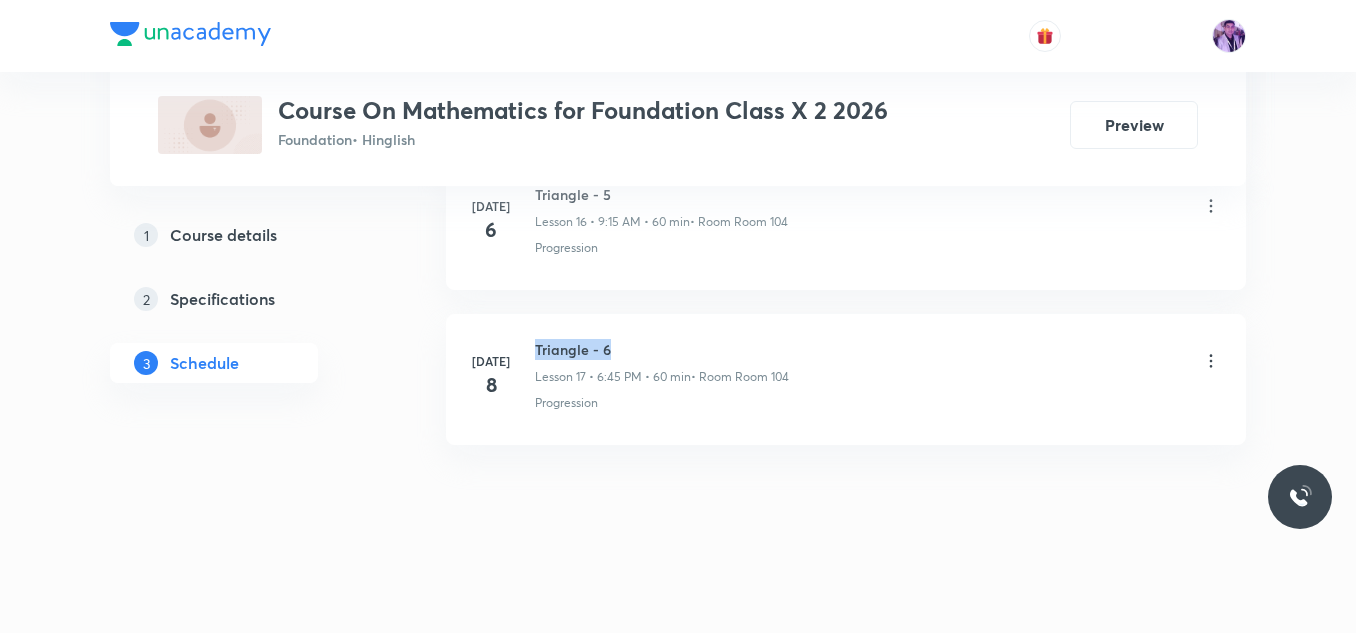 drag, startPoint x: 536, startPoint y: 351, endPoint x: 629, endPoint y: 344, distance: 93.26307 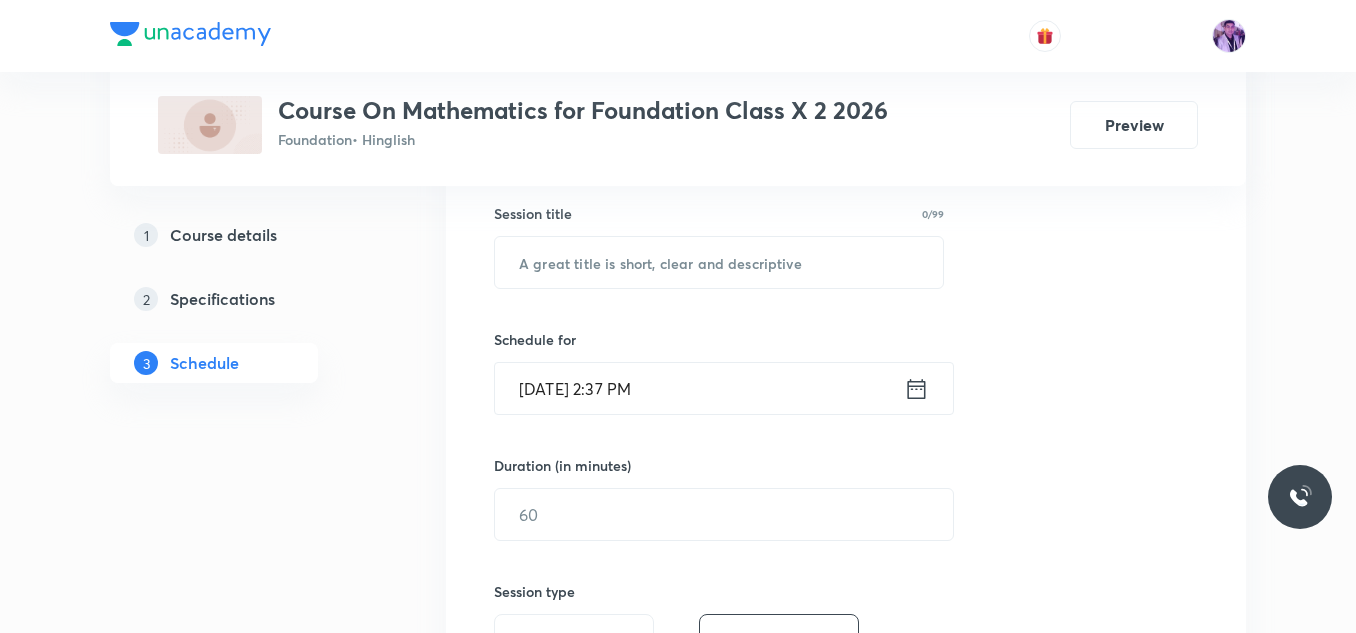 scroll, scrollTop: 381, scrollLeft: 0, axis: vertical 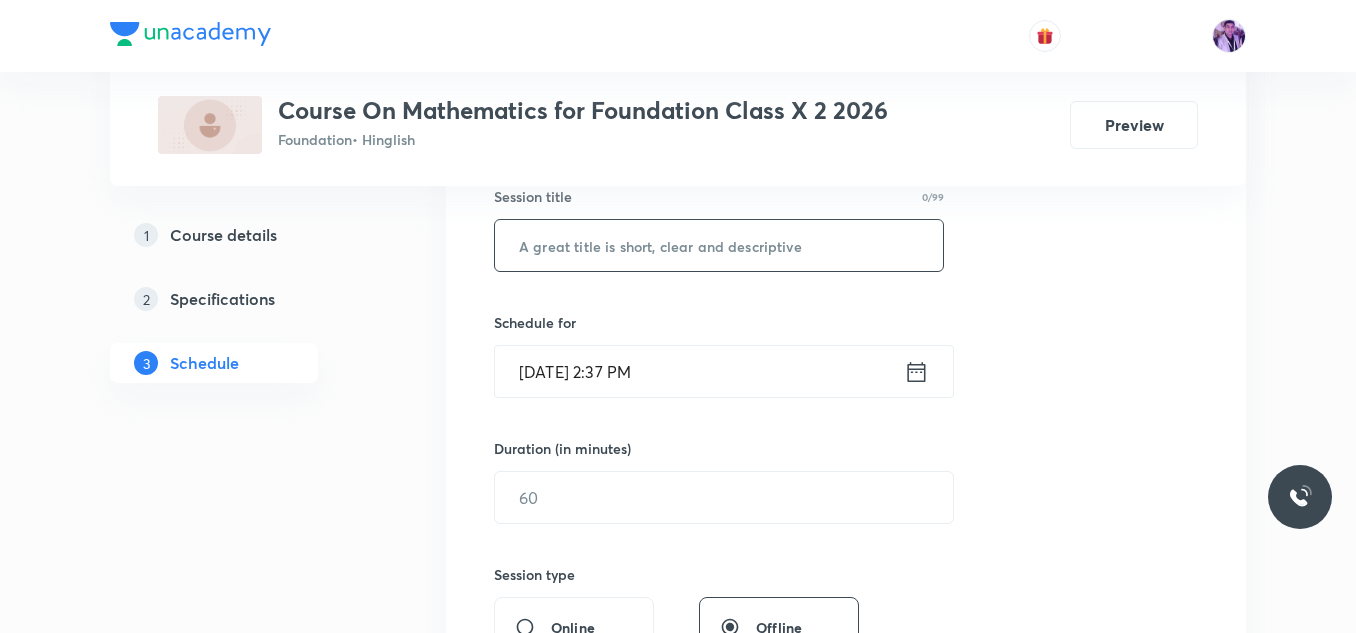 click at bounding box center (719, 245) 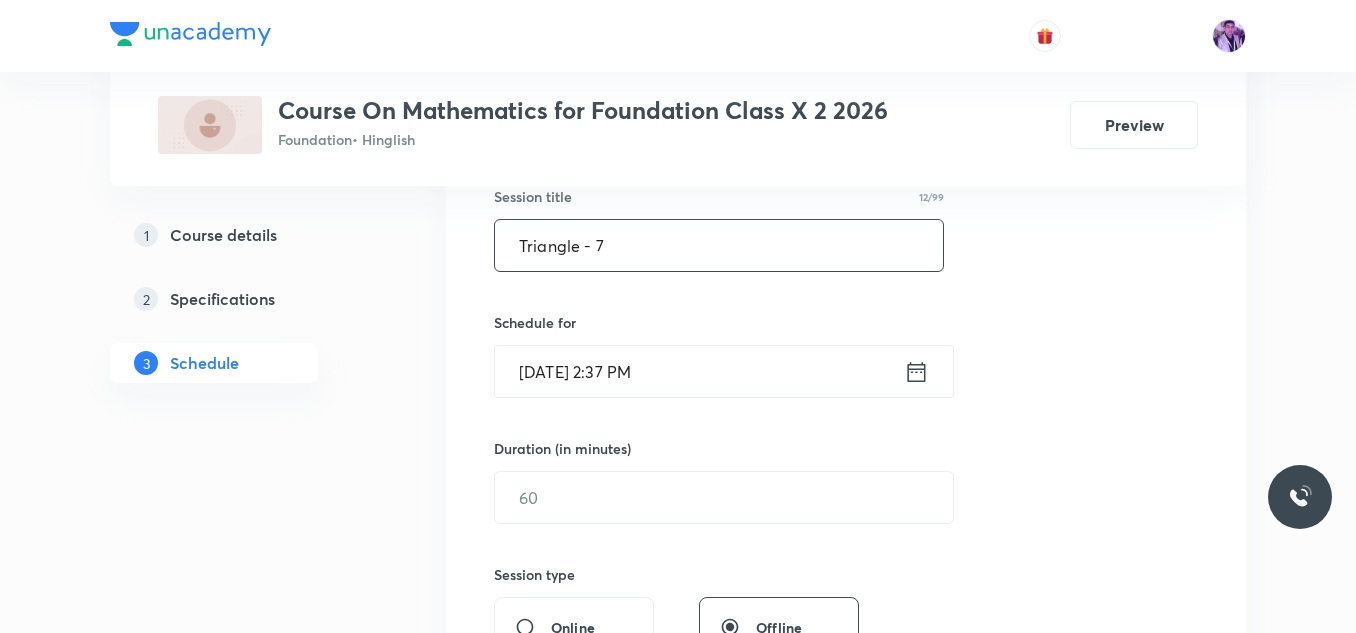 drag, startPoint x: 675, startPoint y: 255, endPoint x: 593, endPoint y: 364, distance: 136.40015 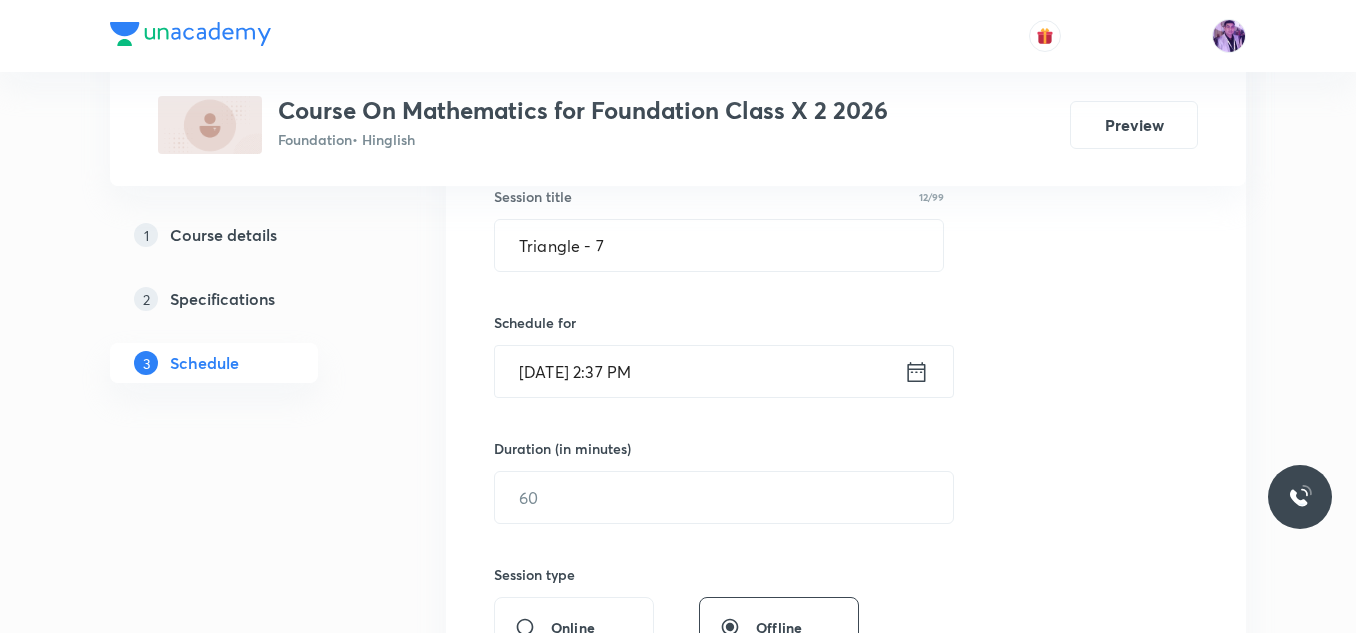 click on "[DATE] 2:37 PM" at bounding box center [699, 371] 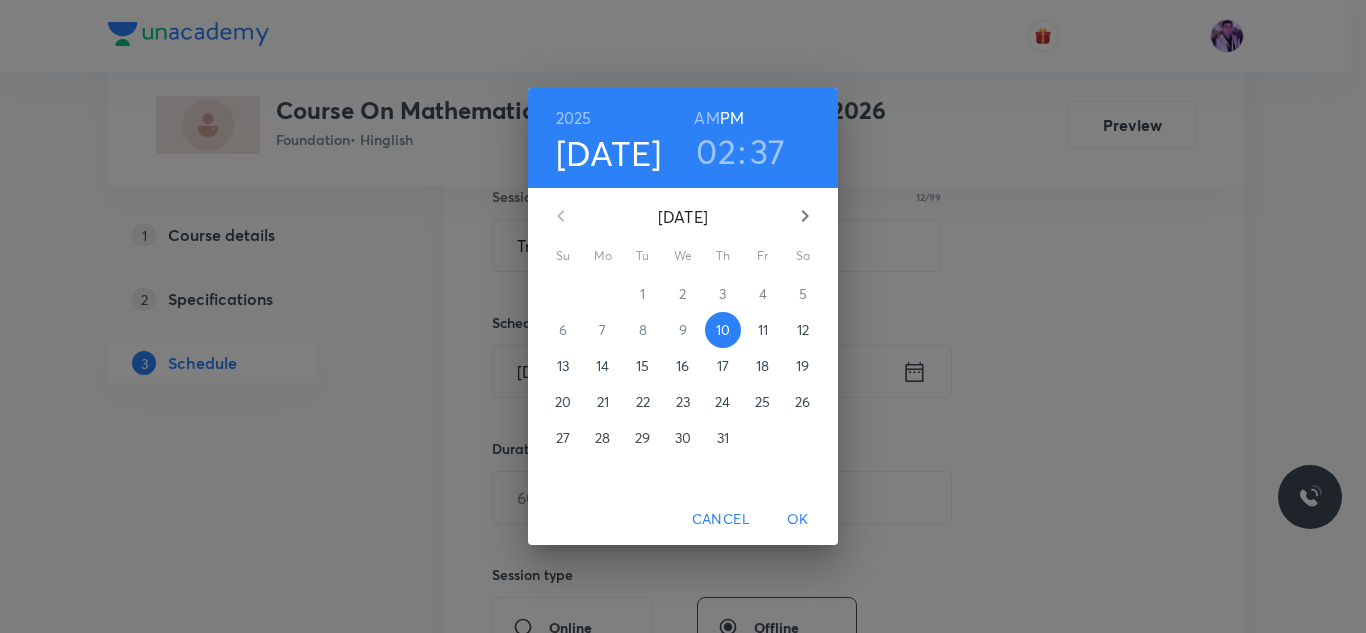 click on "02" at bounding box center (716, 151) 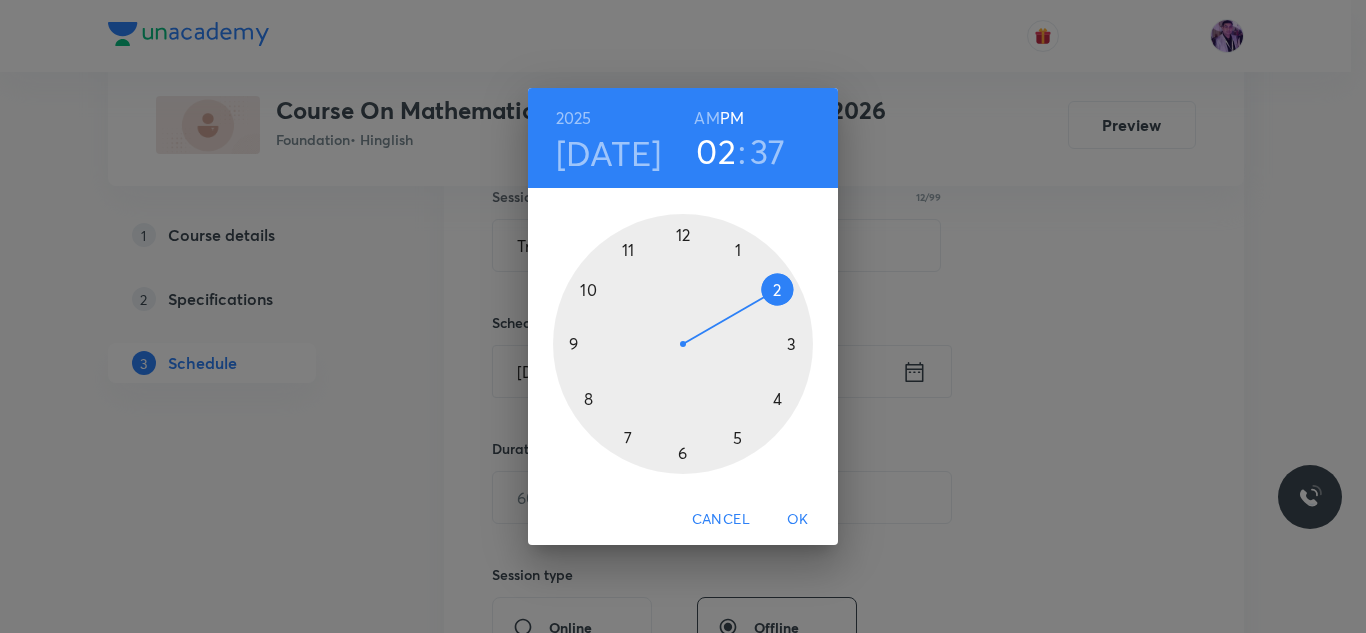 click at bounding box center [683, 344] 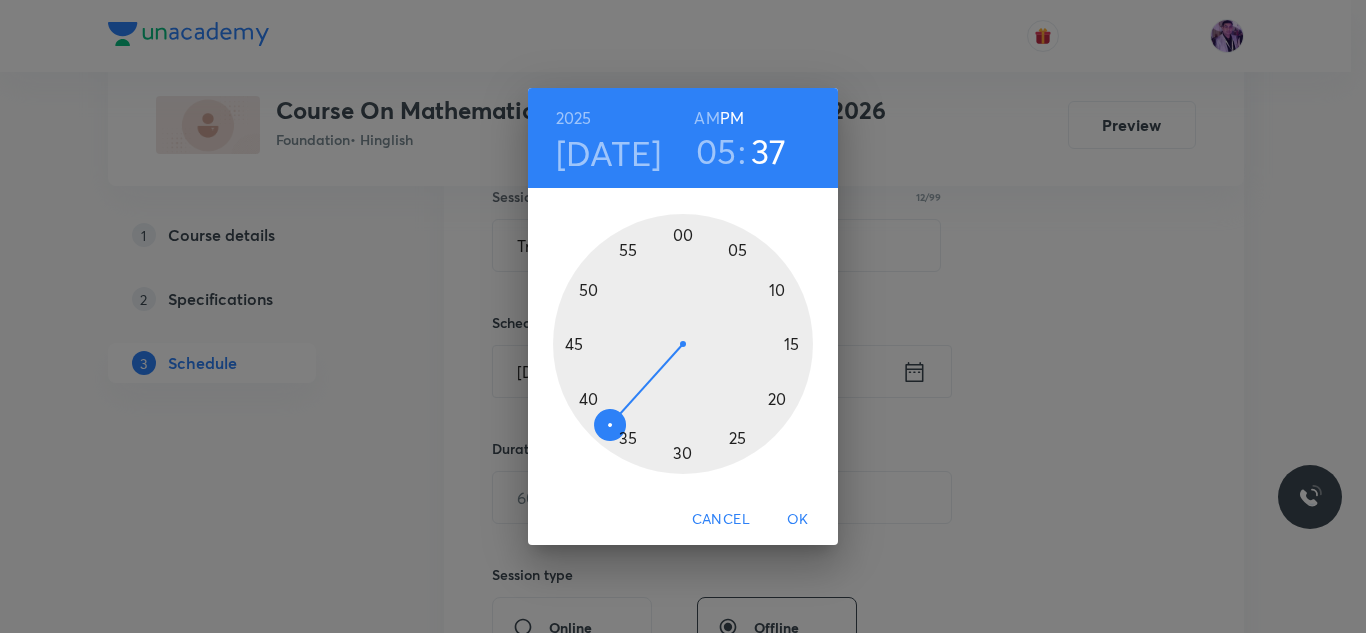 click on "05" at bounding box center (716, 151) 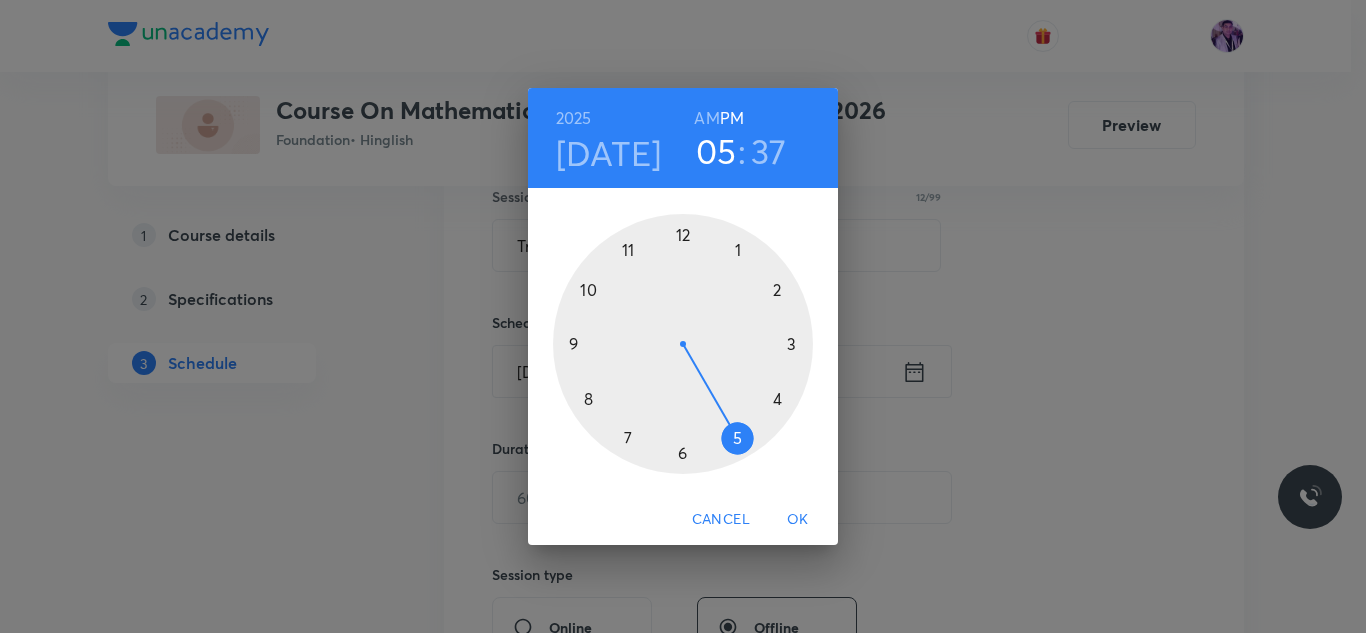 click at bounding box center (683, 344) 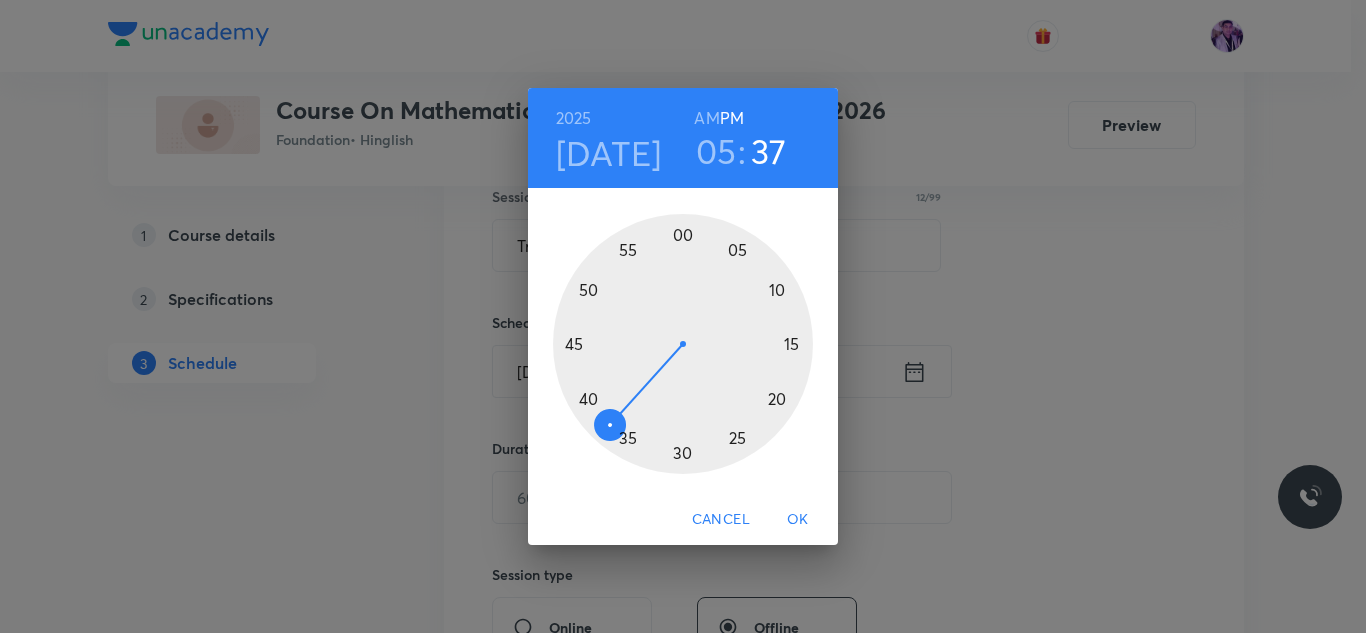 click on "05" at bounding box center [716, 151] 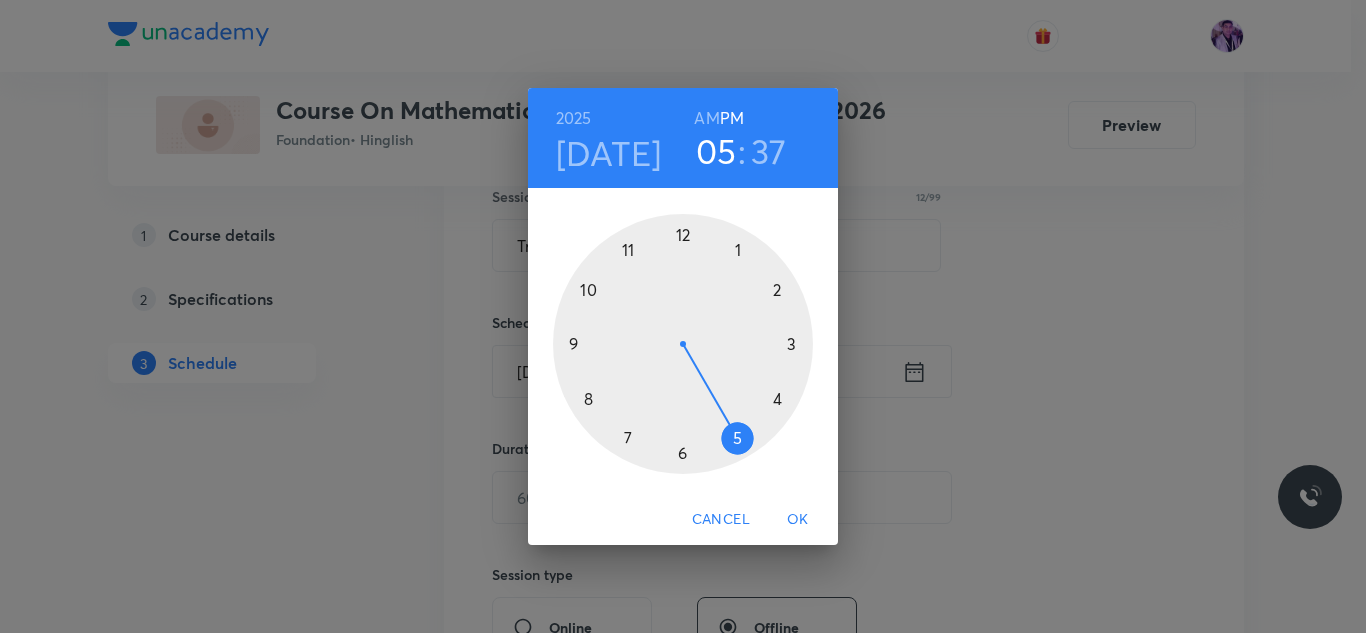 click at bounding box center (683, 344) 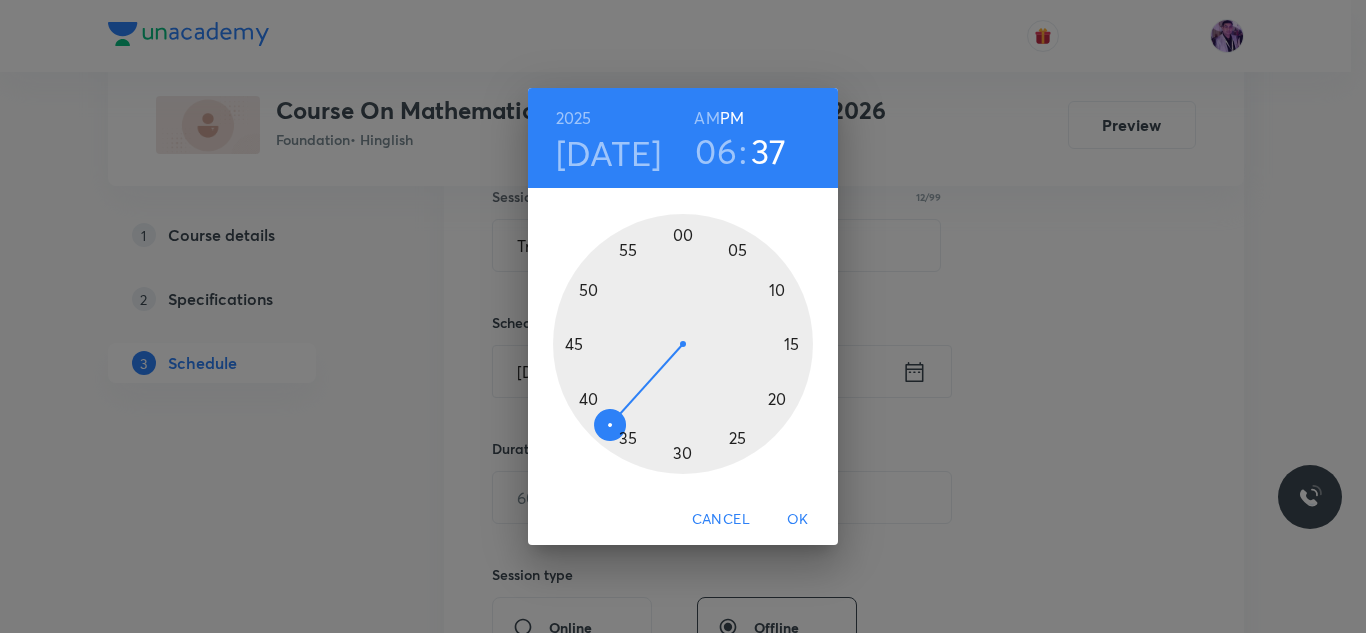 click at bounding box center (683, 344) 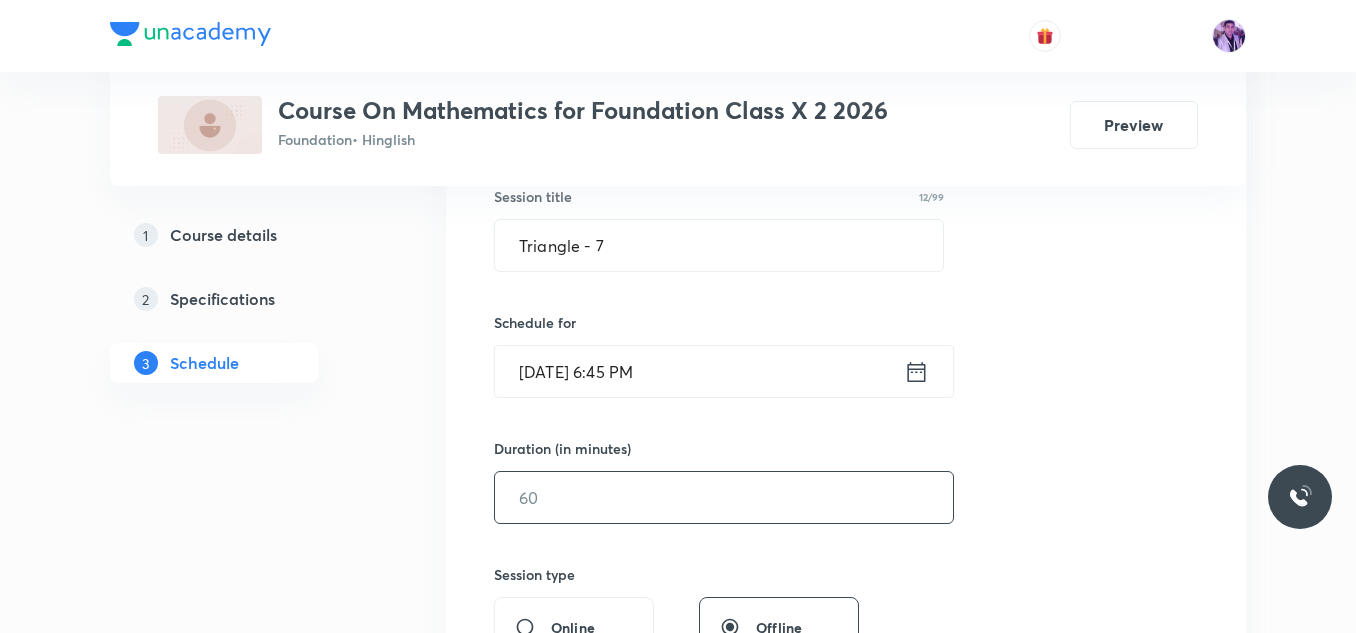 click at bounding box center [724, 497] 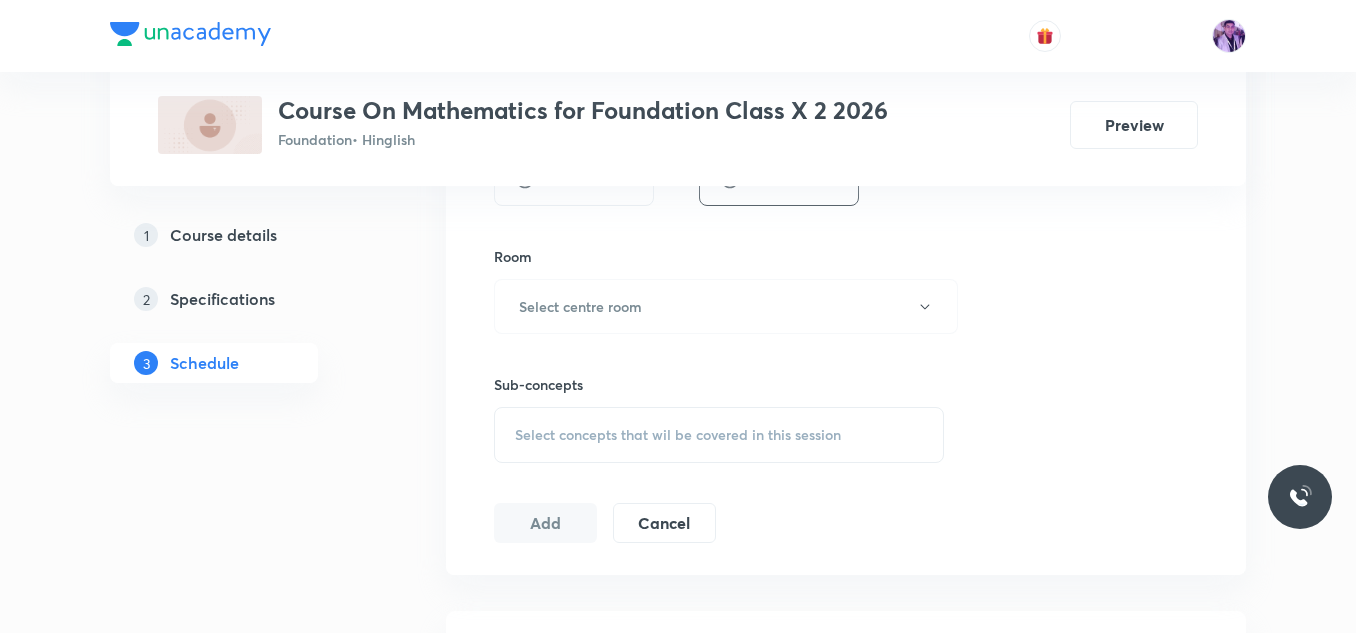 scroll, scrollTop: 881, scrollLeft: 0, axis: vertical 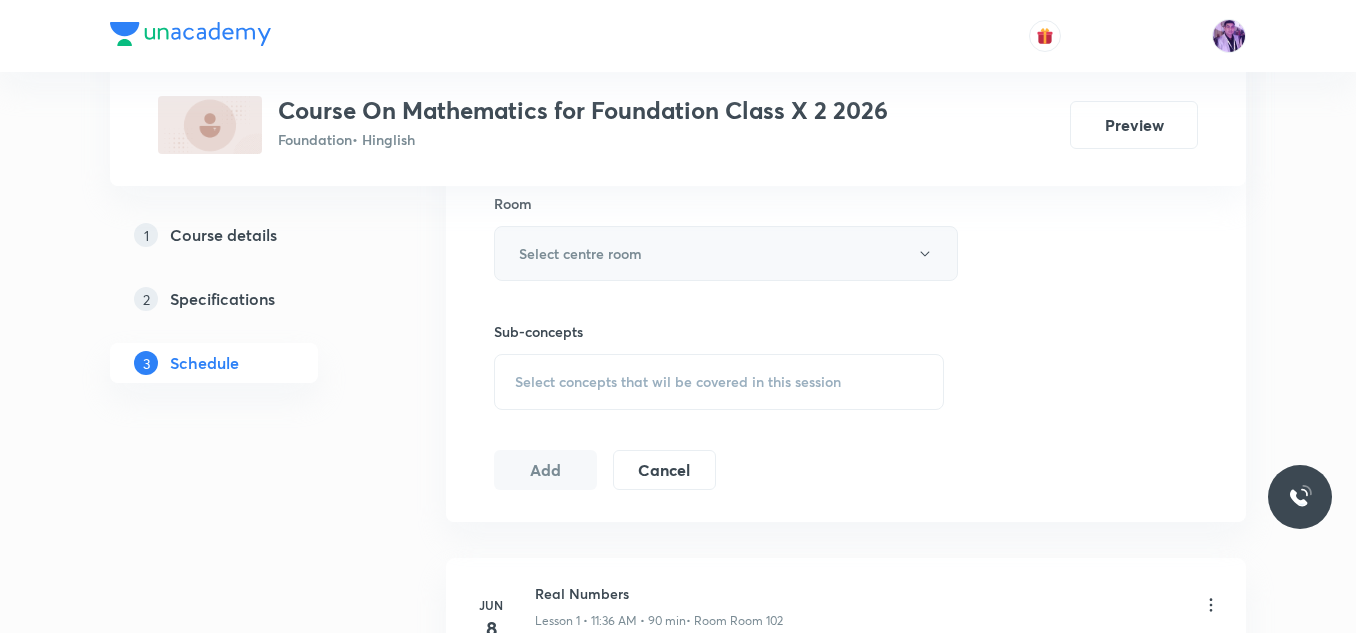 type on "60" 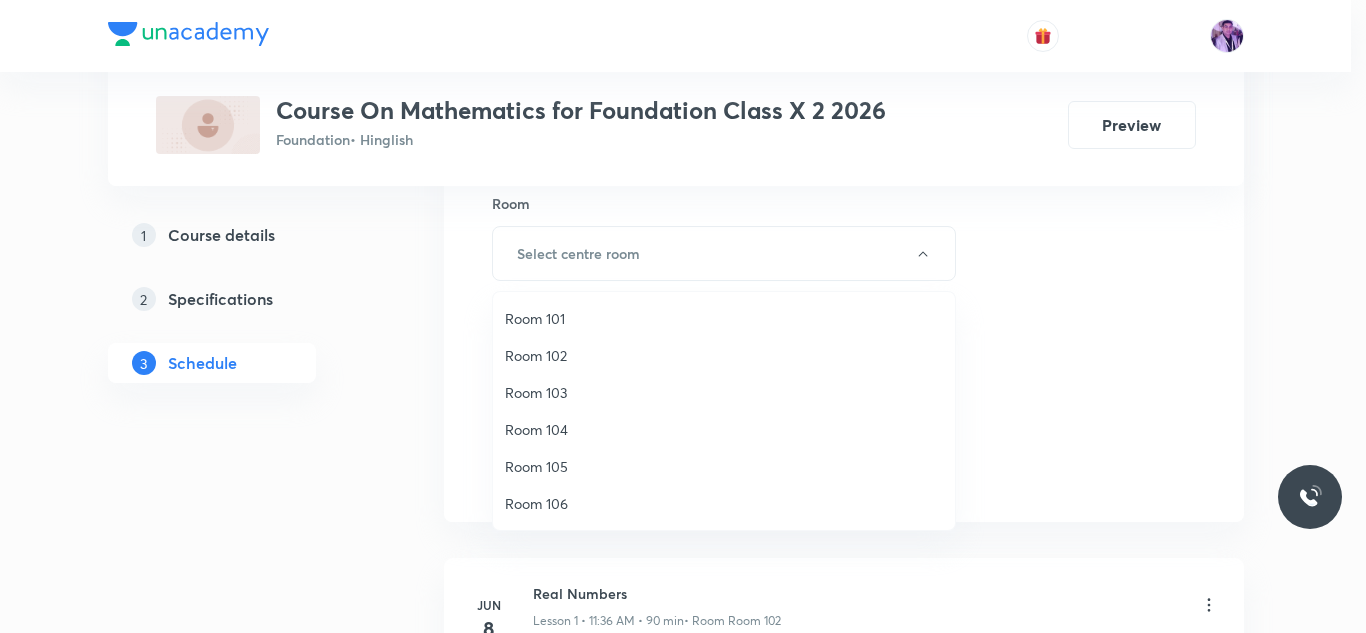click on "Room 104" at bounding box center (724, 429) 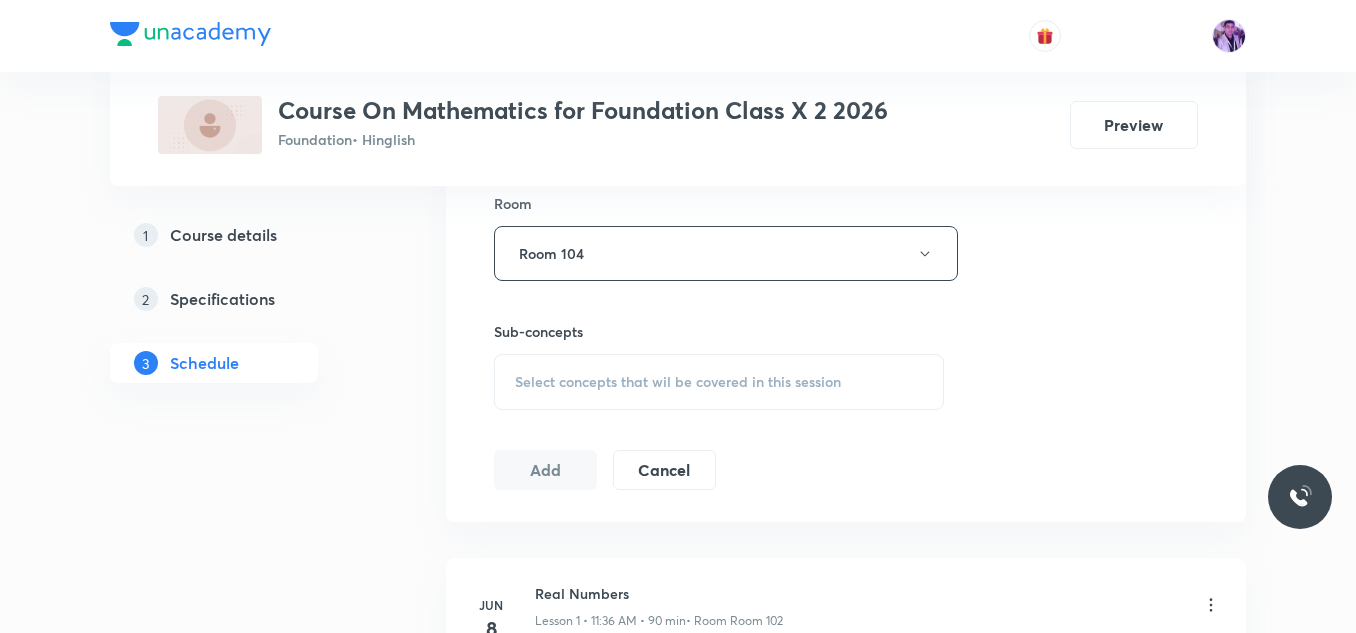 click on "Select concepts that wil be covered in this session" at bounding box center (719, 382) 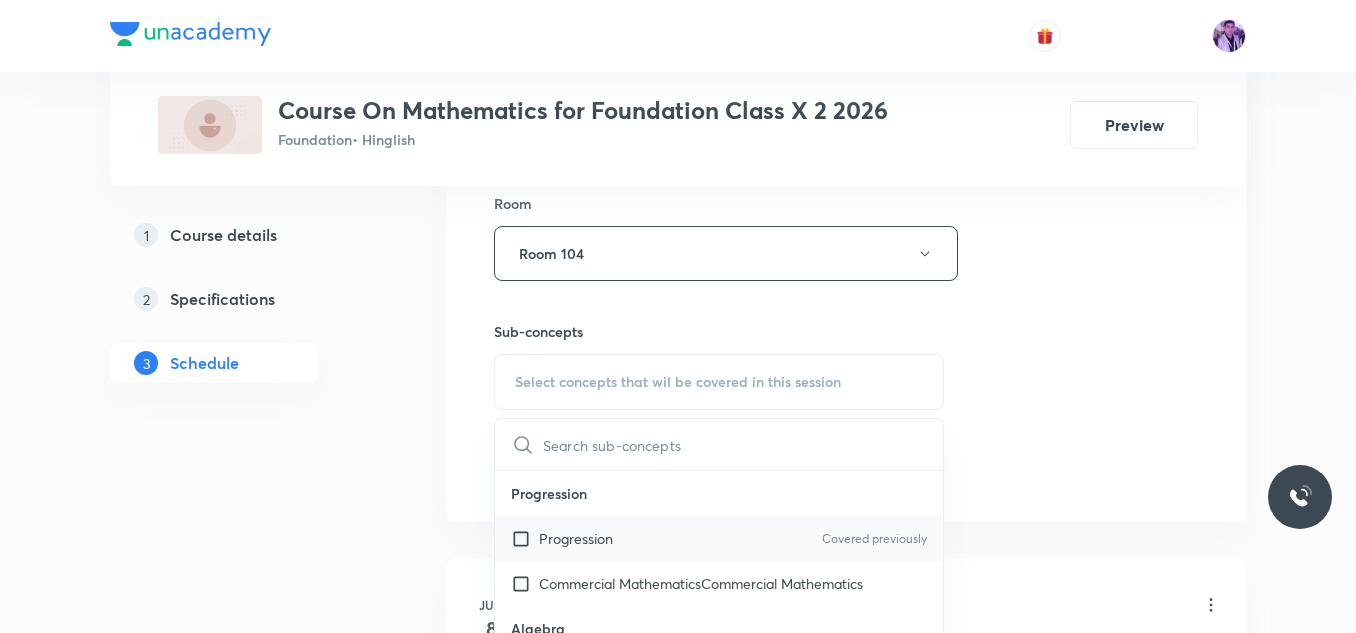 click on "Progression Covered previously" at bounding box center (719, 538) 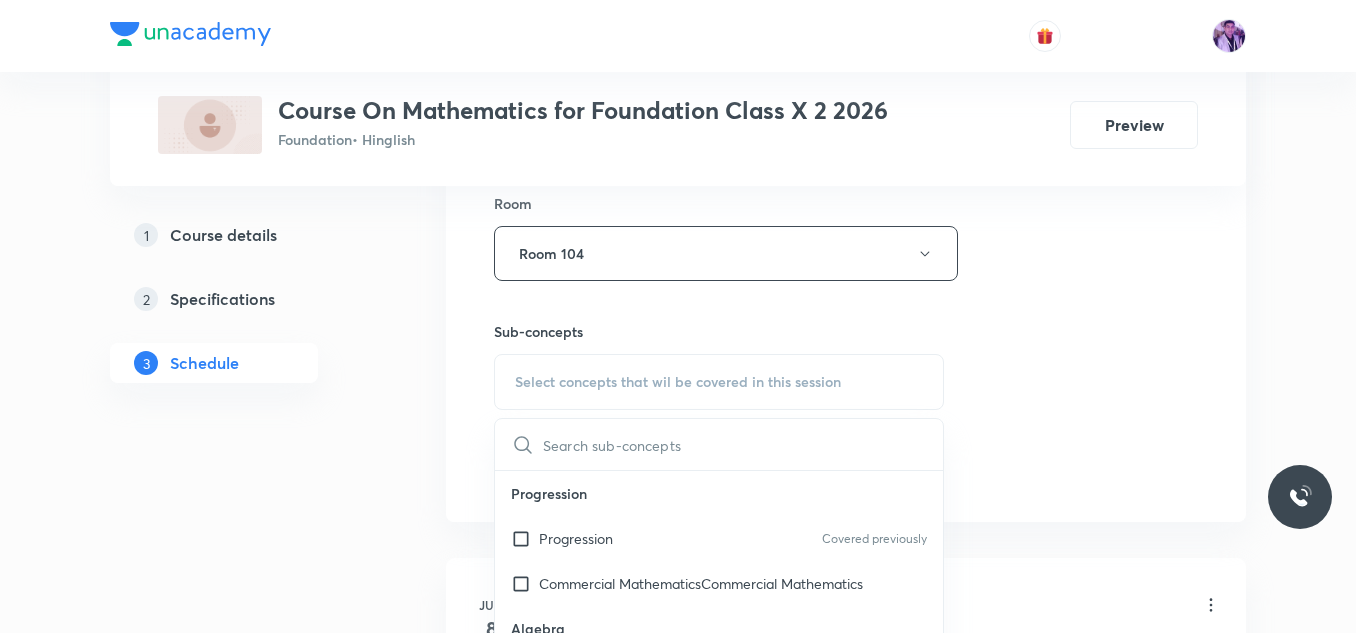 checkbox on "true" 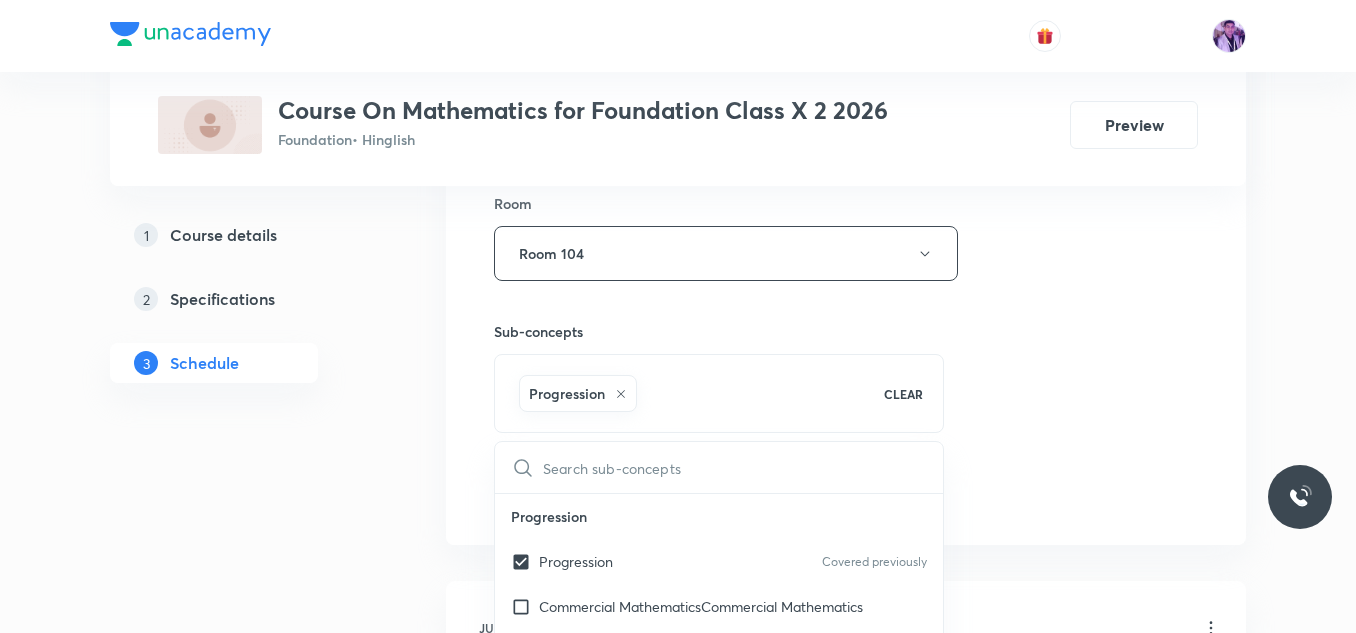 click on "Plus Courses Course On Mathematics for Foundation Class X 2 2026 Foundation  • Hinglish Preview 1 Course details 2 Specifications 3 Schedule Schedule 17  classes Session  18 Live class Session title 12/99 Triangle - 7 ​ Schedule for [DATE] 6:45 PM ​ Duration (in minutes) 60 ​   Session type Online Offline Room Room 104 Sub-concepts Progression CLEAR ​ Progression Progression Covered previously Commercial MathematicsCommercial Mathematics Algebra Algebra Covered previously Mensuration Mensuration Geometry Geometry Number Systems Number Systems Covered previously Commercial Mathematics Commercial Mathematics Trigonometry Trigonometry Covered previously Statistics and Probability Statistics and Probability Number System Rational Numbers Exponents and Powers Square and Square Roots Cube and Cube Roots Playing With Numbers Number System Algebra Linear Equation in One Variables Algebraic Expression Factorization Direct and Inverse Proportion Direct Proportion Inverse Proportion Geometry Percentage" at bounding box center (678, 1287) 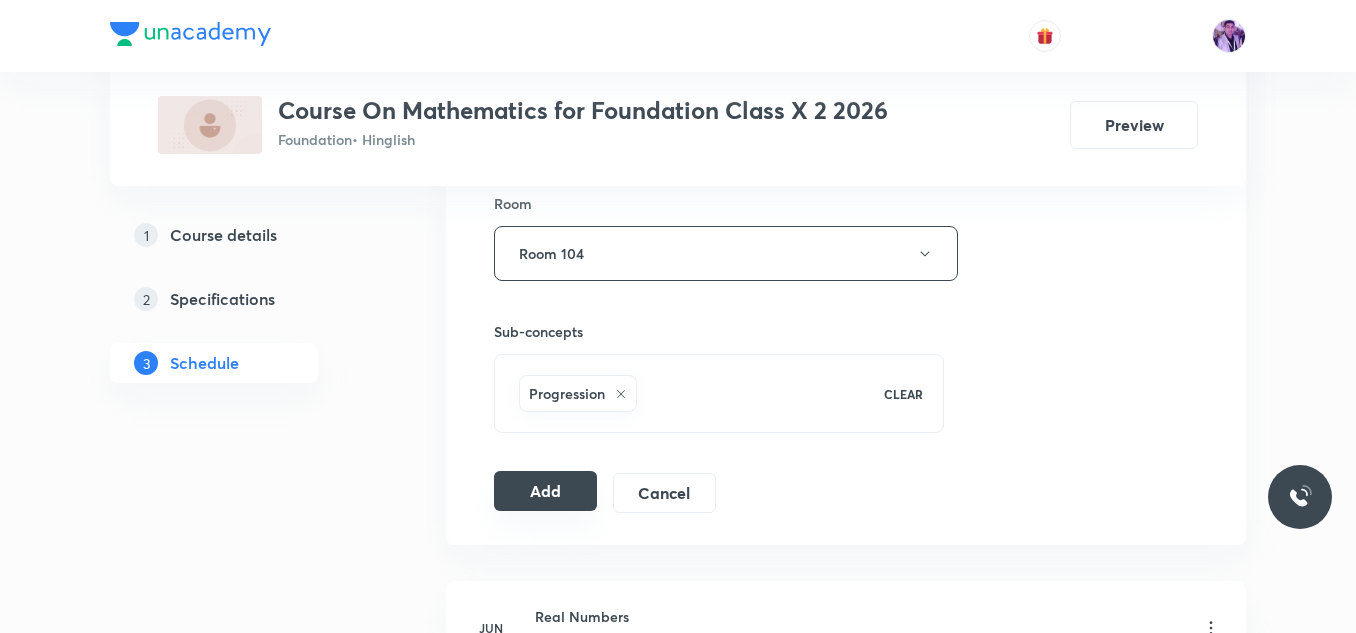 click on "Add" at bounding box center (545, 491) 